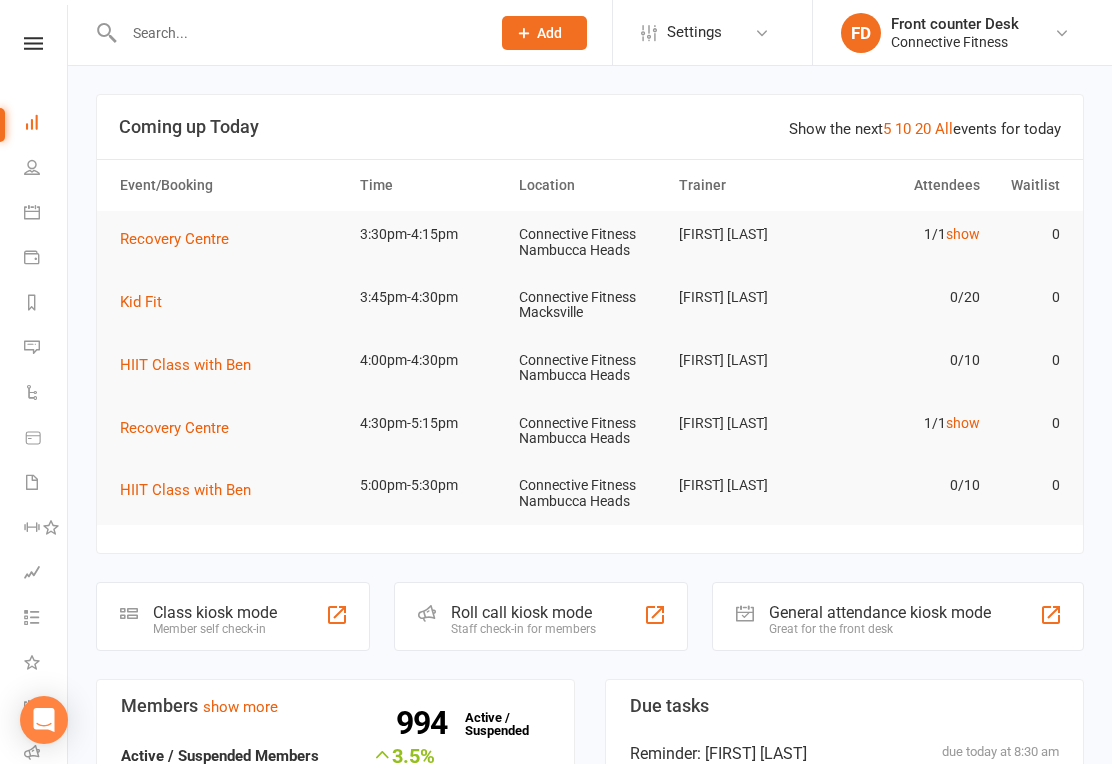 scroll, scrollTop: 0, scrollLeft: 0, axis: both 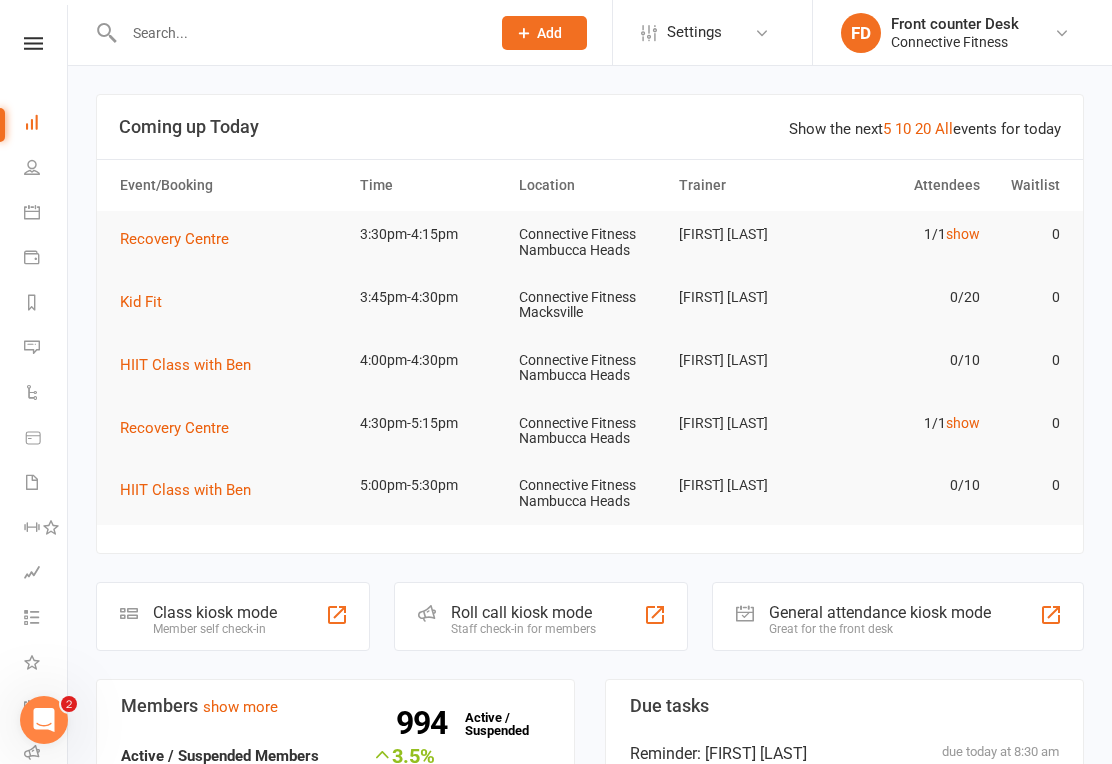 click on "show" at bounding box center (963, 423) 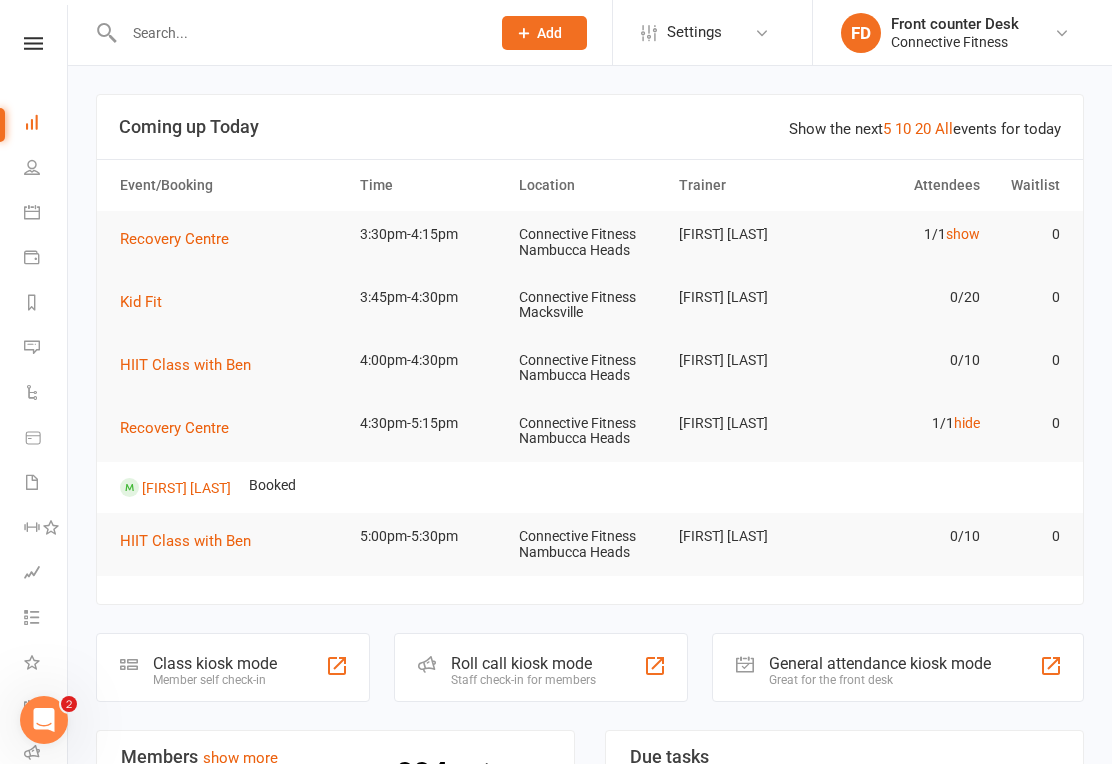 click on "hide" at bounding box center [967, 423] 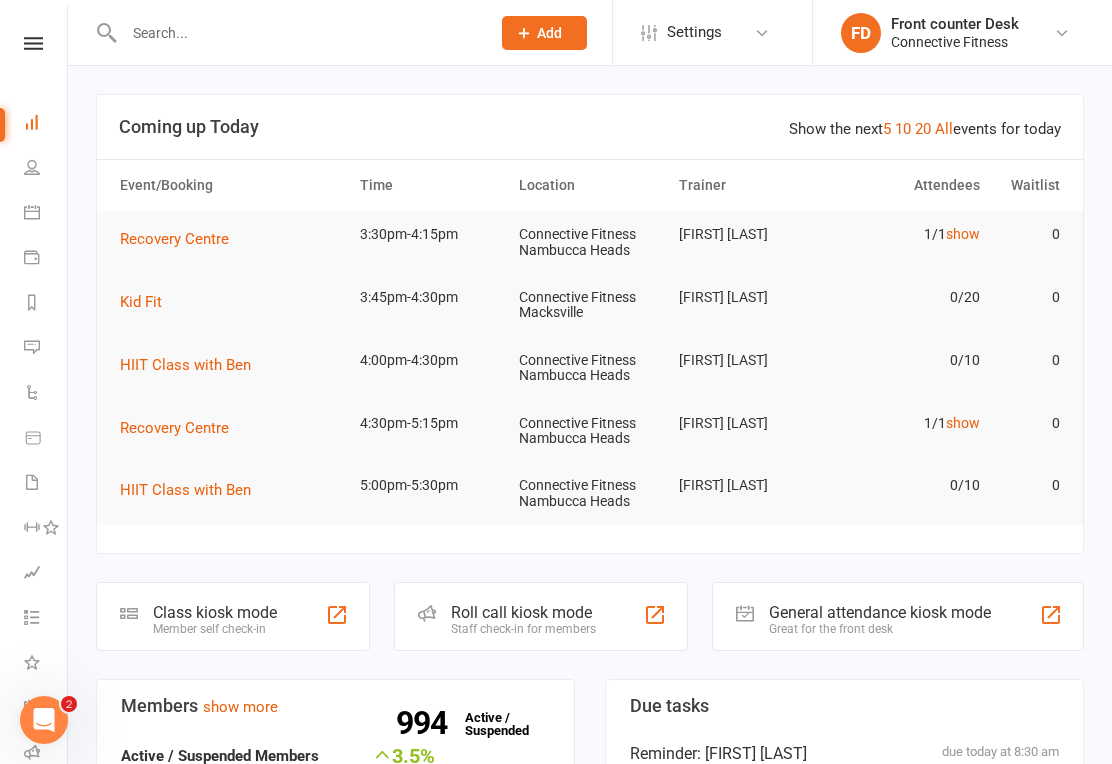 click on "show" at bounding box center [963, 234] 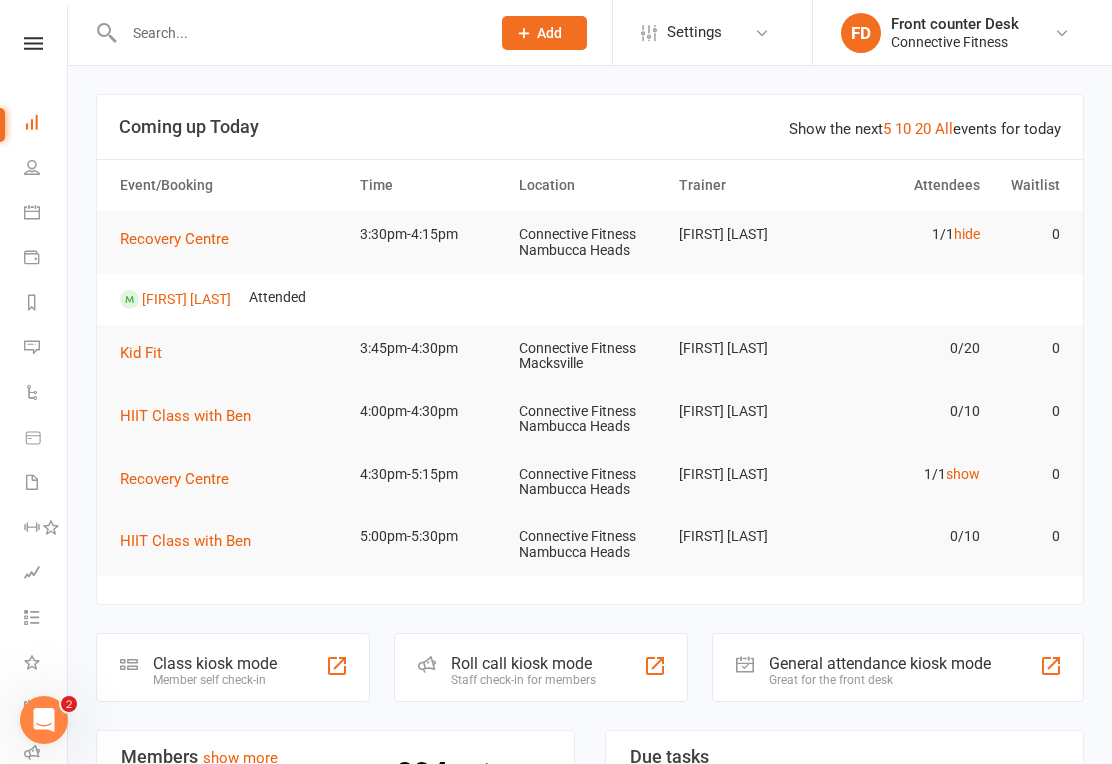 click on "hide" at bounding box center (967, 234) 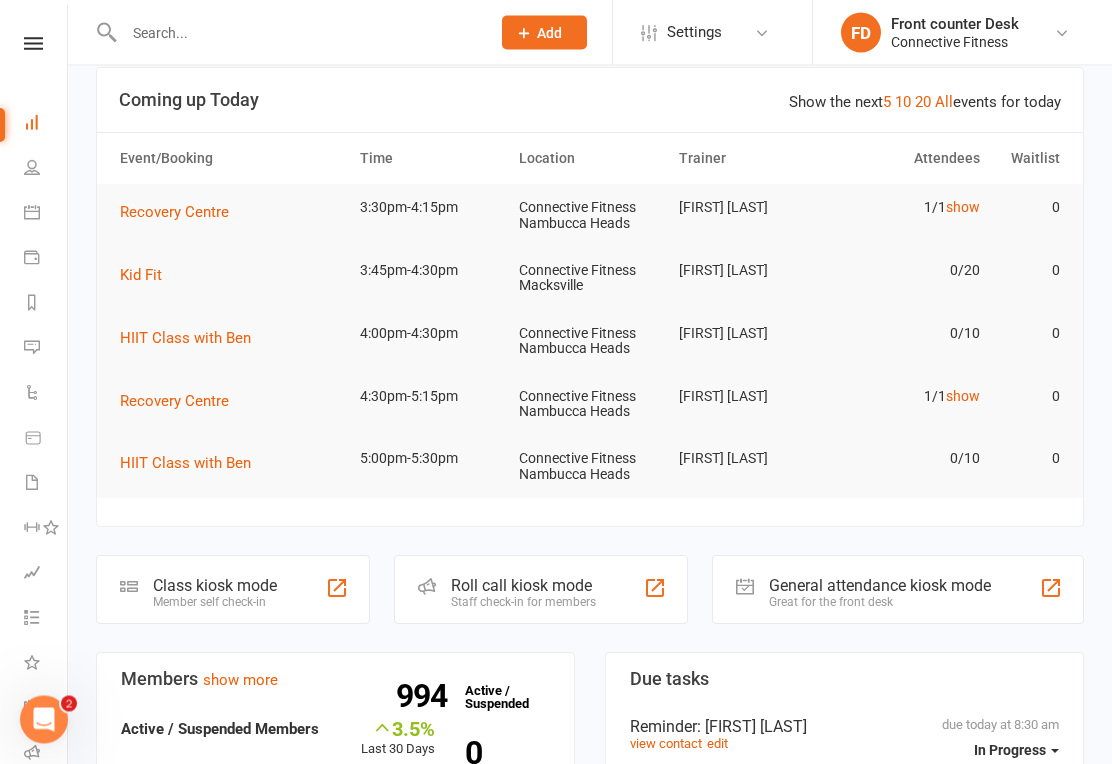 scroll, scrollTop: 0, scrollLeft: 0, axis: both 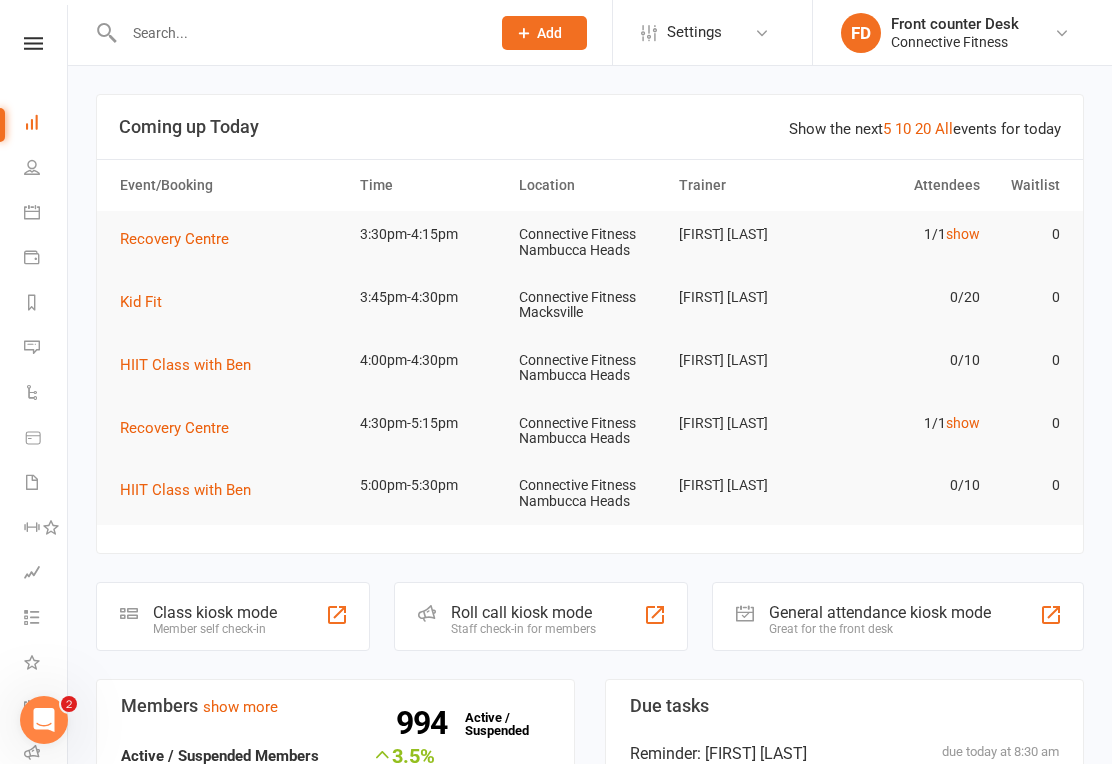click on "People" at bounding box center [46, 169] 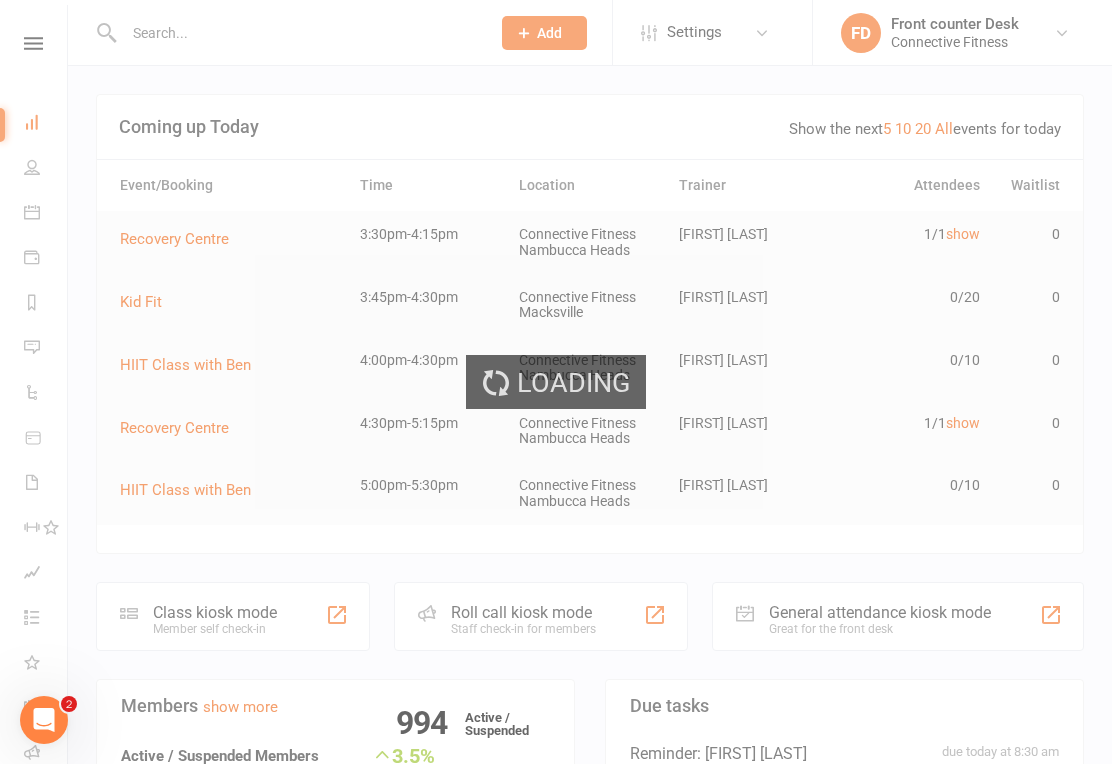 select on "100" 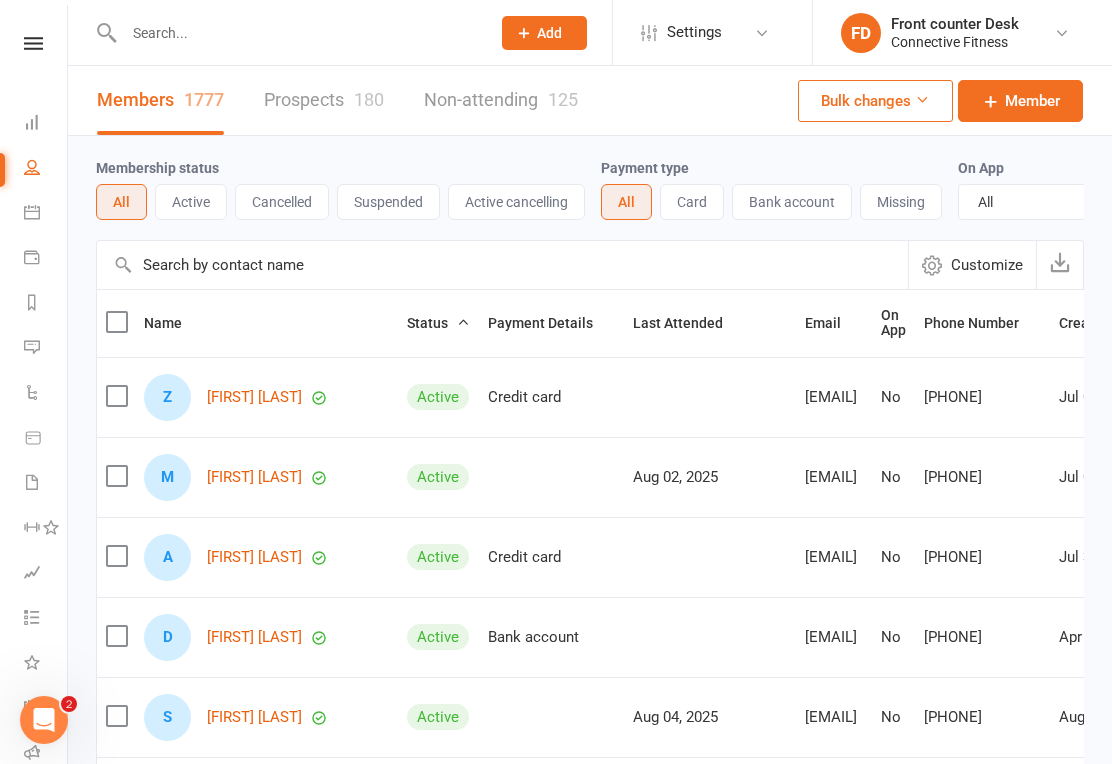 click at bounding box center [297, 33] 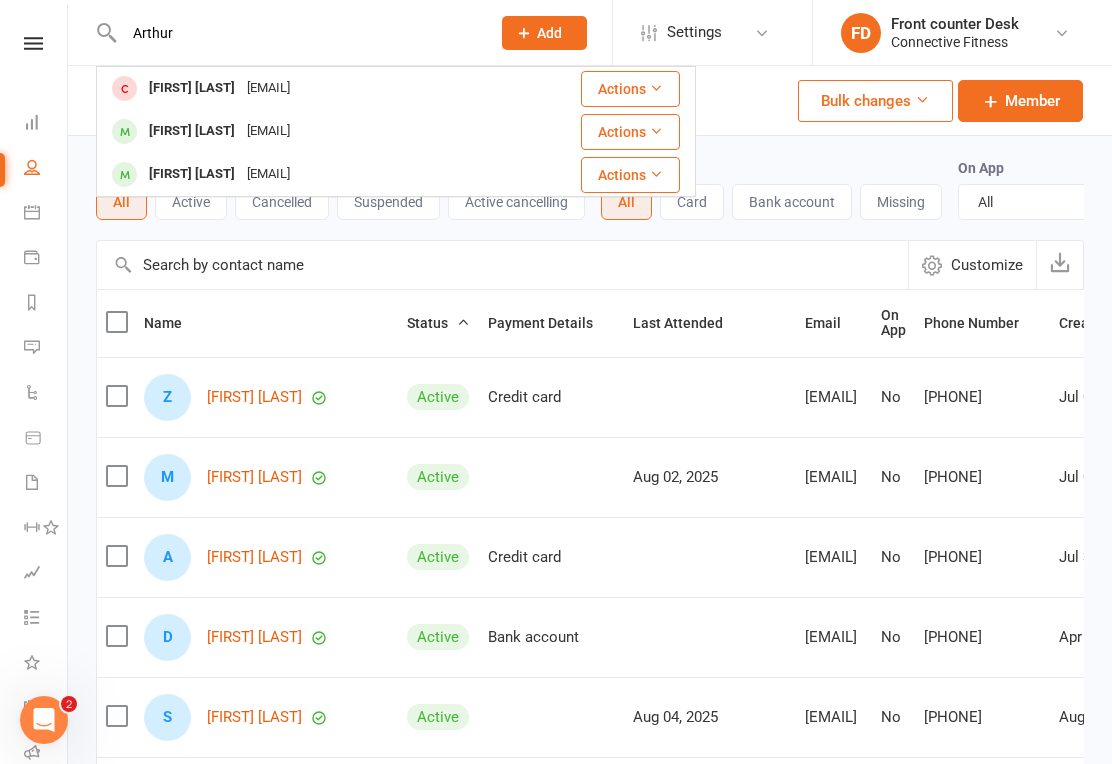 type on "Arthur" 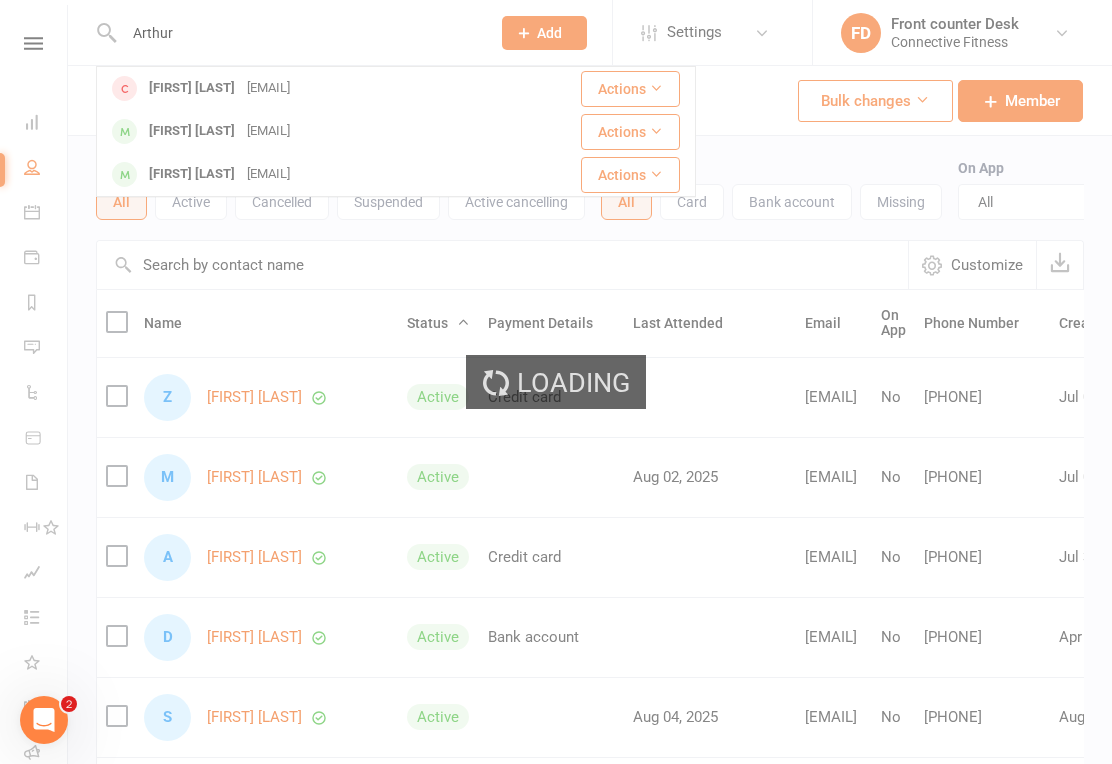 type 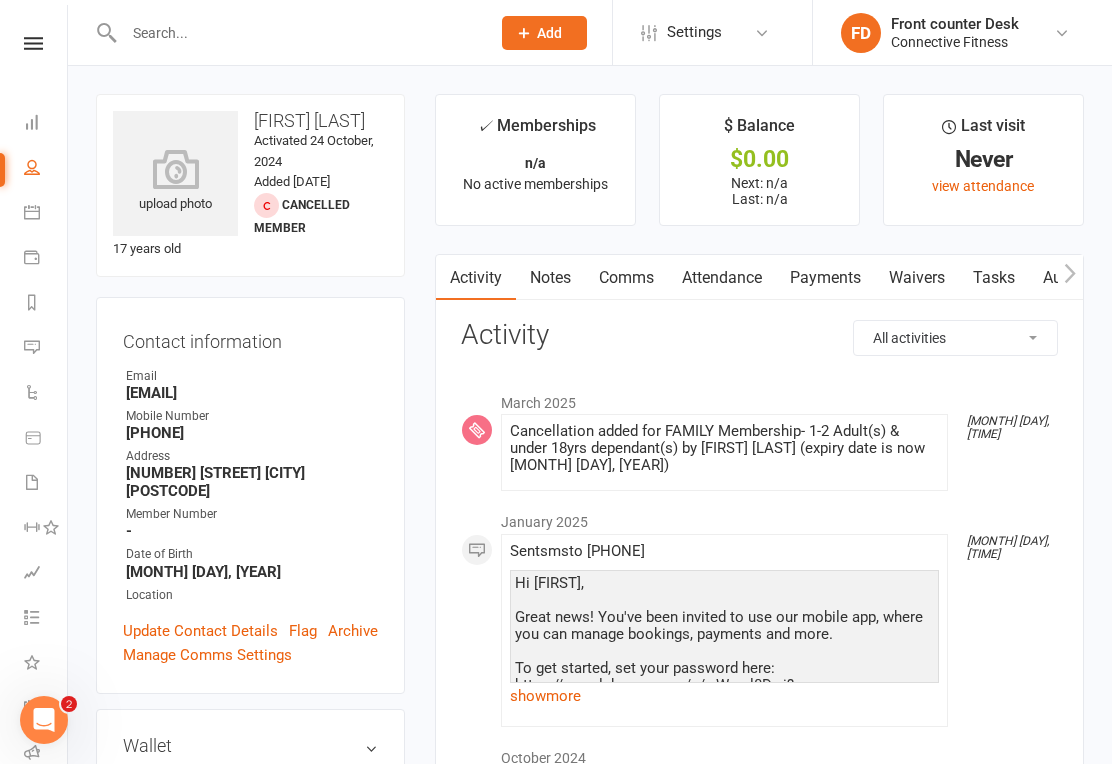 click on "upload photo Arthur Gill Activated 24 October, 2024 Added 24 October, 2024   Cancelled member 17 years old  Contact information Owner   Email  Goddess_au2004@homail.com
Mobile Number  0419681574
Address  56 Seaforth dr Valla beach 2448
Member Number  -
Date of Birth  November 22, 2007
Location
Update Contact Details Flag Archive Manage Comms Settings
Wallet Credit card Amanda Williams  xxxx xxxx xxxx 8311  09/2027 Account shared with following contacts Amanda Williams Beckham Gill Corbin Gill
Add / Edit Payment Method
Membership  No active memberships found Show expired memberships Add new membership
Family Members   Amanda Williams - Parent / Guardian  Beckham Gill - Sibling  Corbin Gill - Sibling Add link to existing contact  Add link to new contact
Suspensions  No active suspensions found. Add new suspension
Email / SMS Subscriptions  edit Unsubscribed from Emails No
Unsubscribed from SMSes No
Member Portal Login Details  Body Composition  edit Key Demographics  edit edit" at bounding box center [250, 1293] 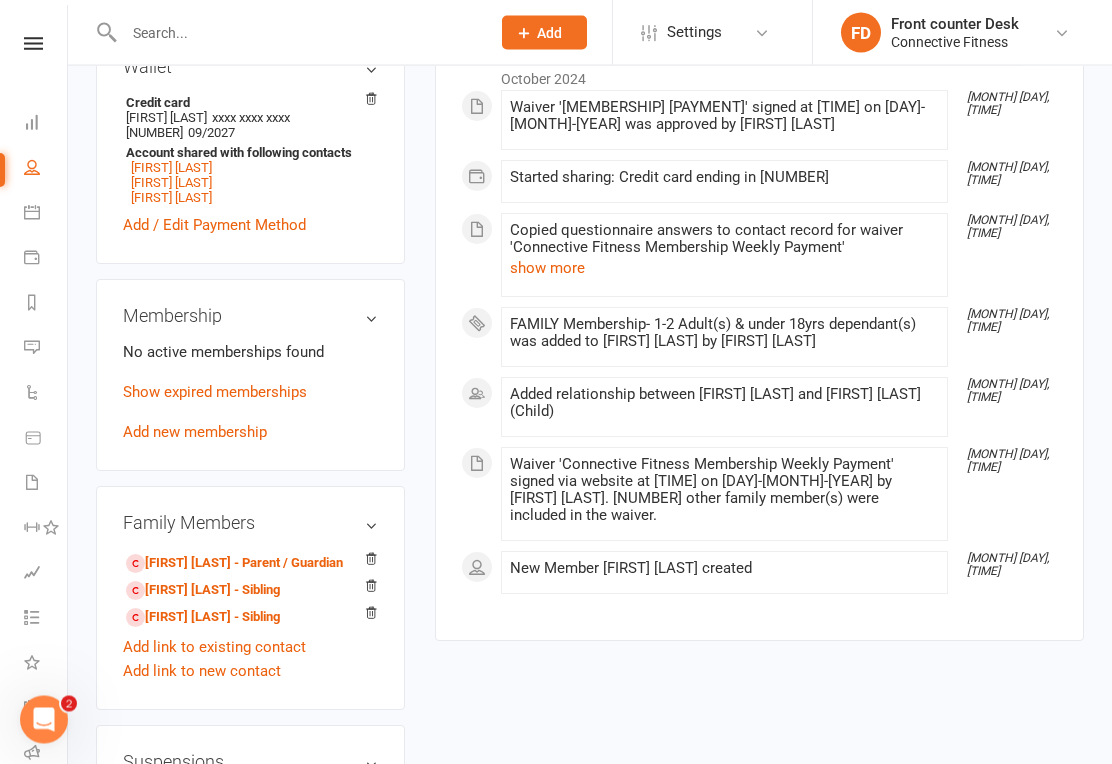 scroll, scrollTop: 679, scrollLeft: 0, axis: vertical 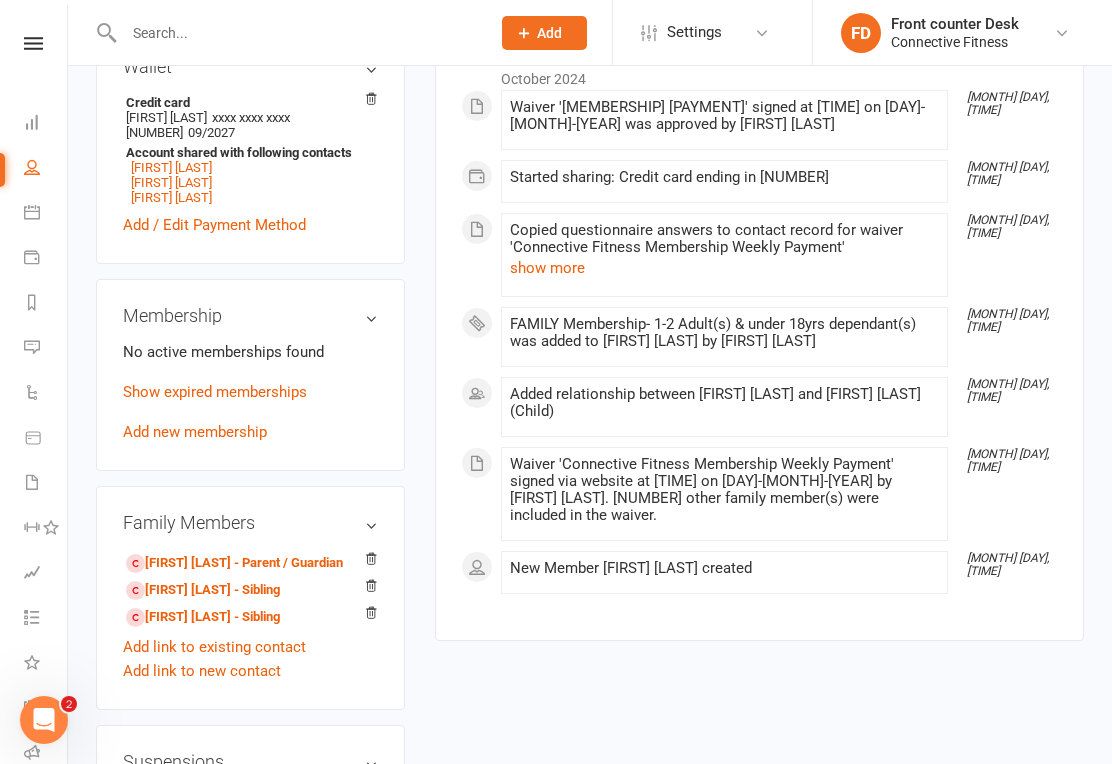 click on "Dashboard" at bounding box center [46, 124] 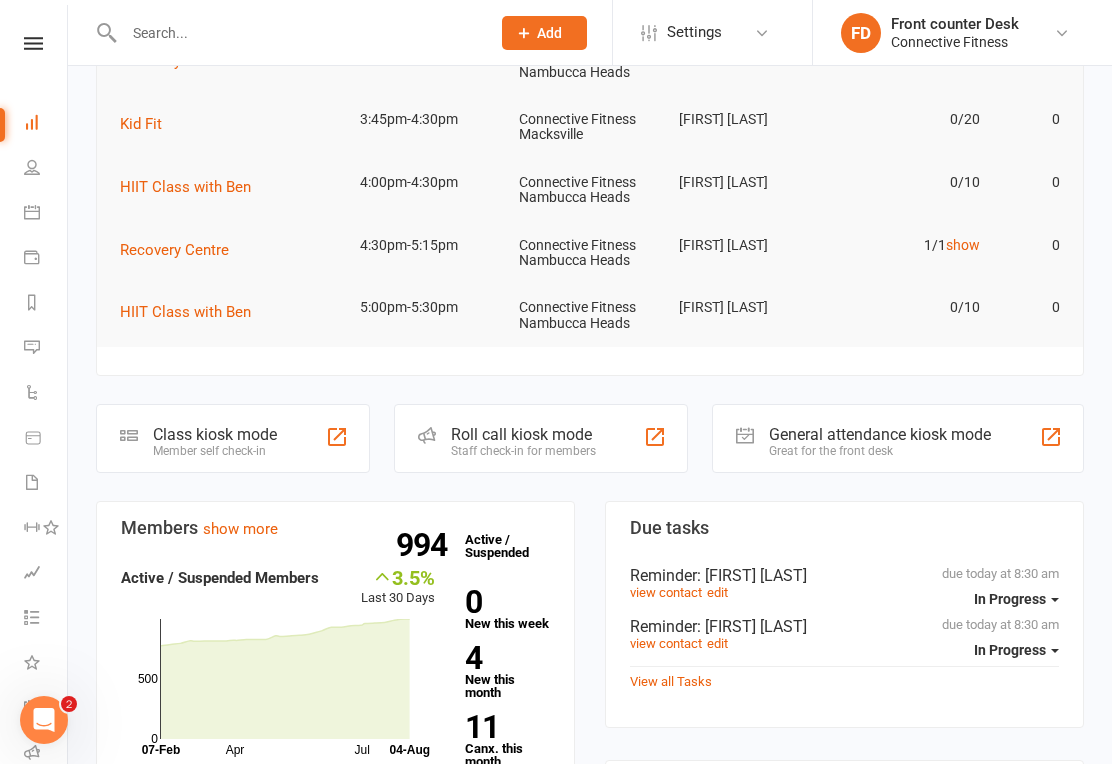 scroll, scrollTop: 0, scrollLeft: 0, axis: both 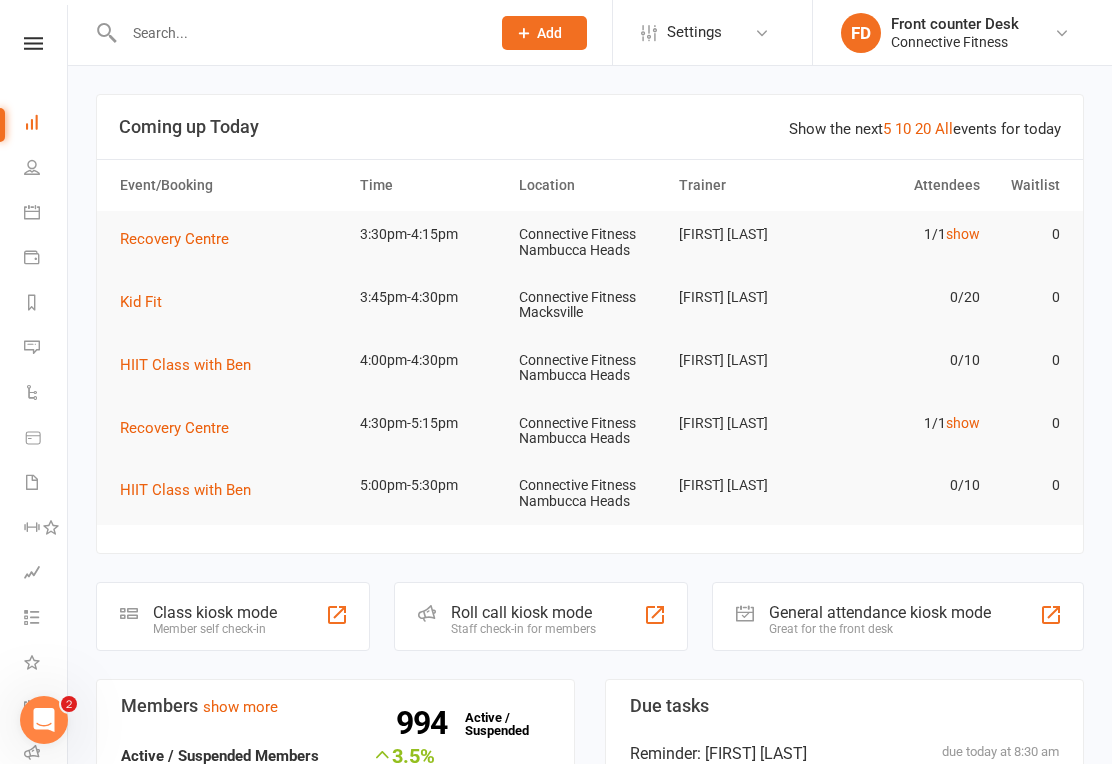 click on "show" at bounding box center [963, 234] 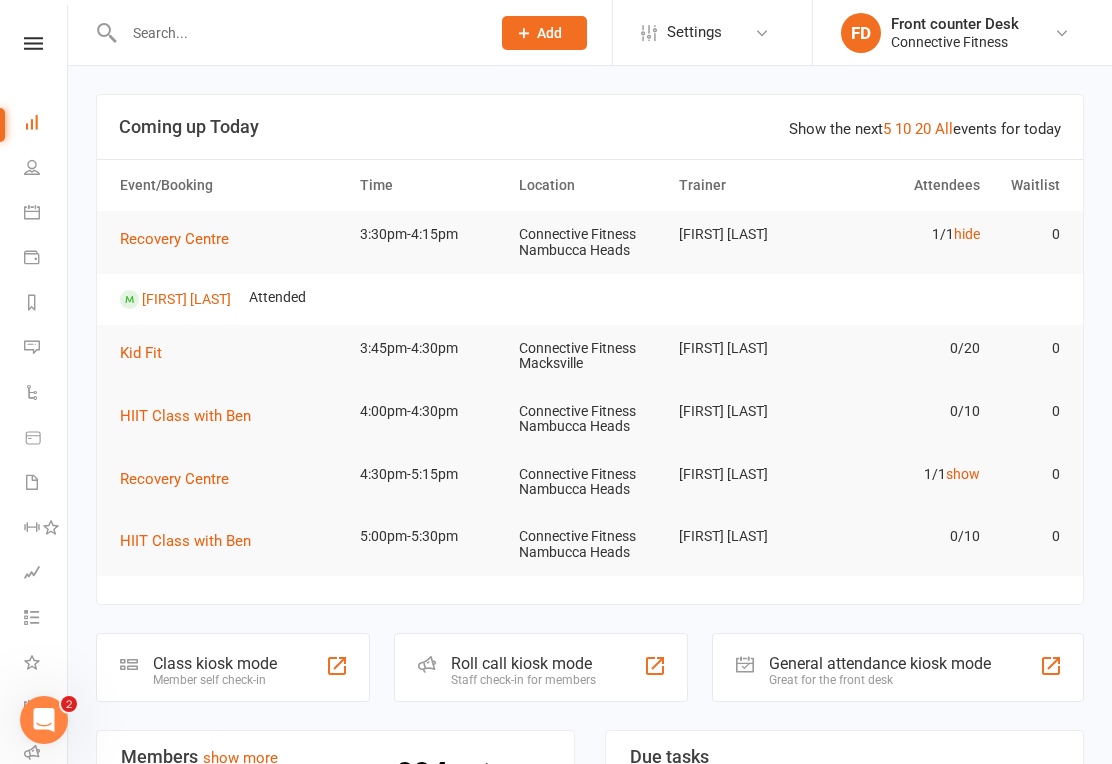 click on "hide" at bounding box center [967, 234] 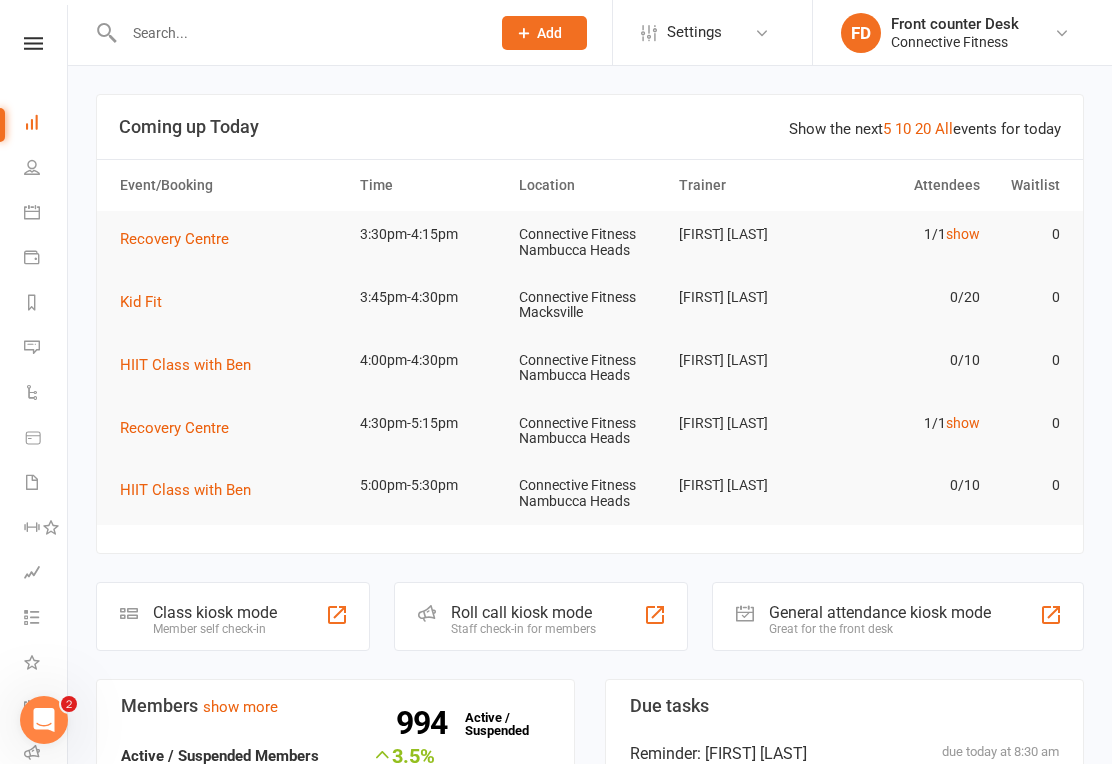 click on "show" at bounding box center (963, 423) 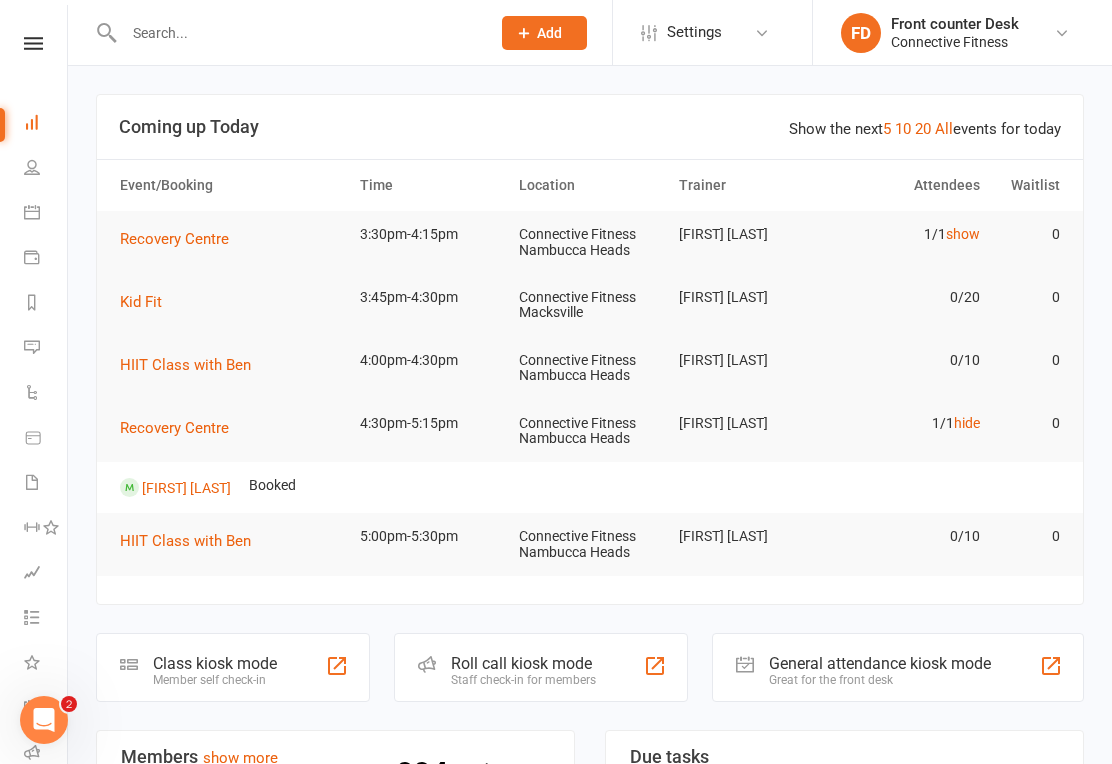 click on "hide" at bounding box center (967, 423) 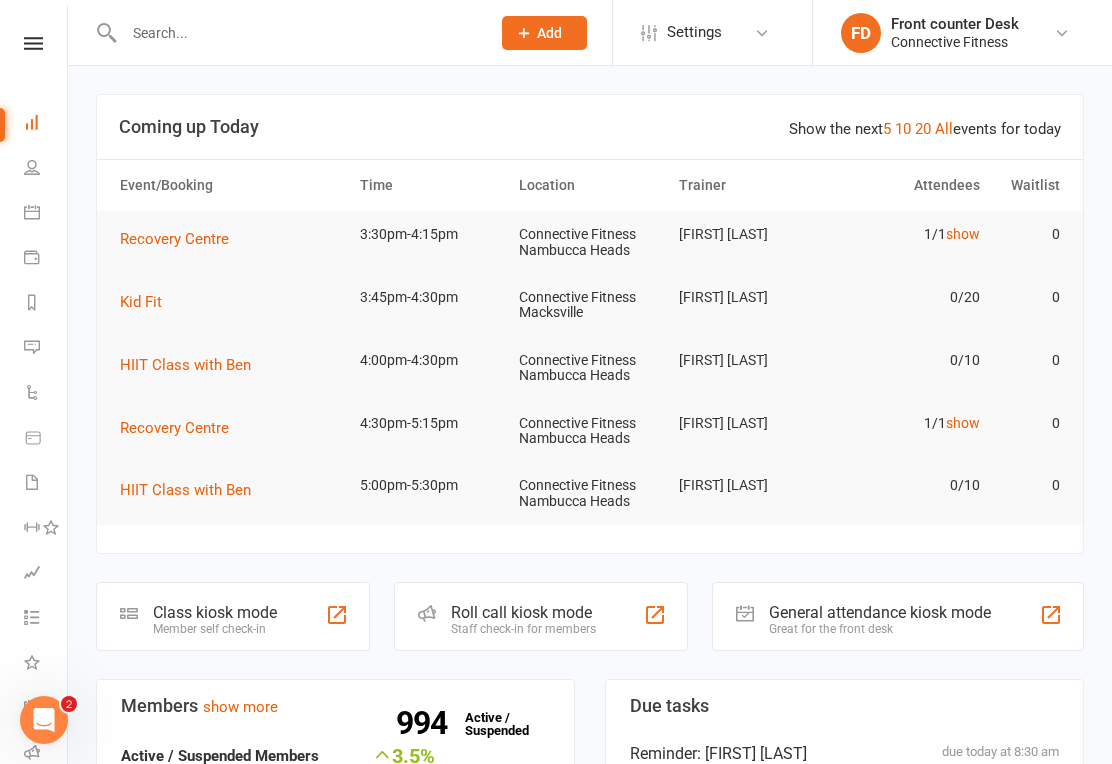 click on "Show the next  5   10   20   All  events for today" at bounding box center [925, 129] 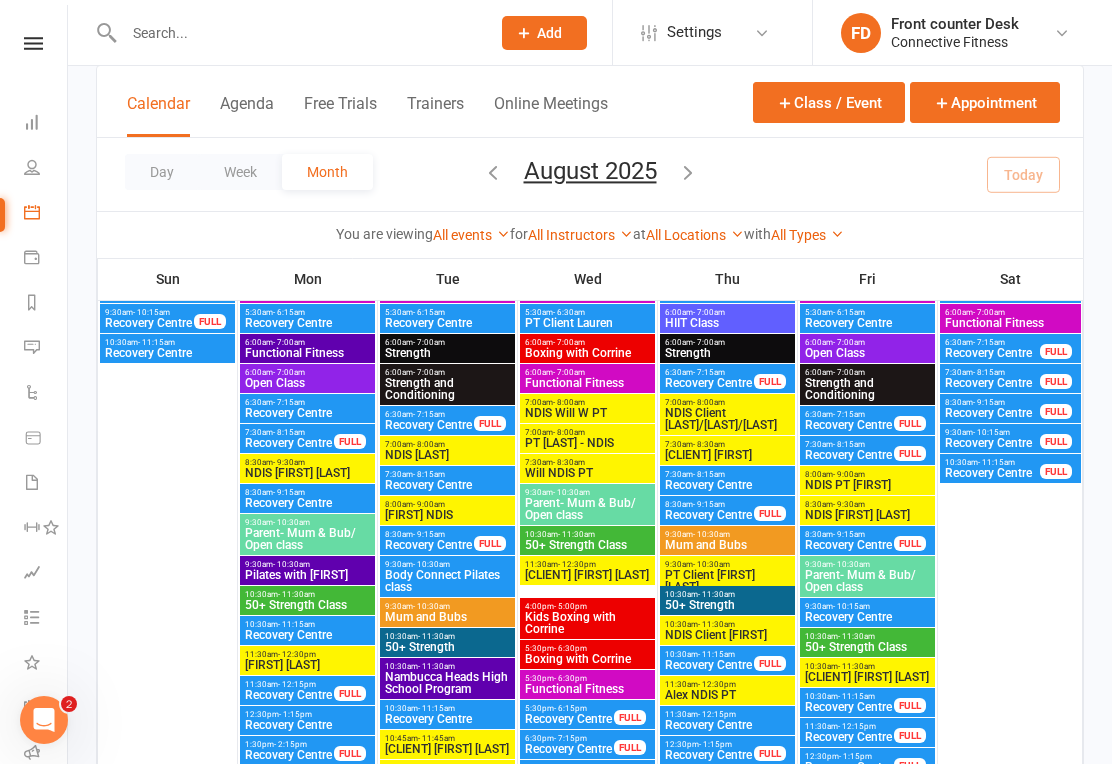 scroll, scrollTop: 0, scrollLeft: 0, axis: both 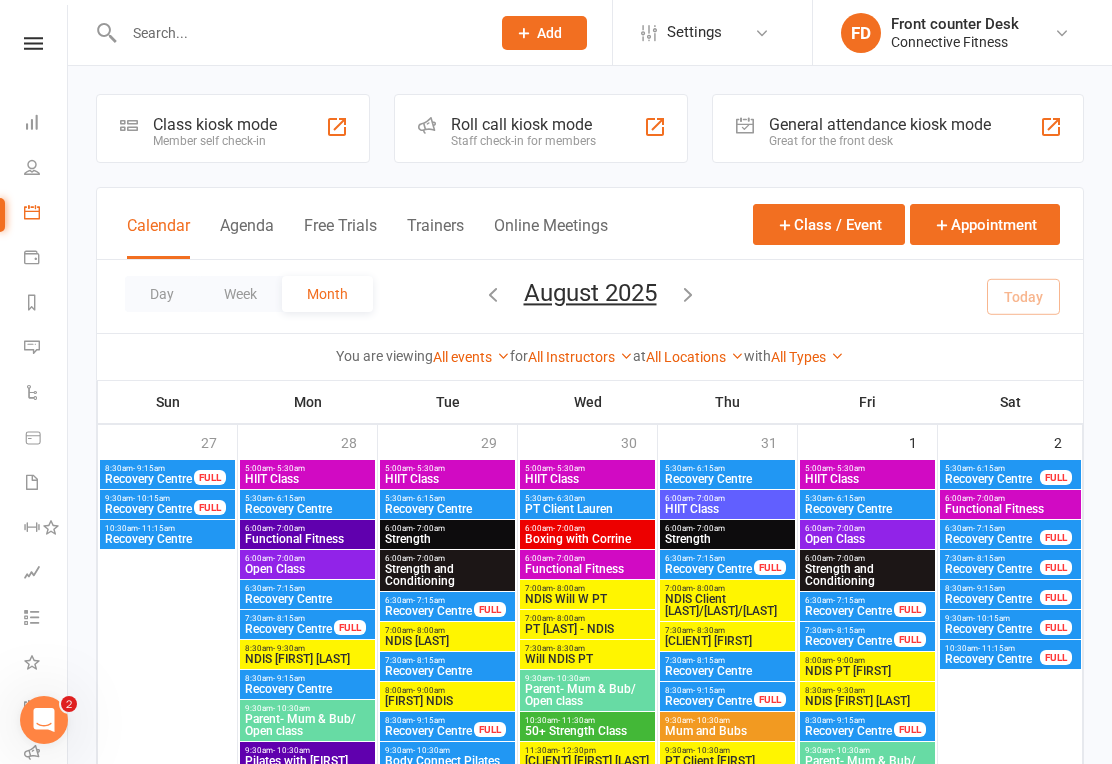 click at bounding box center [32, 122] 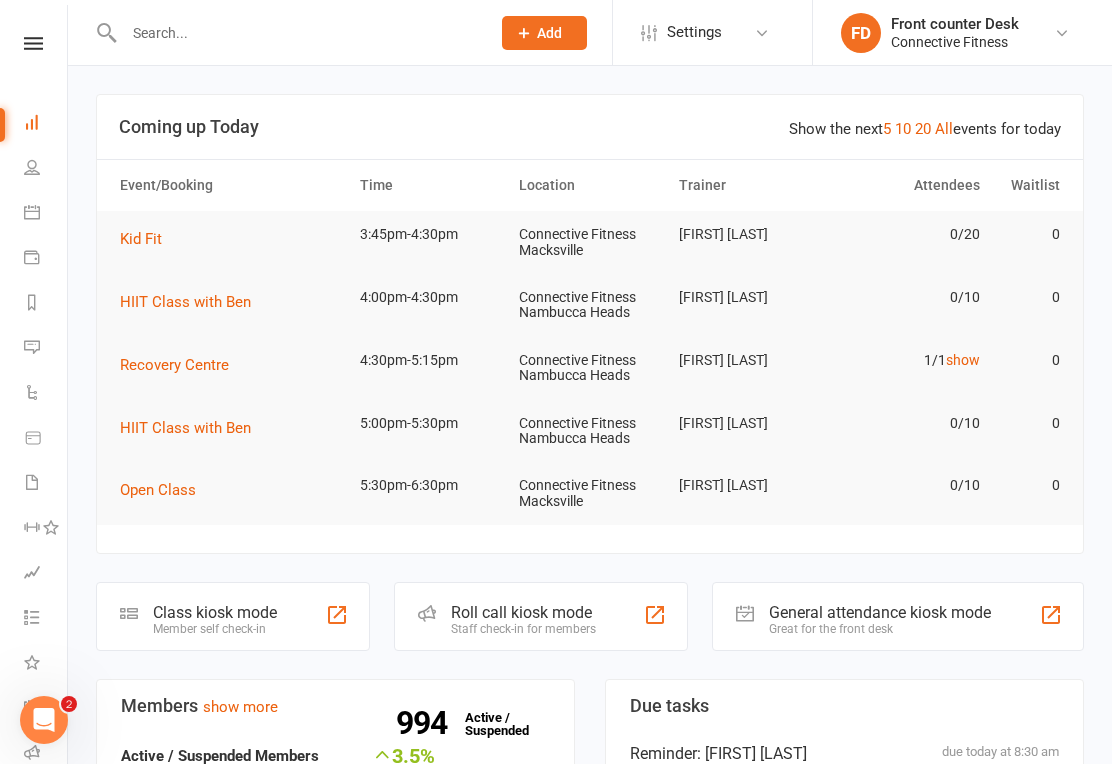click on "All" at bounding box center [944, 129] 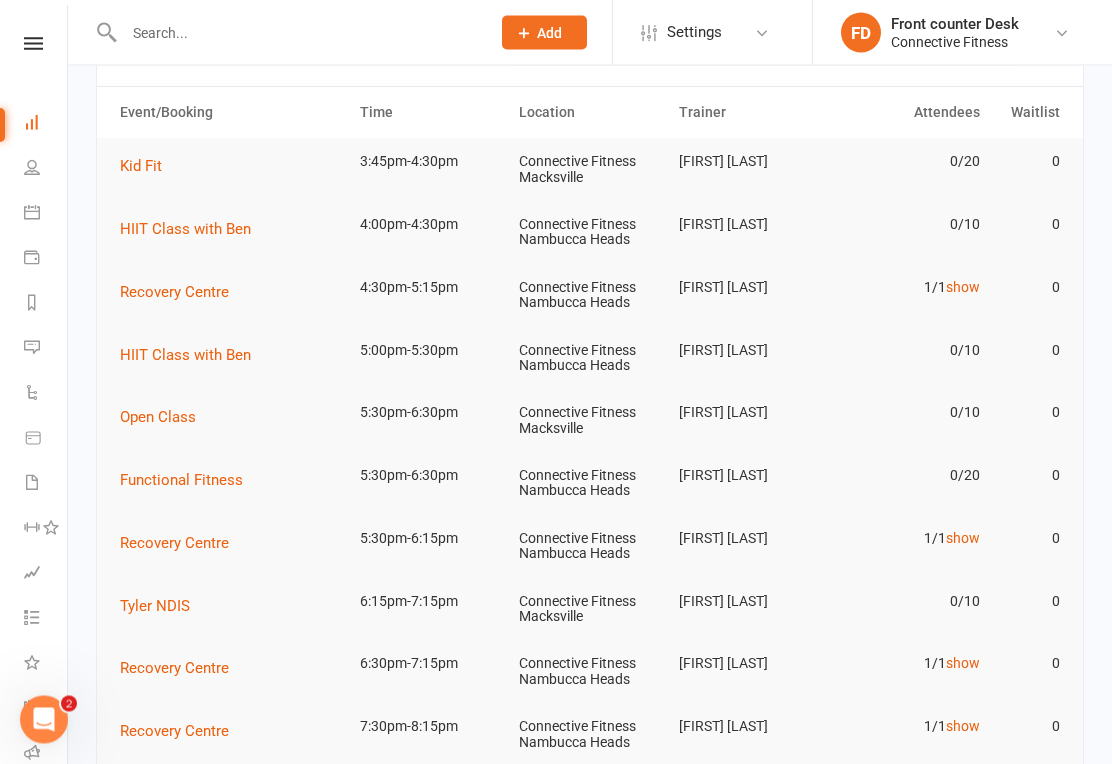 scroll, scrollTop: 0, scrollLeft: 0, axis: both 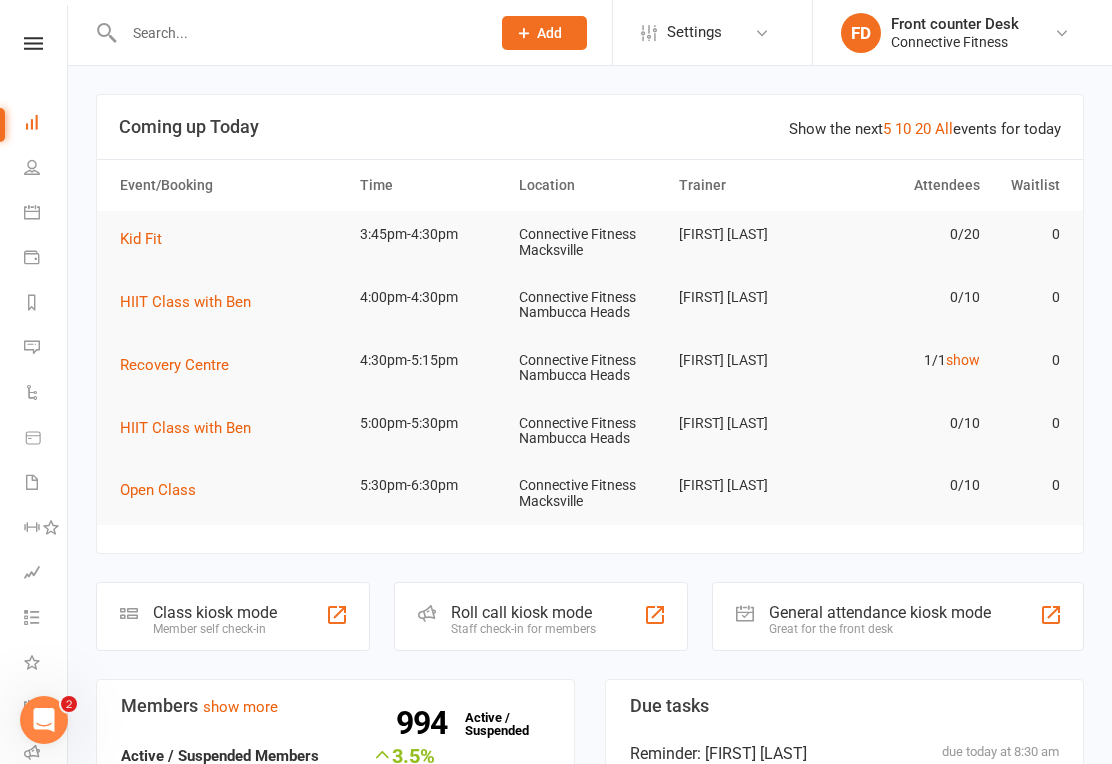 click on "1/1  show" at bounding box center [909, 360] 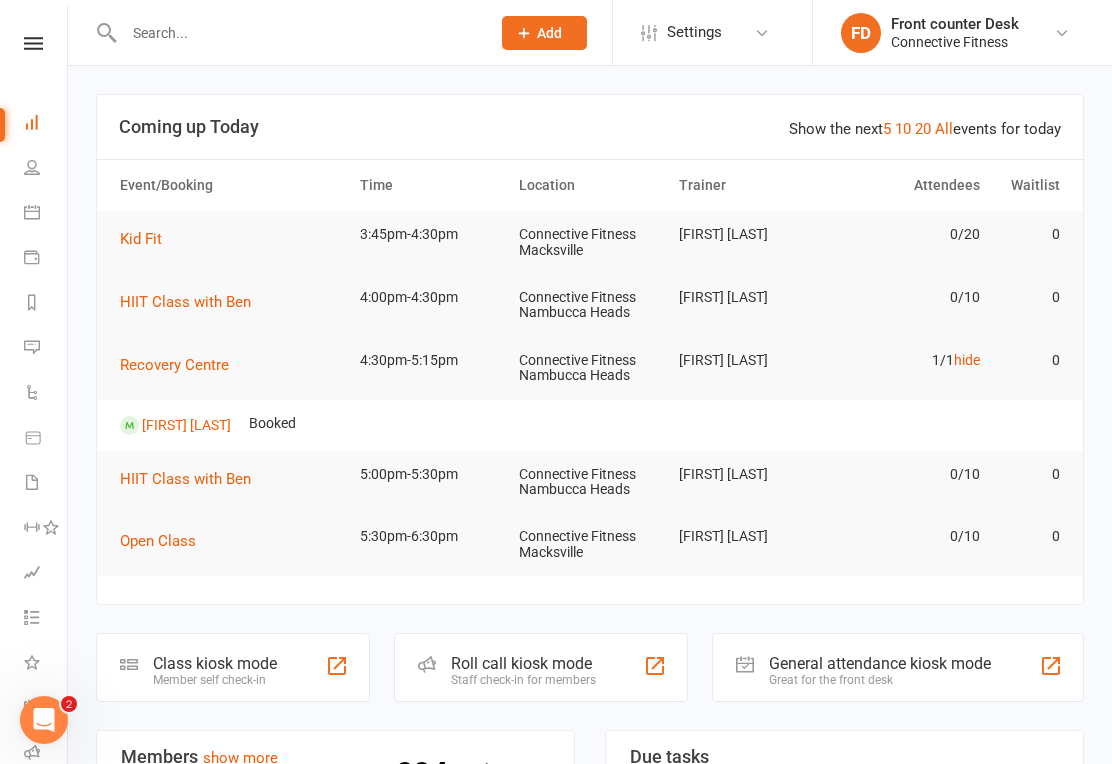 click on "All" at bounding box center (944, 129) 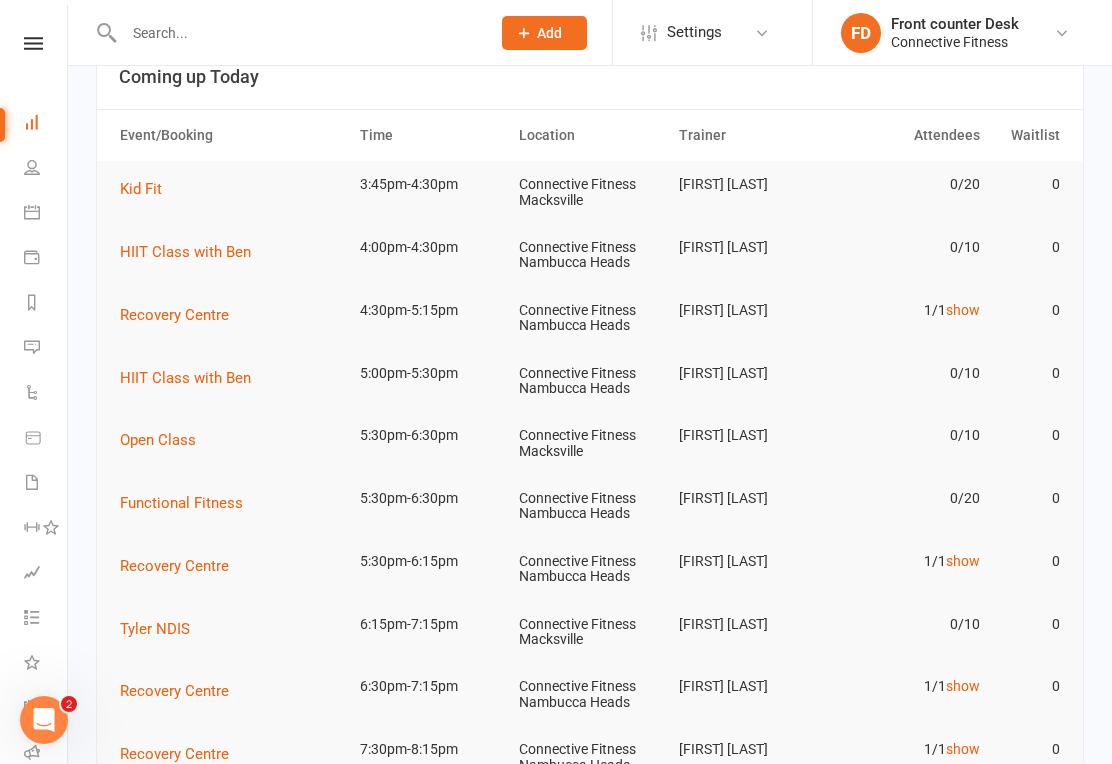 scroll, scrollTop: 30, scrollLeft: 0, axis: vertical 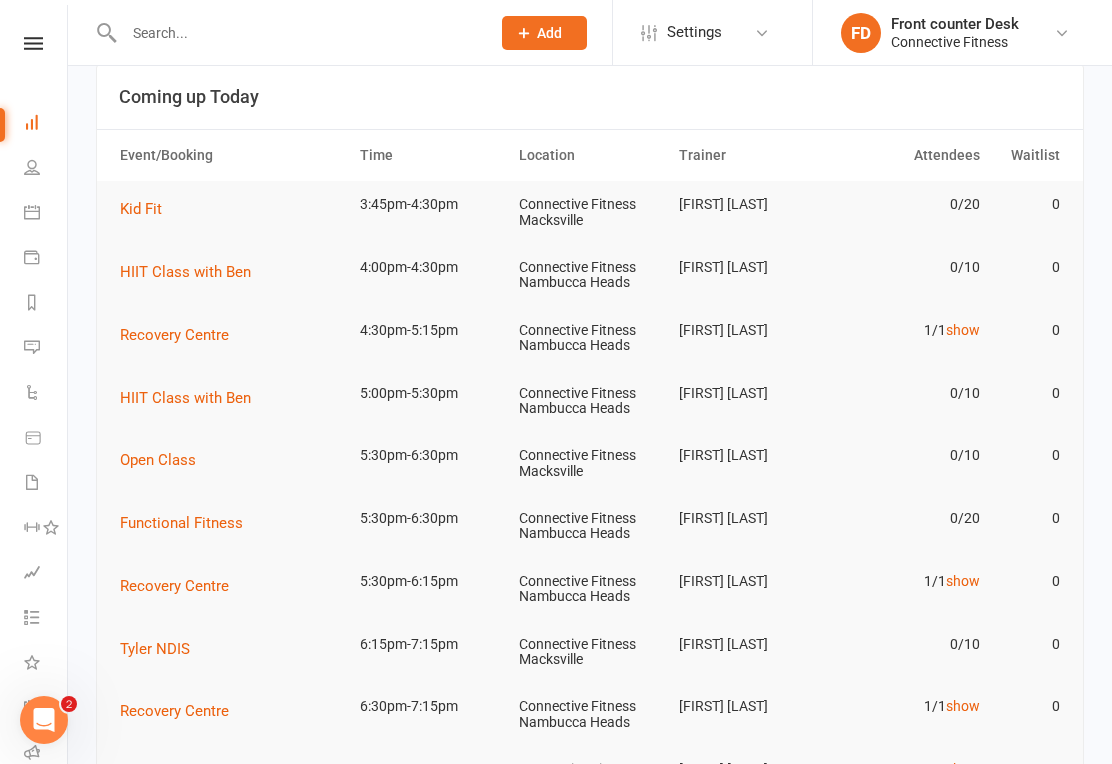 click on "show" at bounding box center [963, 330] 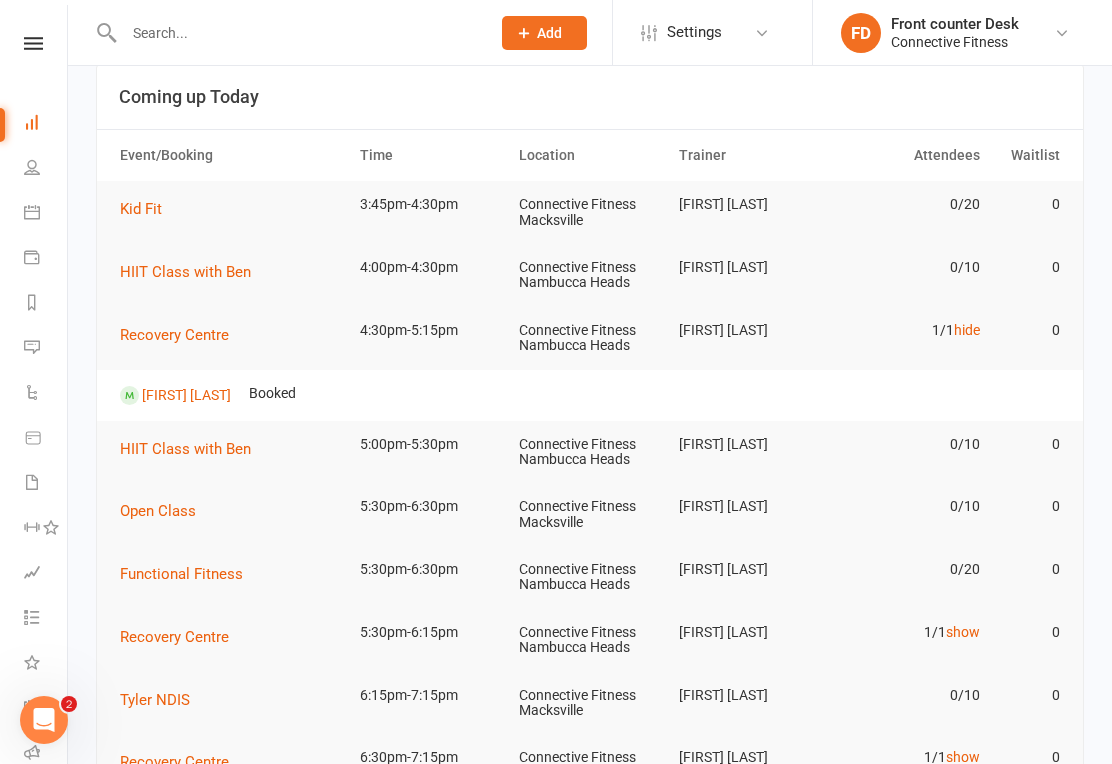 click on "hide" at bounding box center [967, 330] 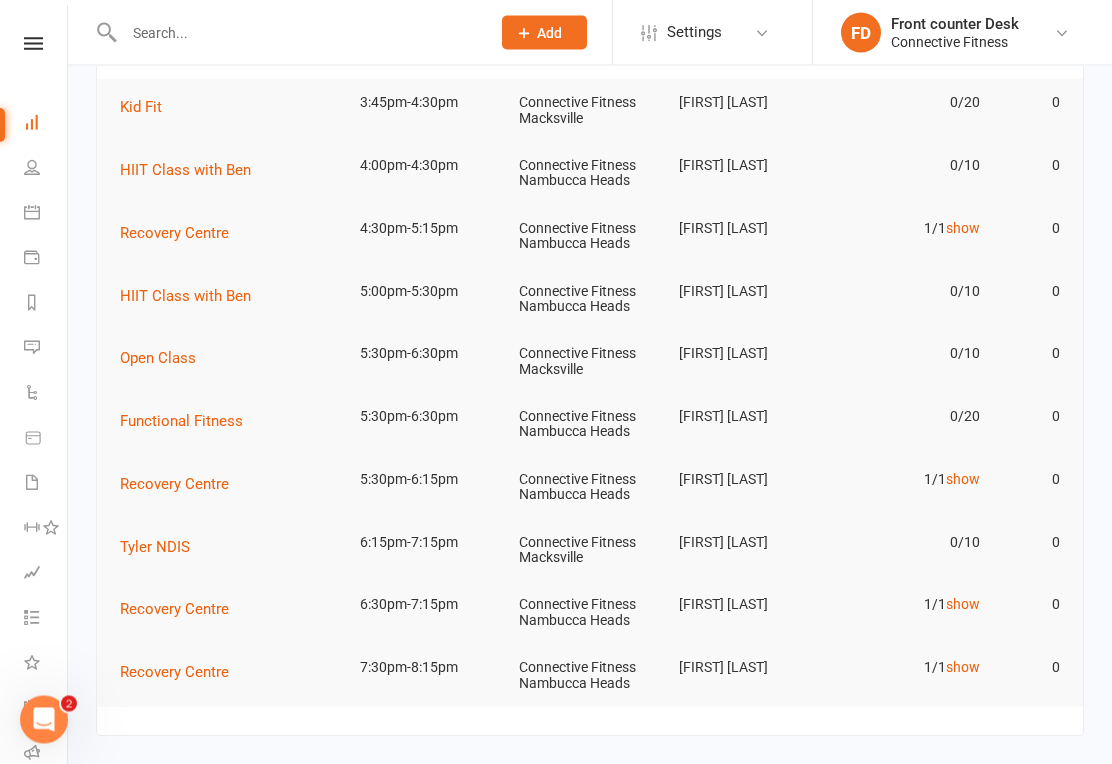 click on "show" at bounding box center [963, 480] 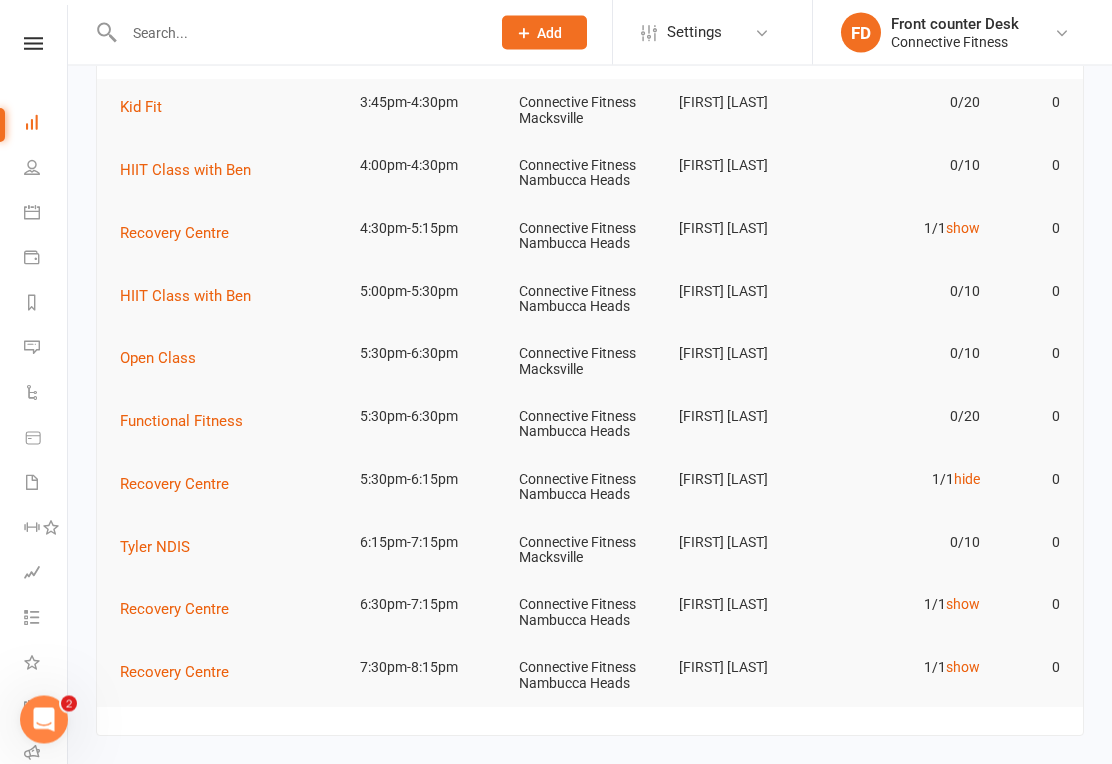 scroll, scrollTop: 132, scrollLeft: 0, axis: vertical 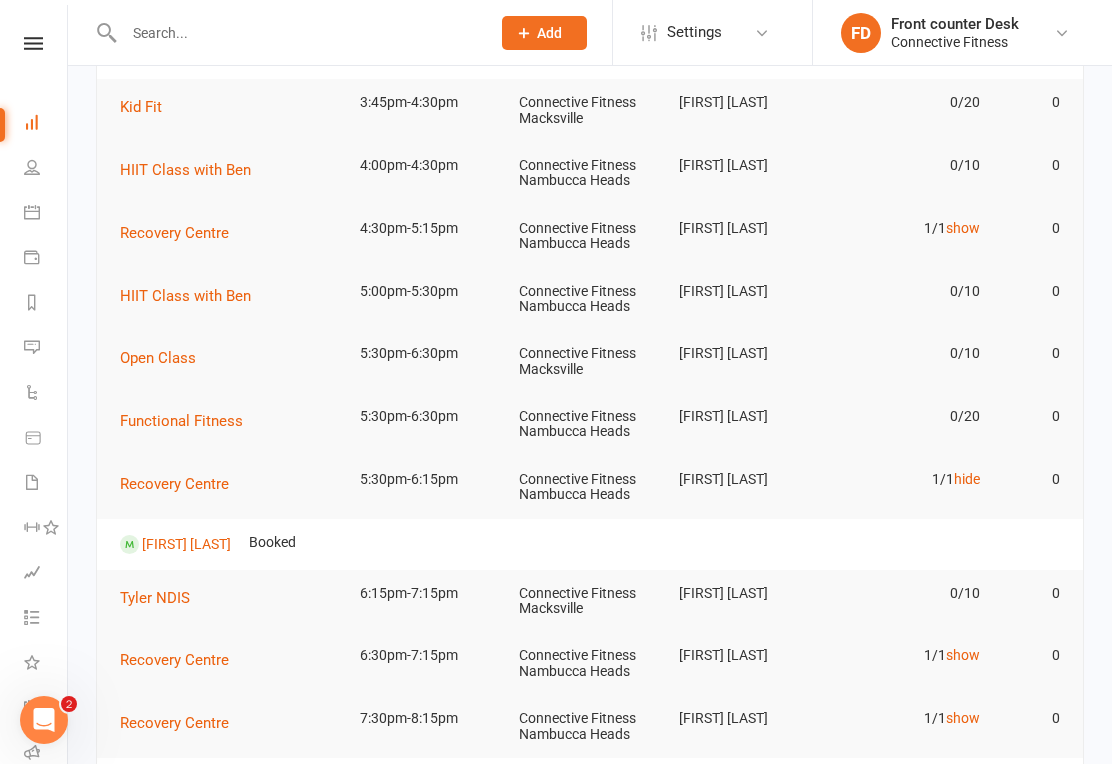 click on "hide" at bounding box center (967, 479) 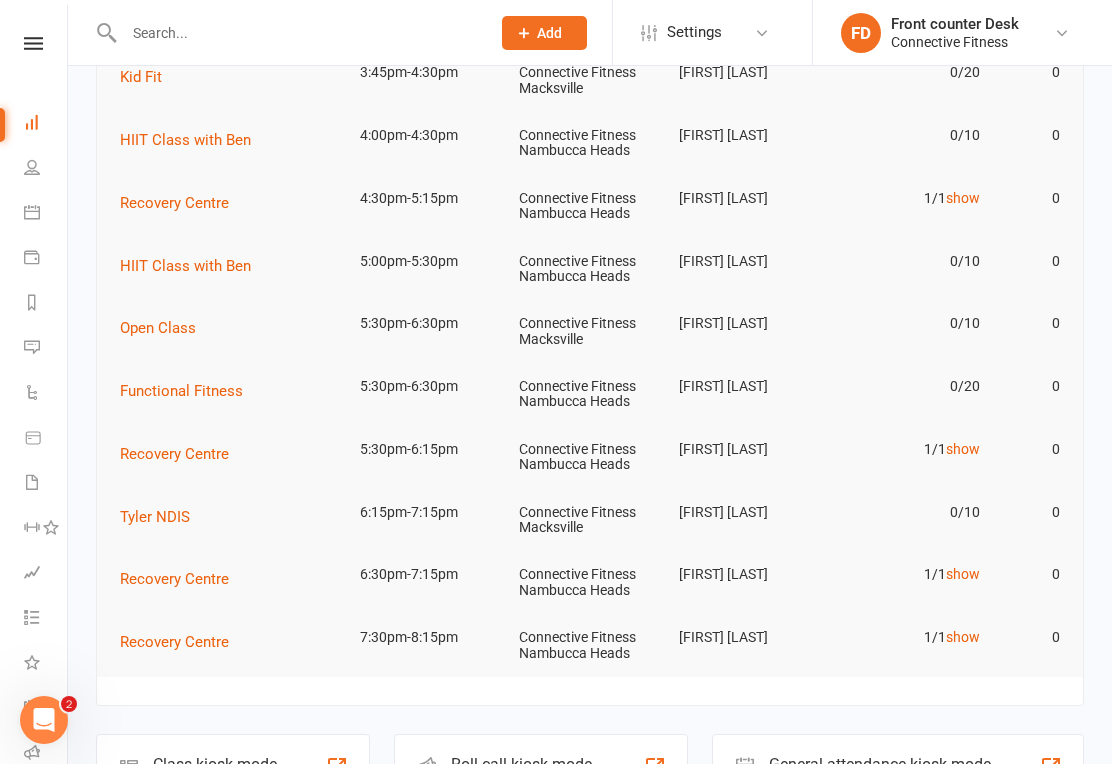 scroll, scrollTop: 192, scrollLeft: 0, axis: vertical 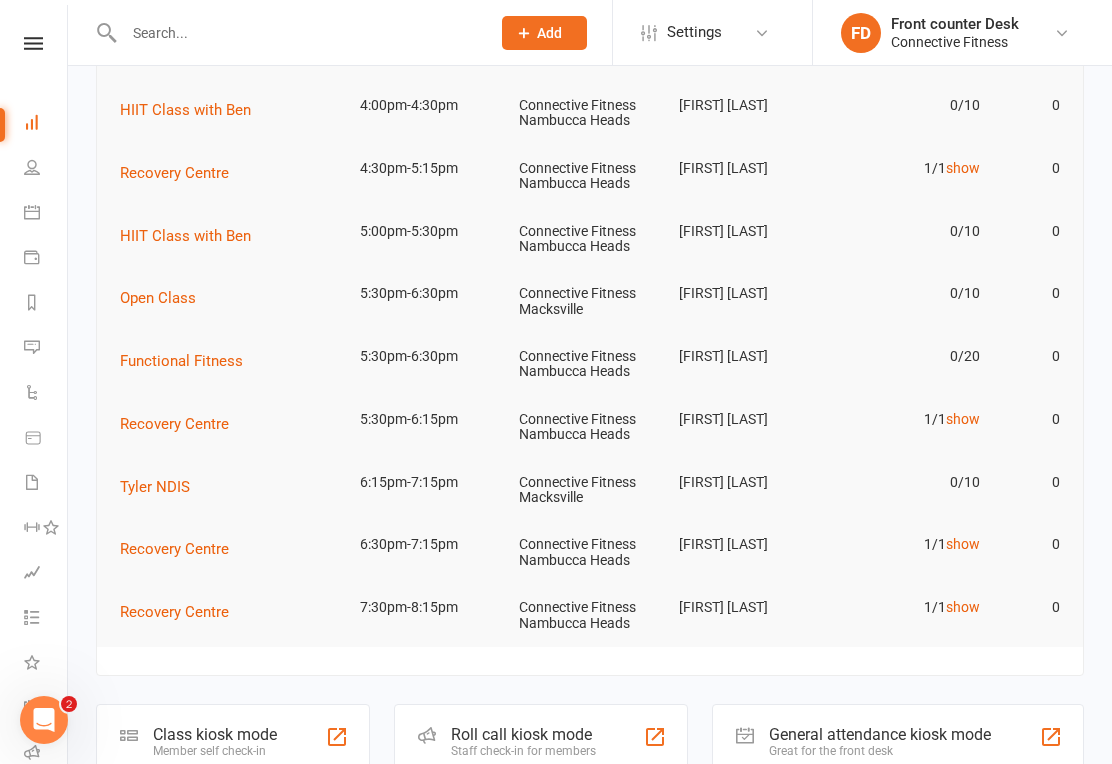 click on "show" at bounding box center [963, 544] 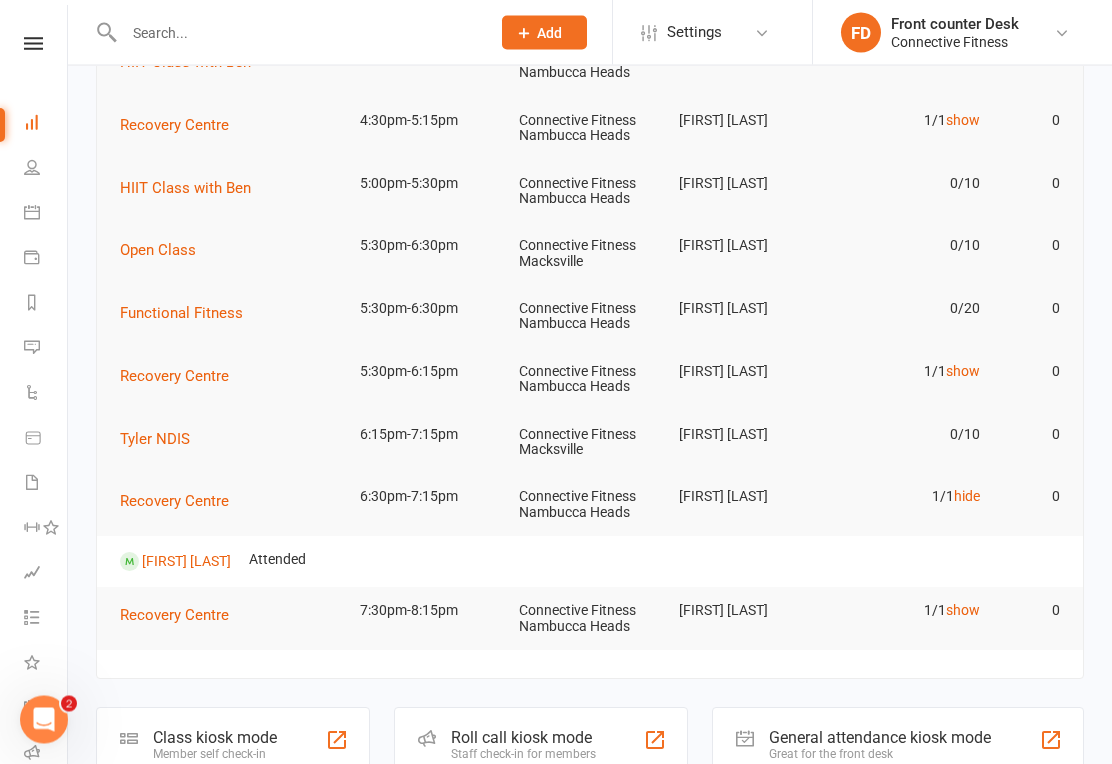 scroll, scrollTop: 244, scrollLeft: 0, axis: vertical 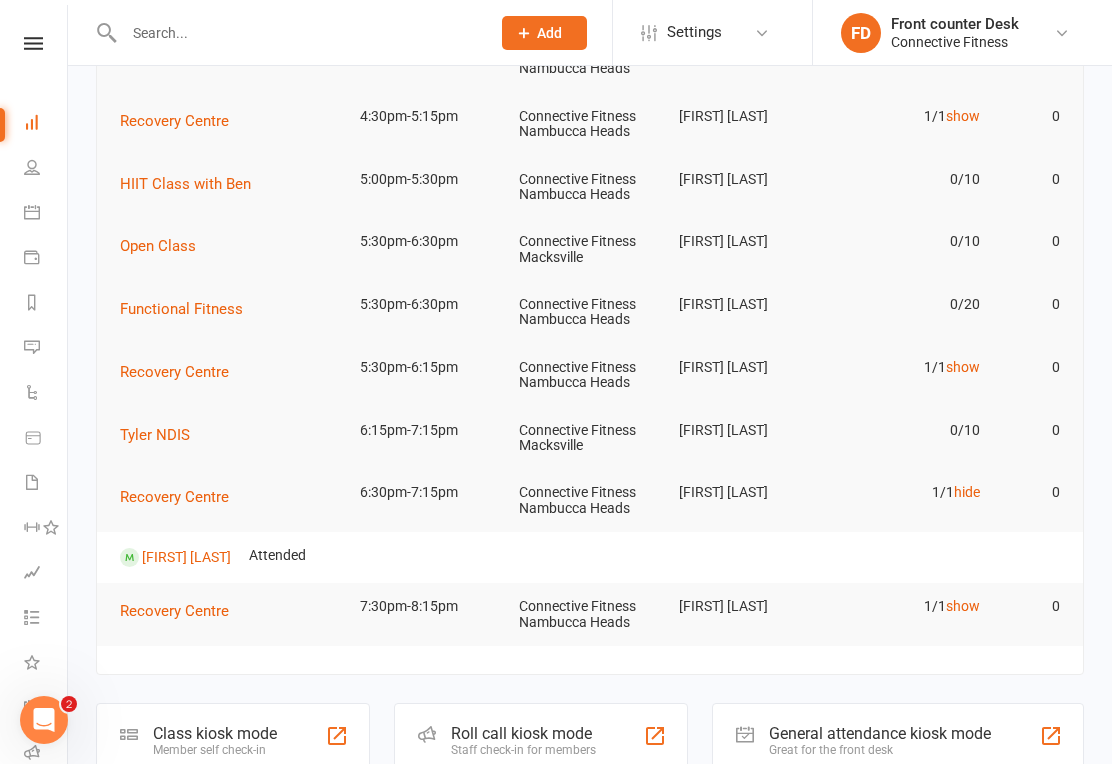 click on "show" at bounding box center (963, 606) 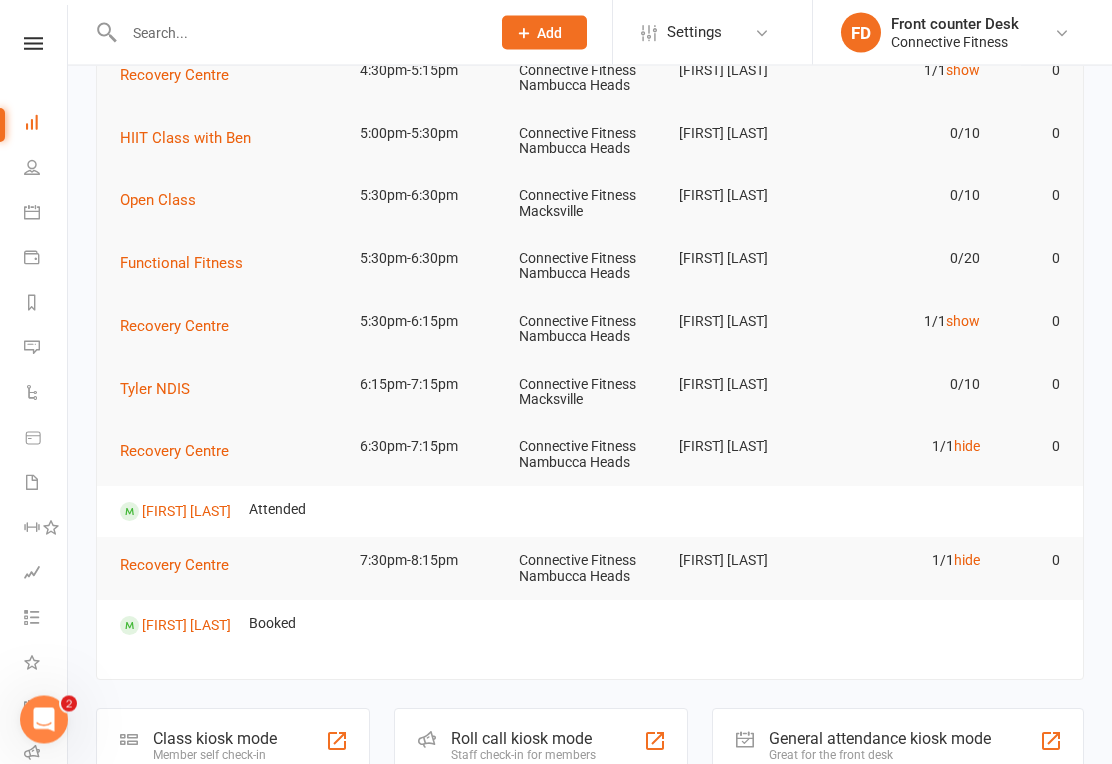 scroll, scrollTop: 292, scrollLeft: 0, axis: vertical 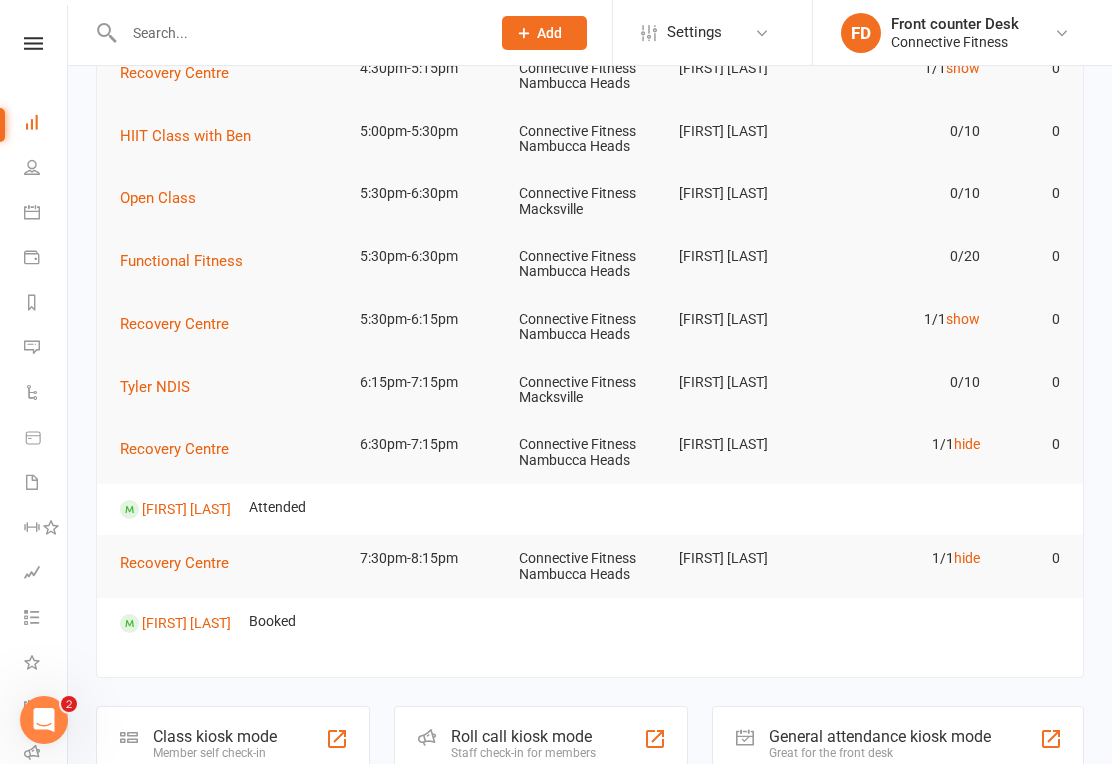 click on "hide" at bounding box center [967, 444] 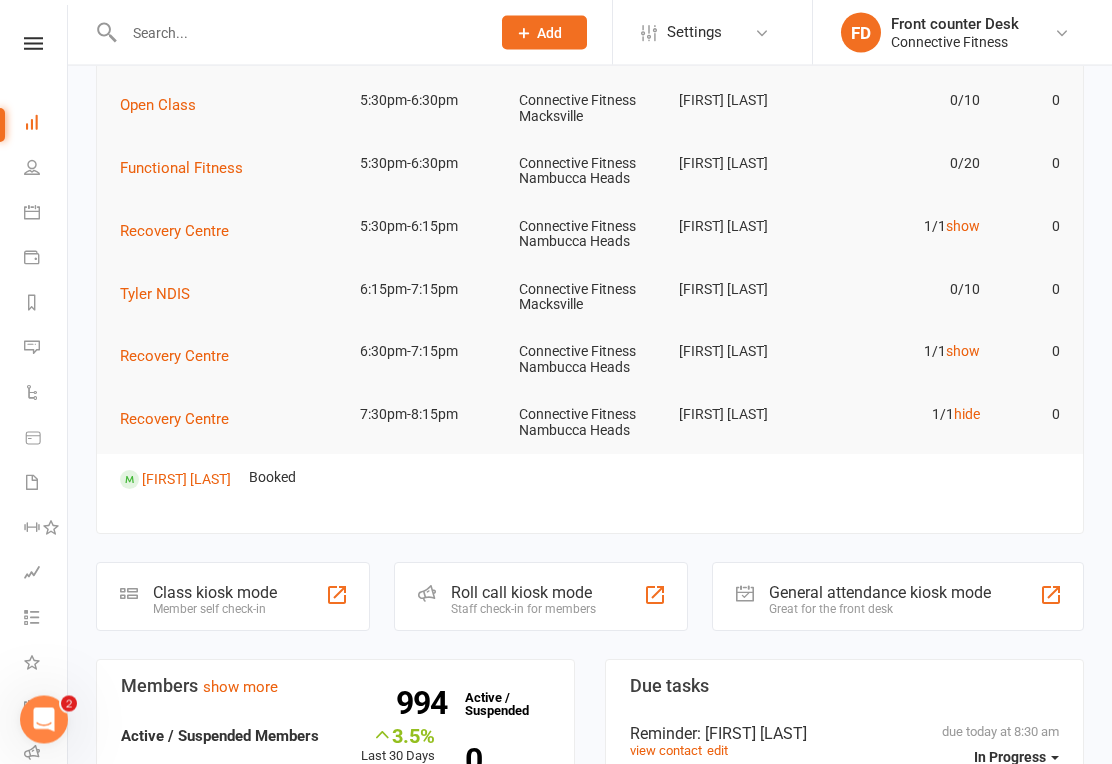 scroll, scrollTop: 0, scrollLeft: 0, axis: both 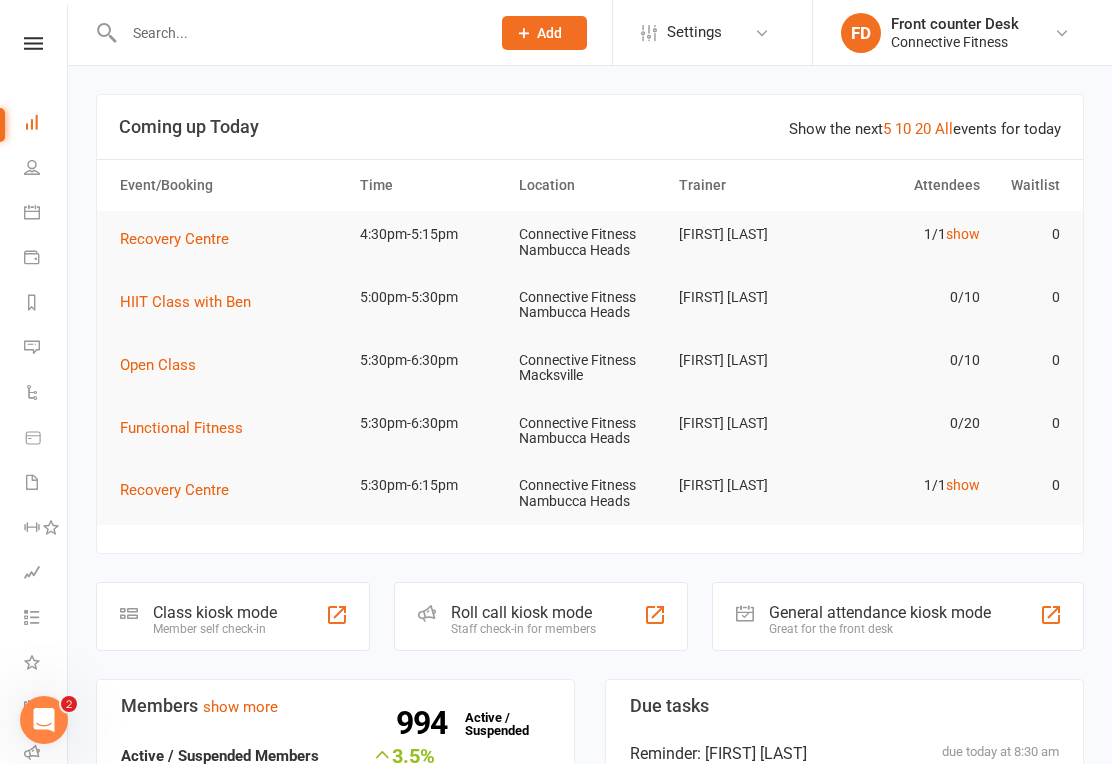 click on "show" at bounding box center [963, 485] 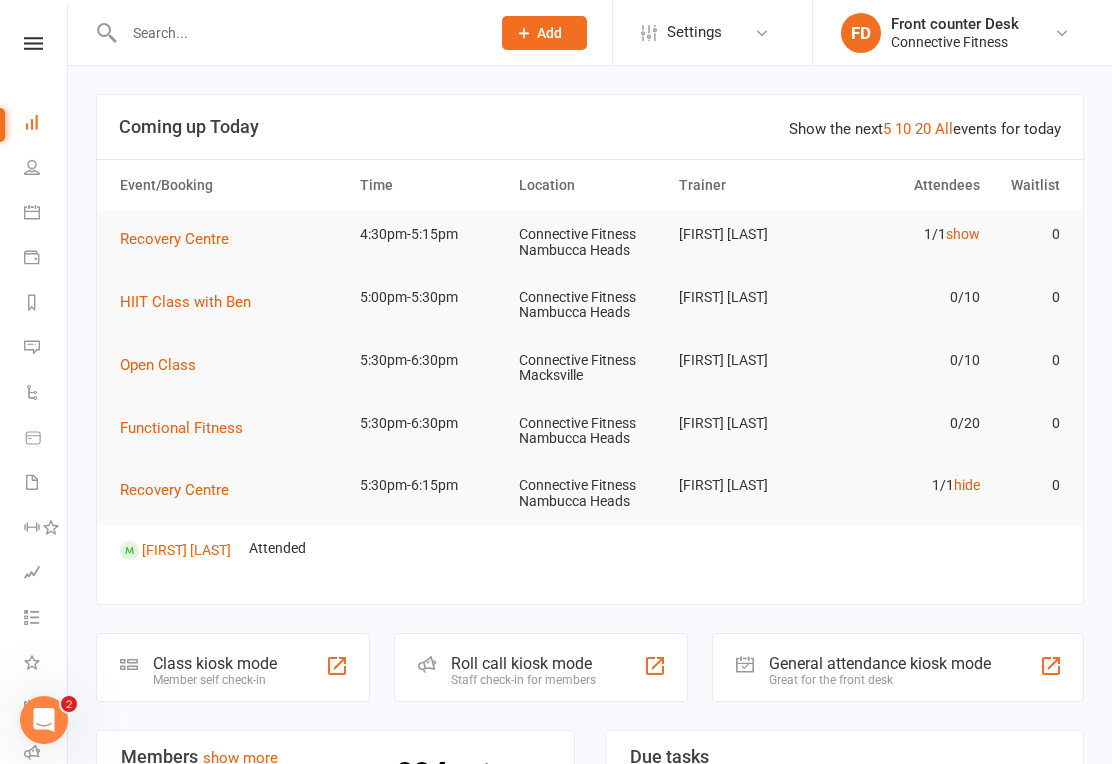 click on "hide" at bounding box center [967, 485] 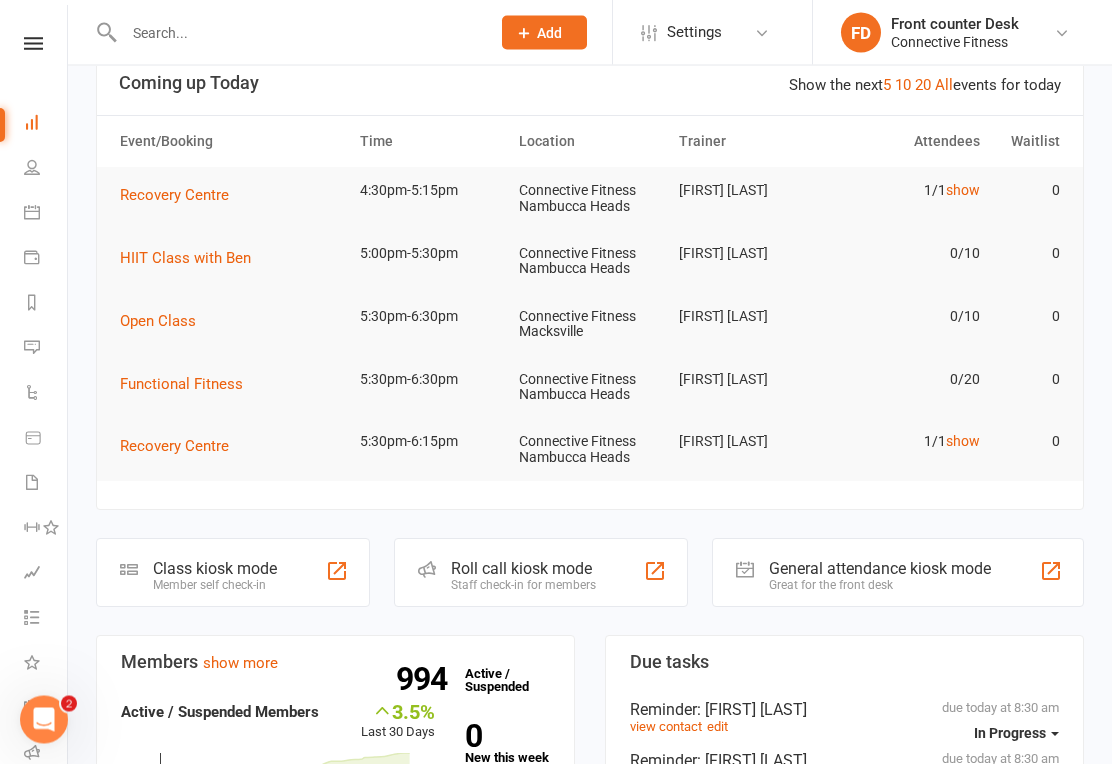 scroll, scrollTop: 0, scrollLeft: 0, axis: both 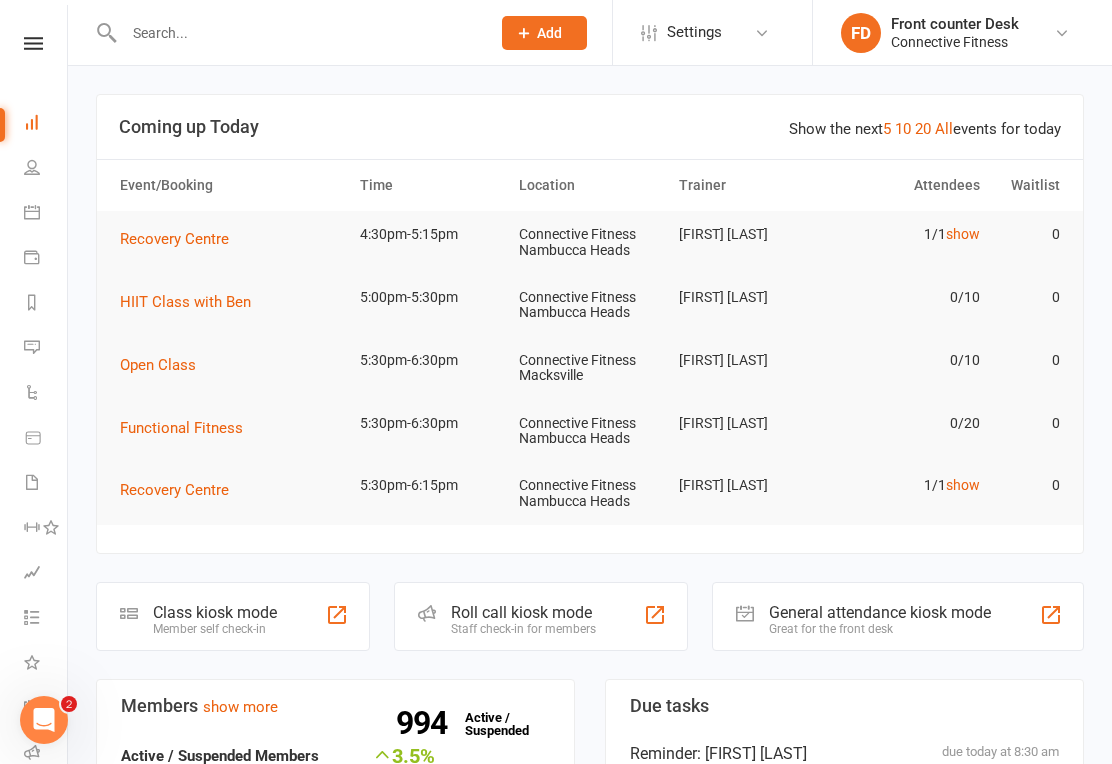 click on "Show the next  5   10   20   All  events for today" at bounding box center [925, 129] 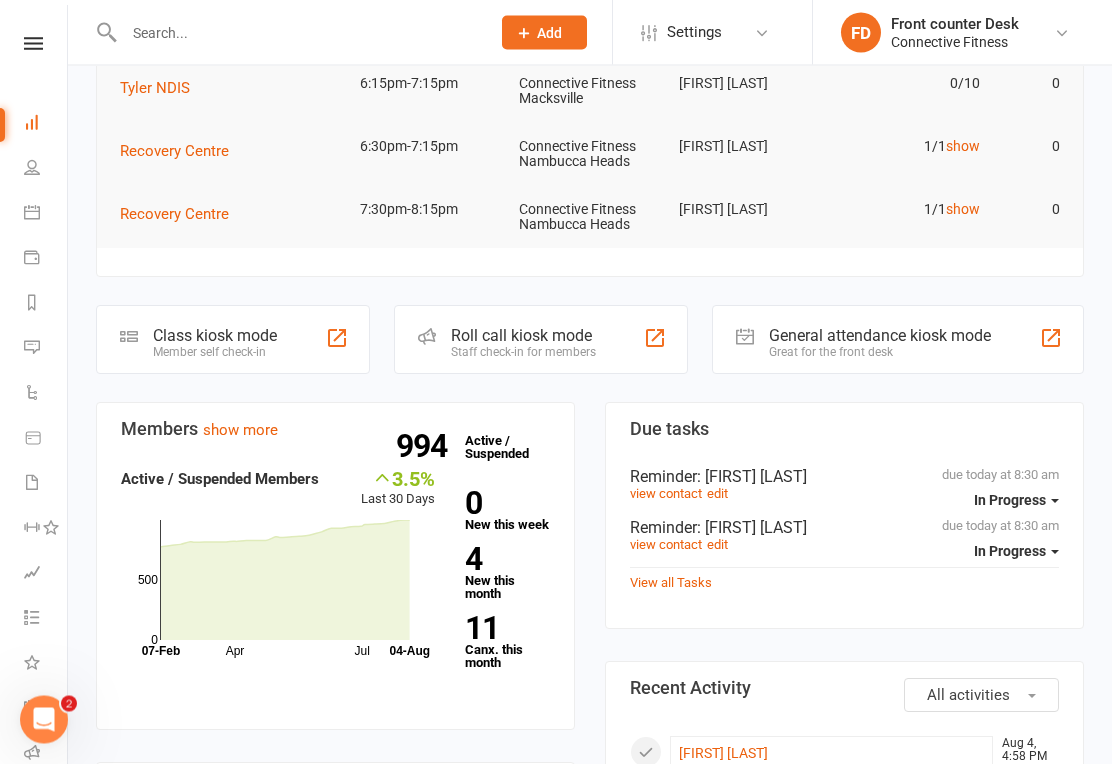 click on "show" at bounding box center (963, 210) 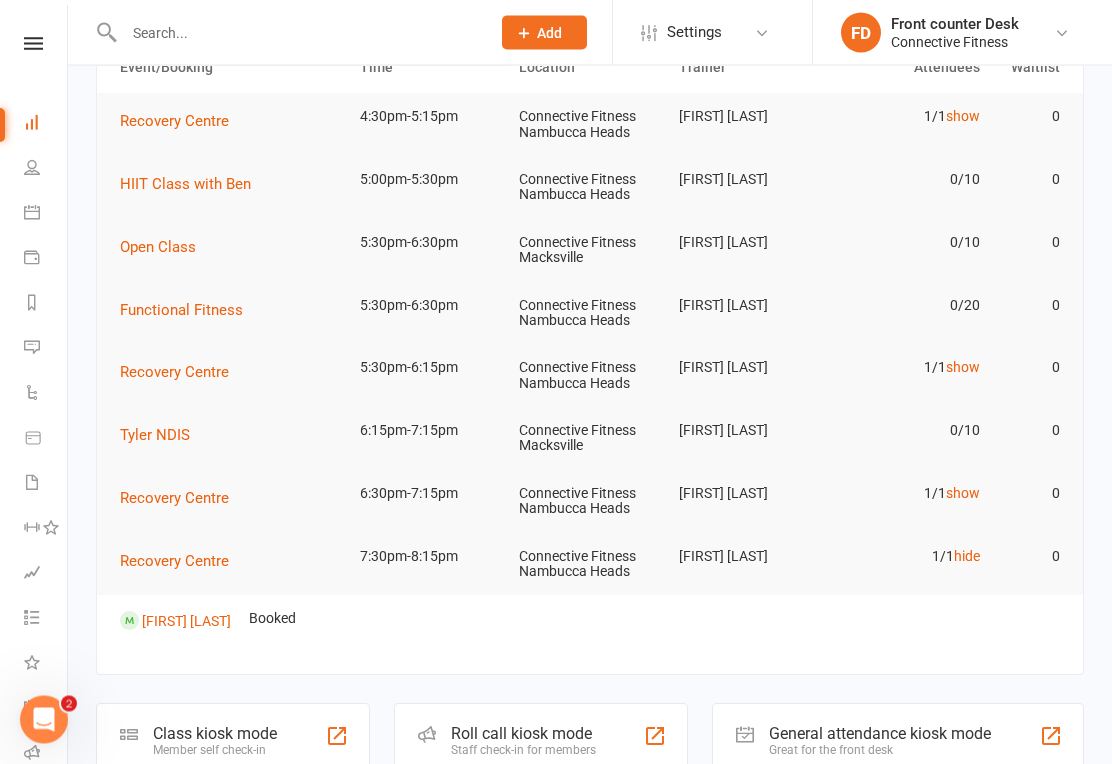 scroll, scrollTop: 118, scrollLeft: 0, axis: vertical 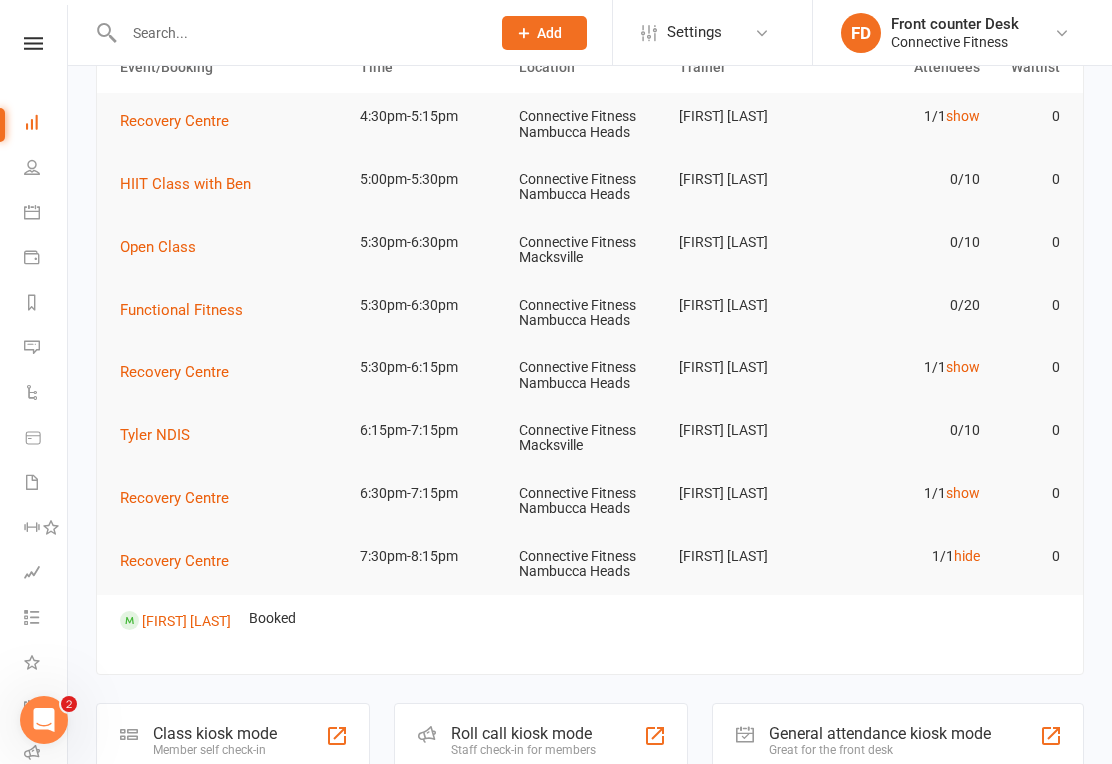 click on "hide" at bounding box center (967, 556) 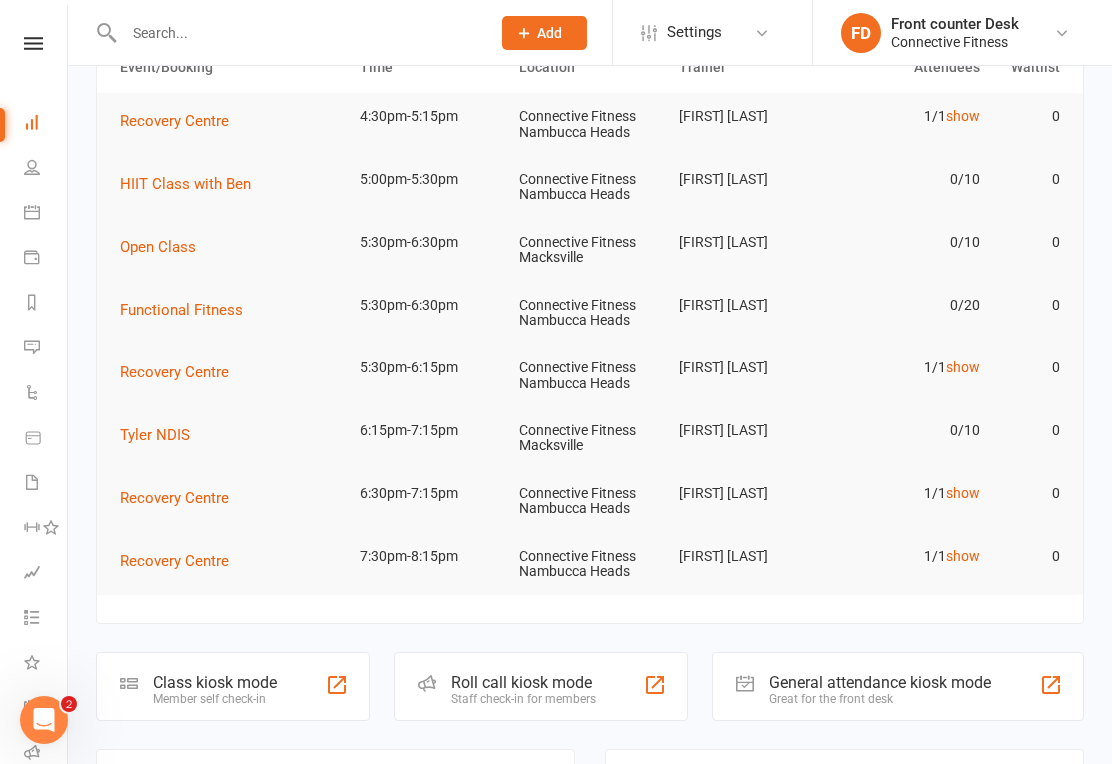 click on "show" at bounding box center (963, 556) 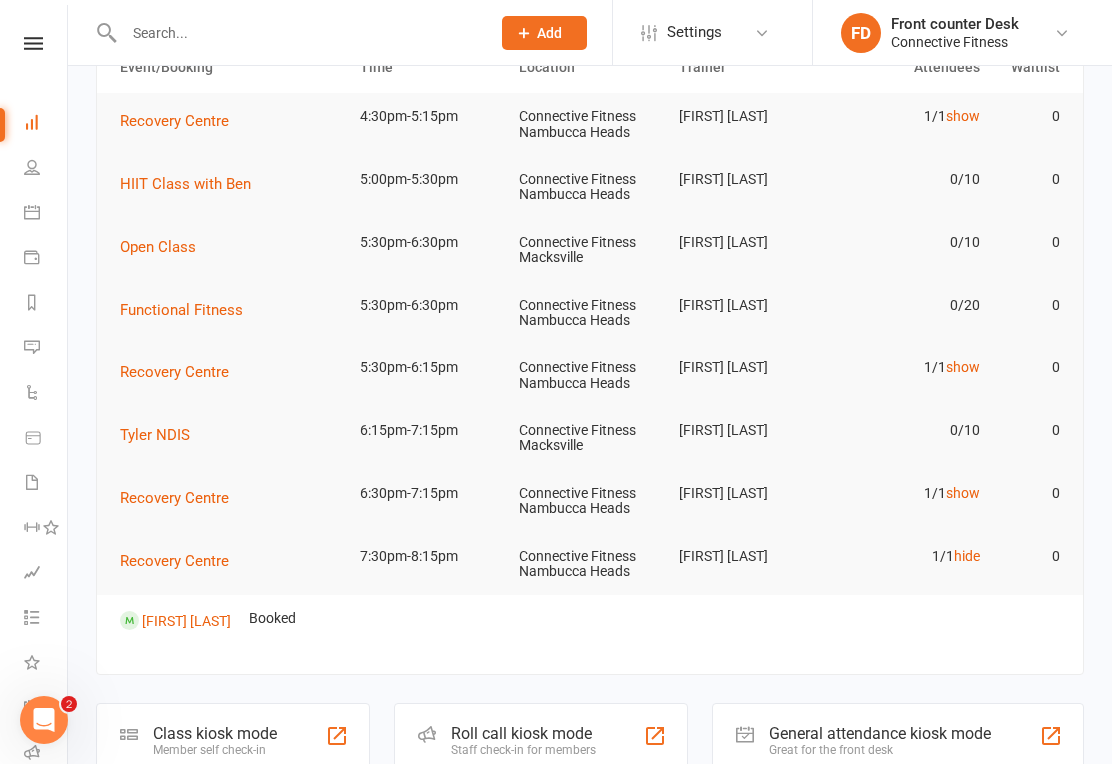 click on "hide" at bounding box center (967, 556) 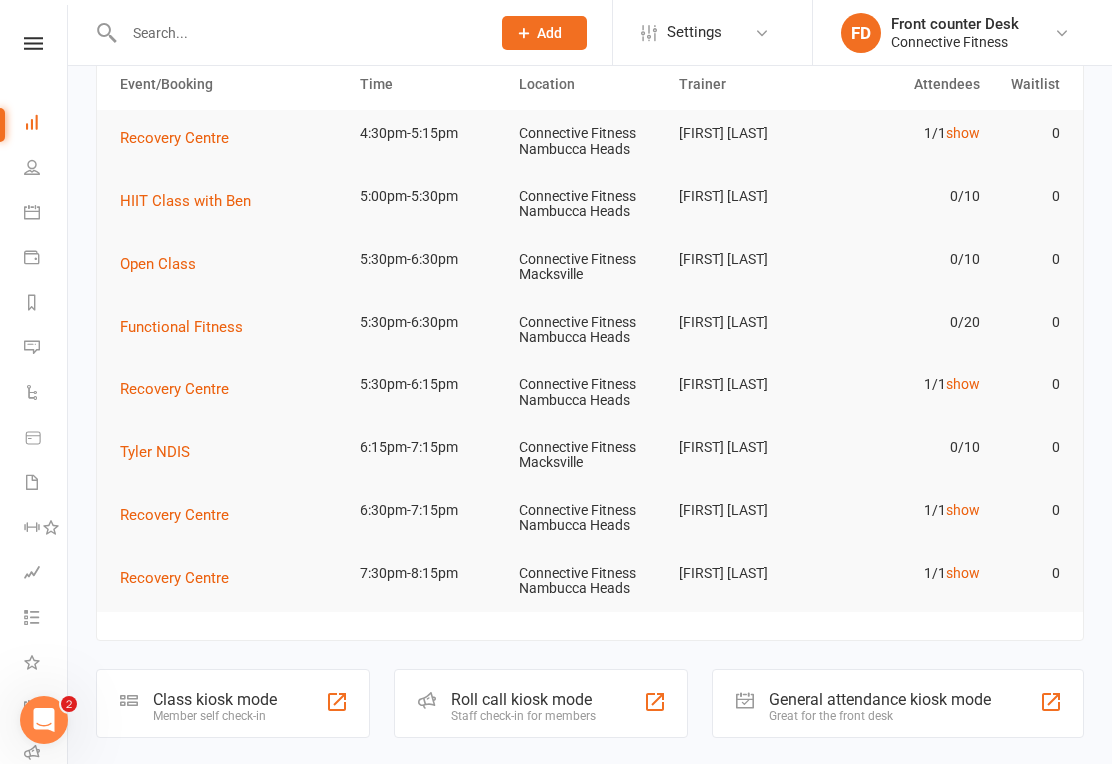 scroll, scrollTop: 116, scrollLeft: 0, axis: vertical 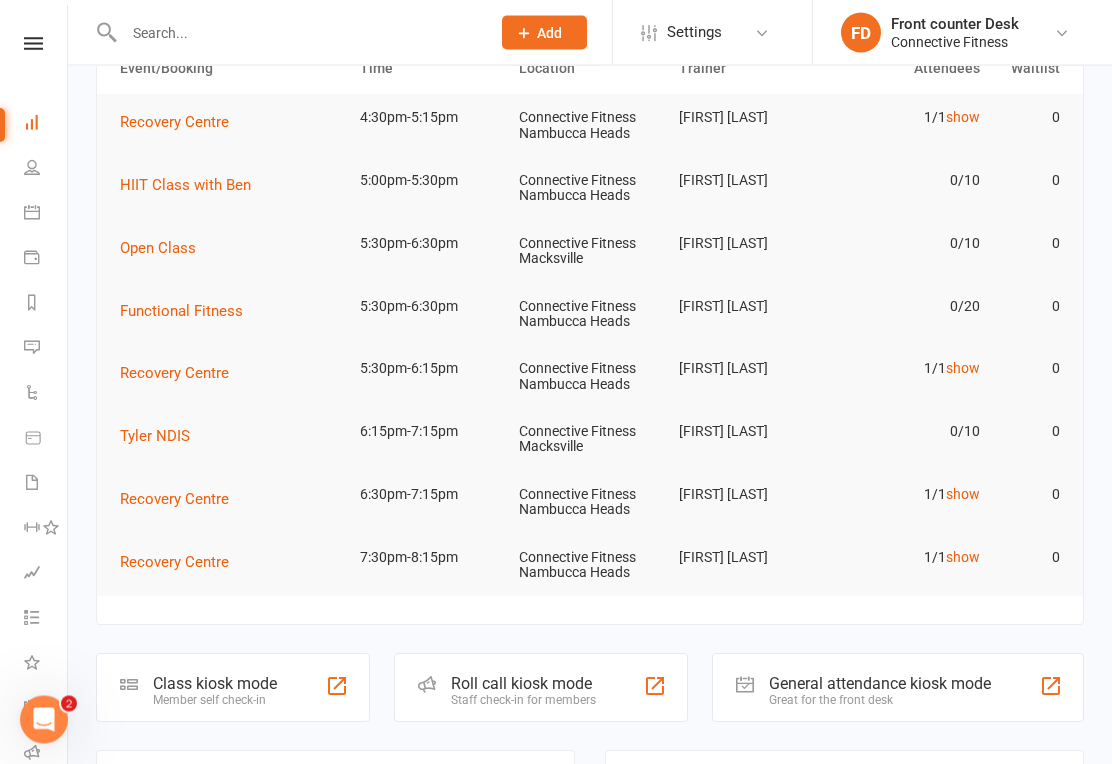 click on "show" at bounding box center [963, 558] 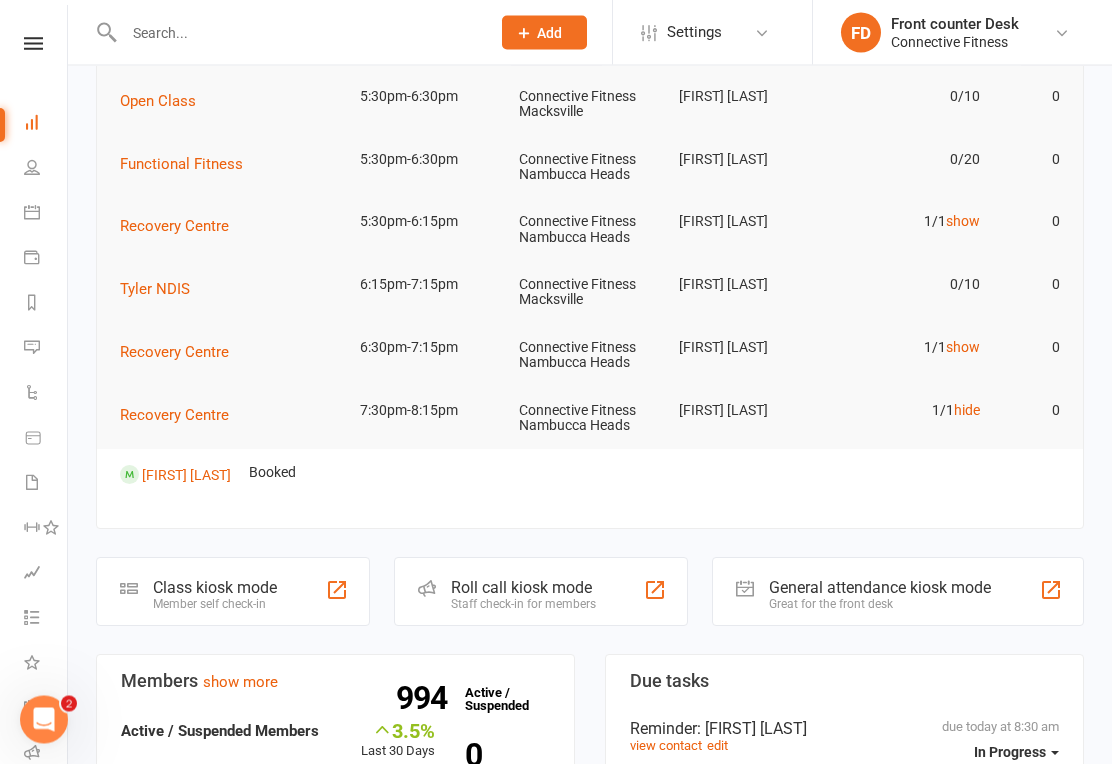 scroll, scrollTop: 264, scrollLeft: 0, axis: vertical 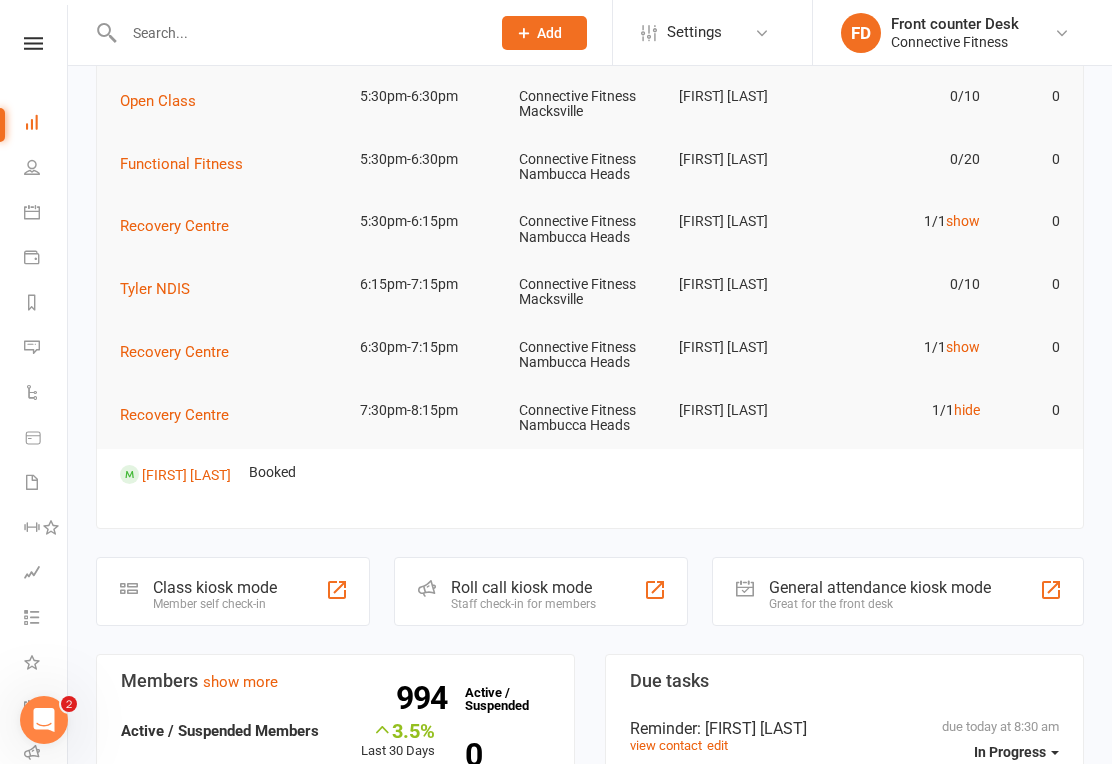 click on "Recovery Centre" at bounding box center (174, 415) 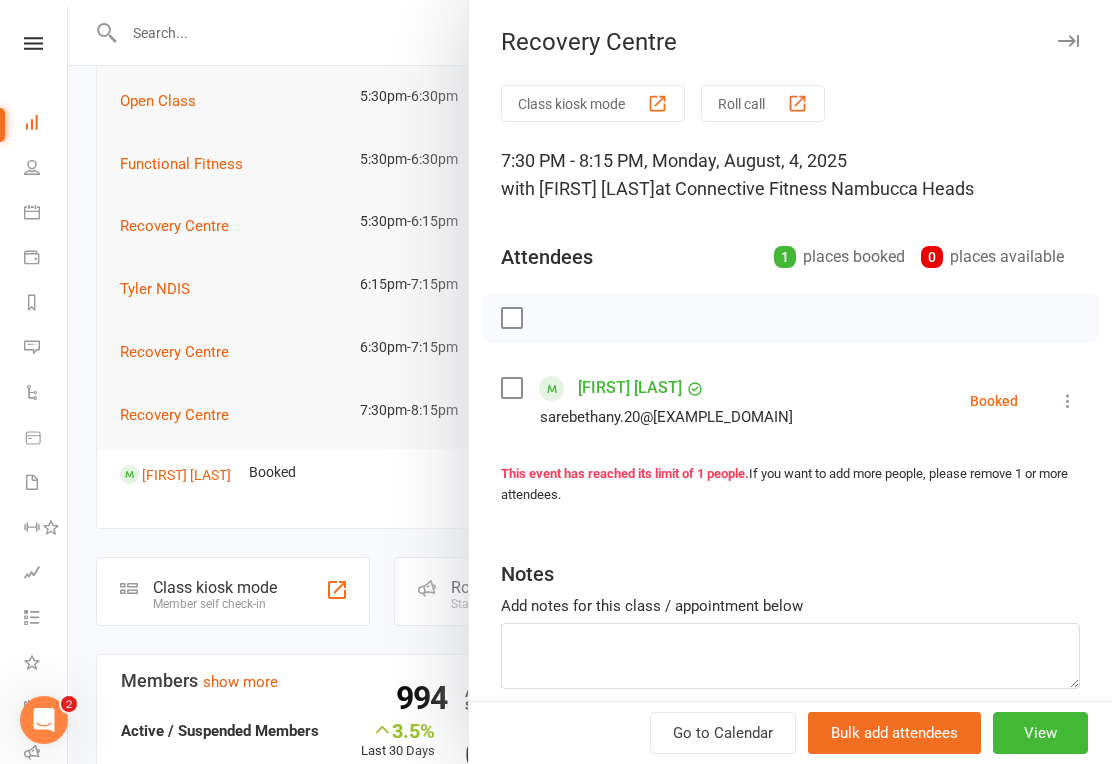 click at bounding box center (1068, 401) 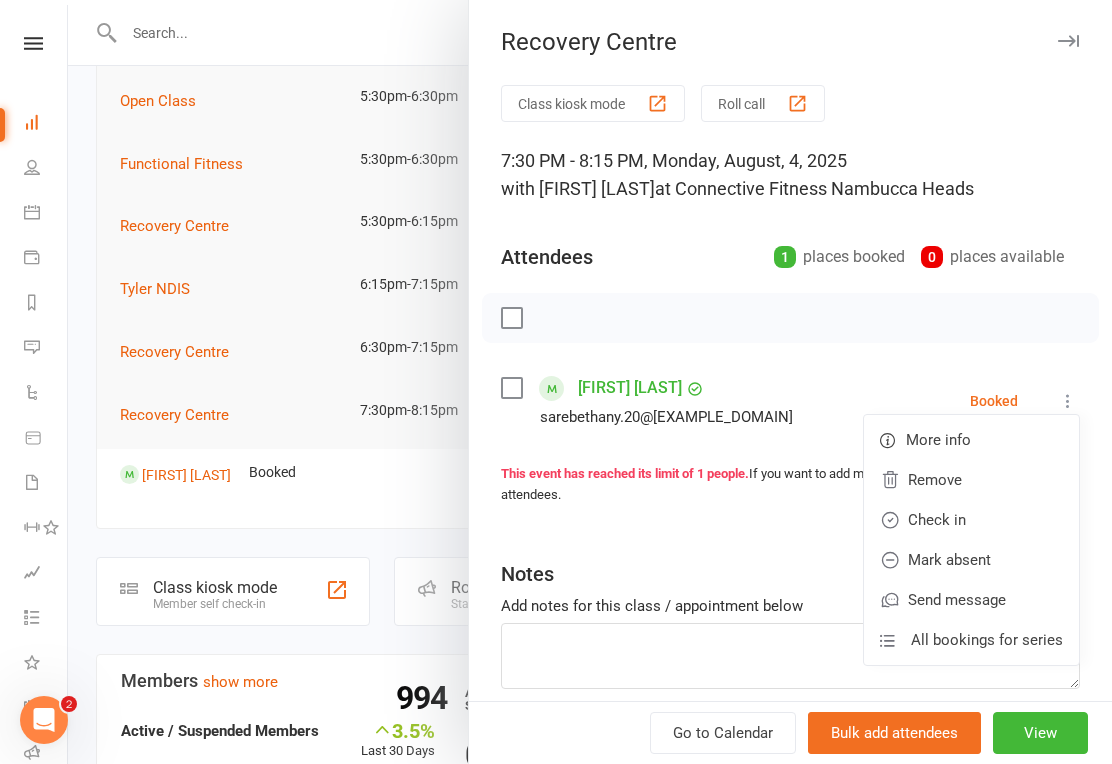 click on "Remove" at bounding box center [971, 480] 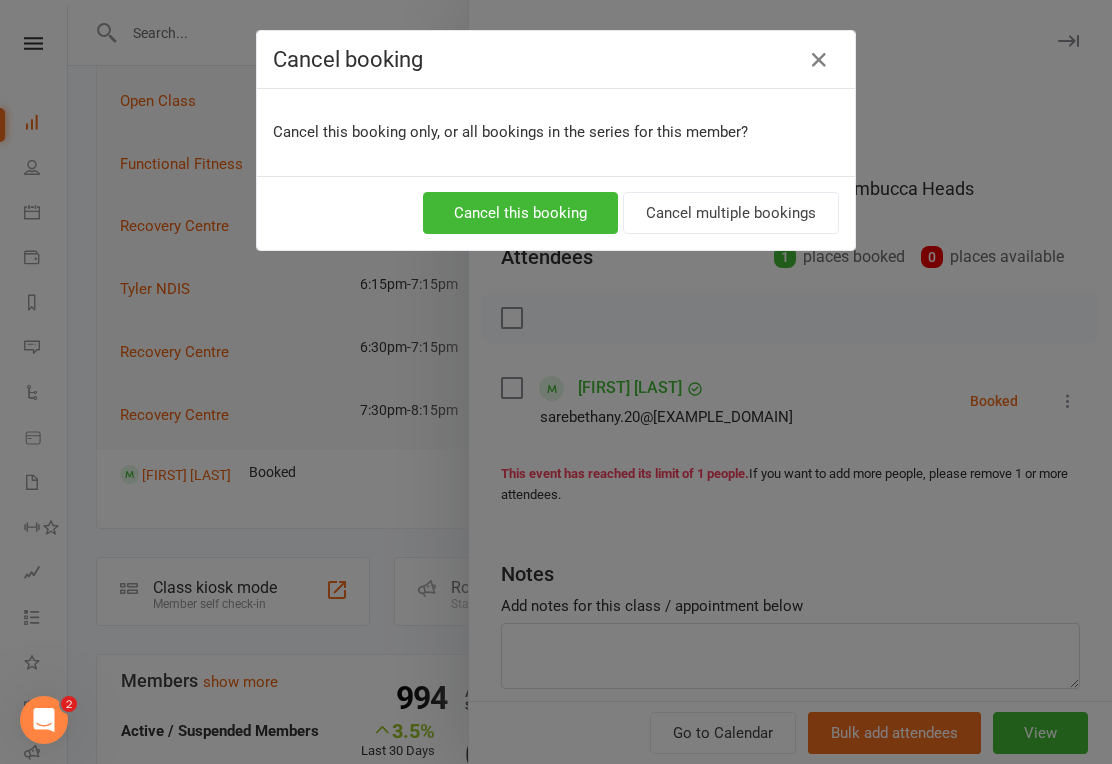 click on "Cancel this booking" at bounding box center (520, 213) 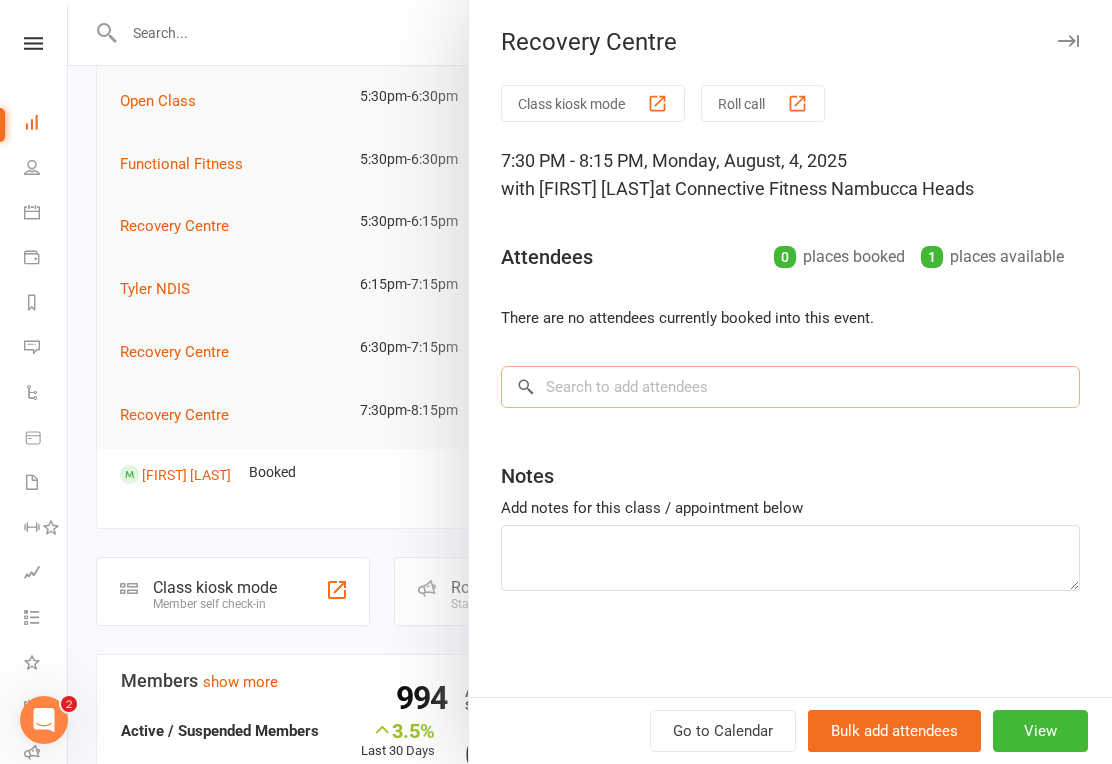 click at bounding box center [790, 387] 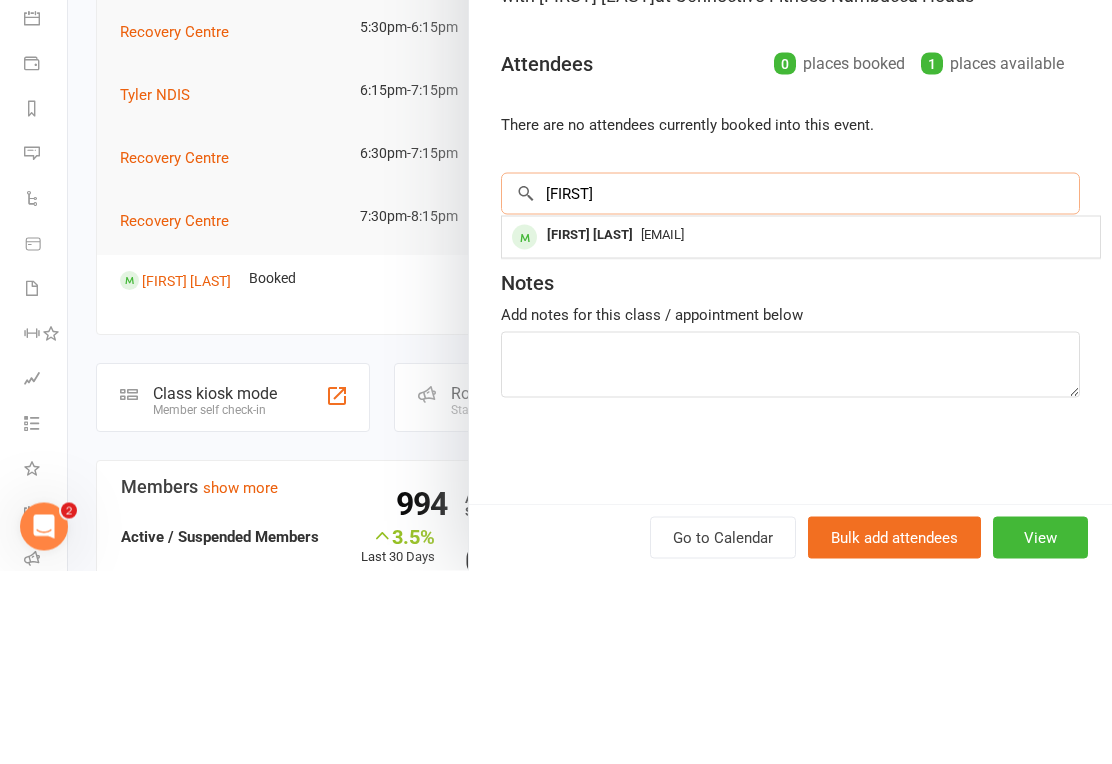 type on "Flynn" 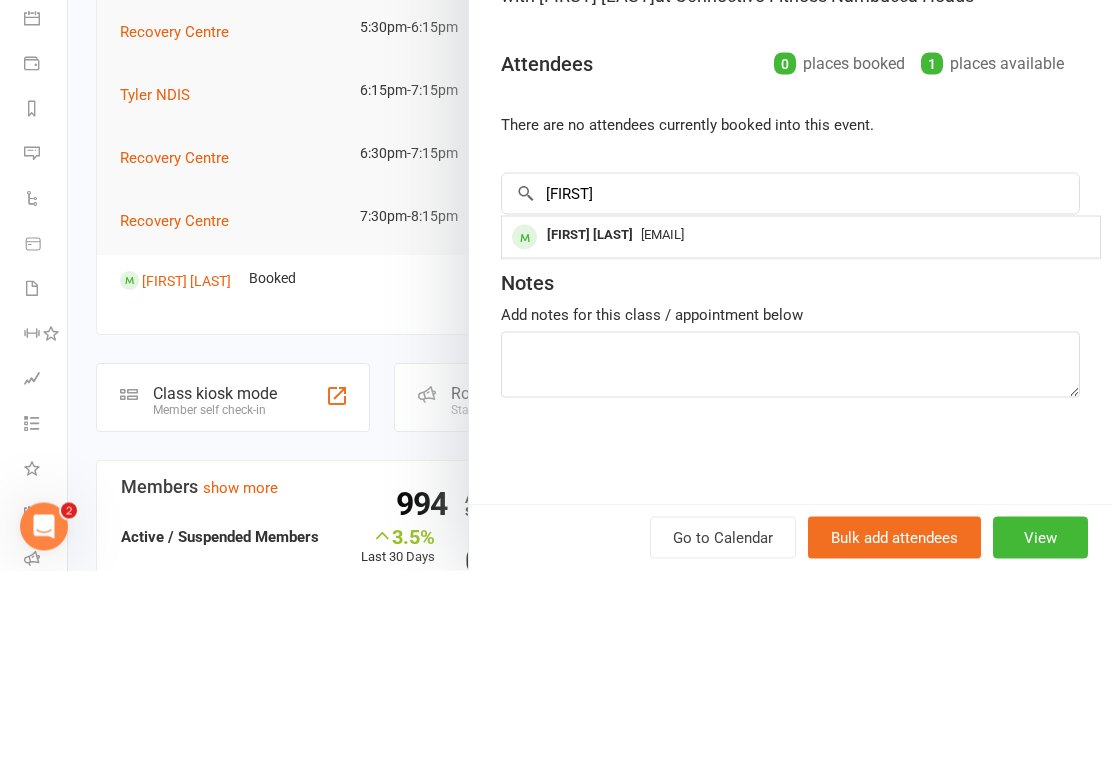 click on "Melindajenner@yahoo.com.au" at bounding box center [801, 428] 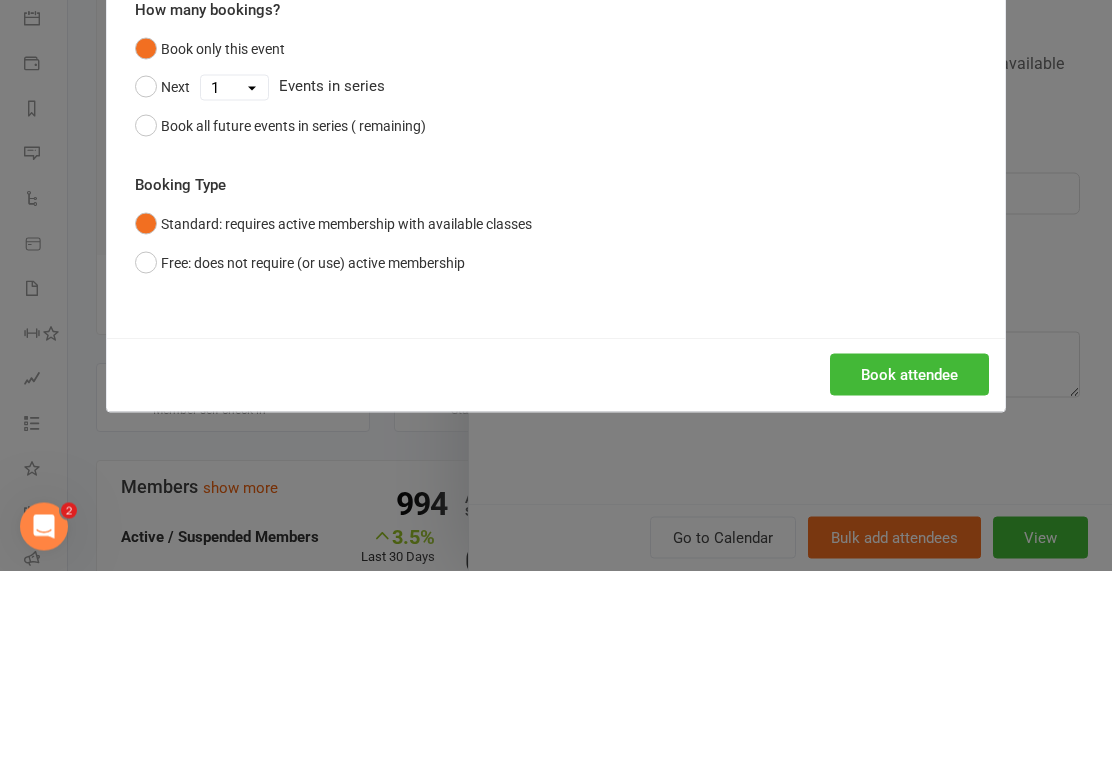 scroll, scrollTop: 458, scrollLeft: 0, axis: vertical 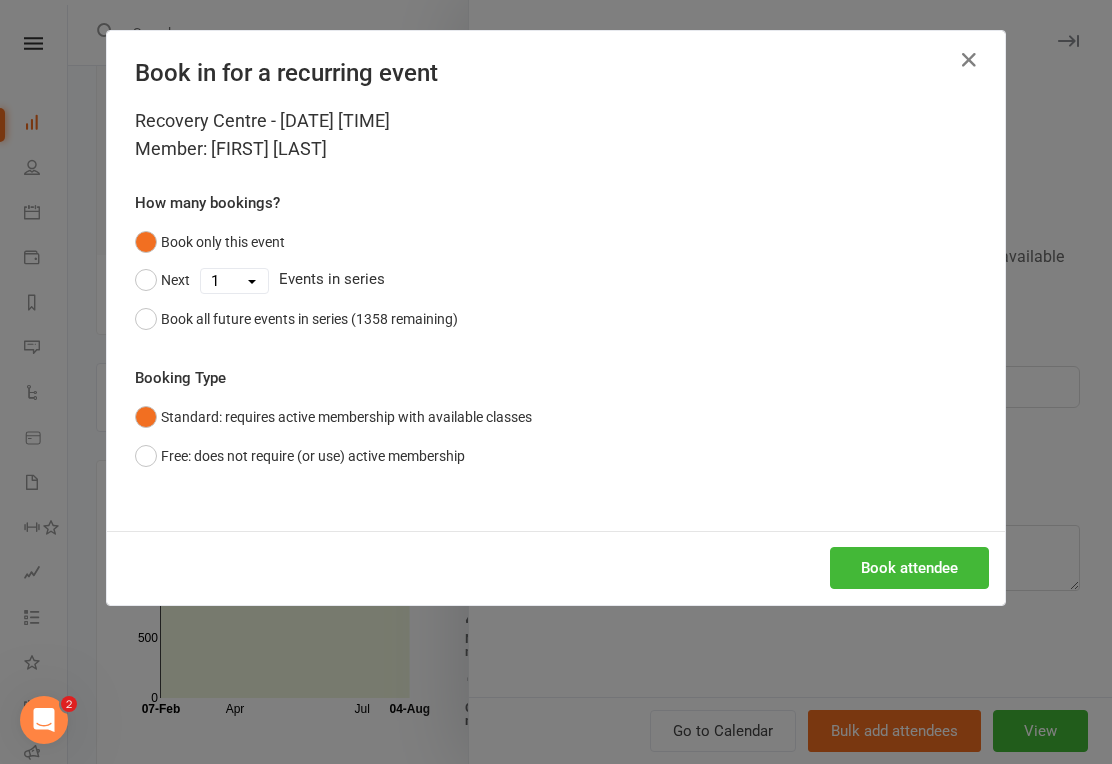 click on "Book attendee" at bounding box center [909, 568] 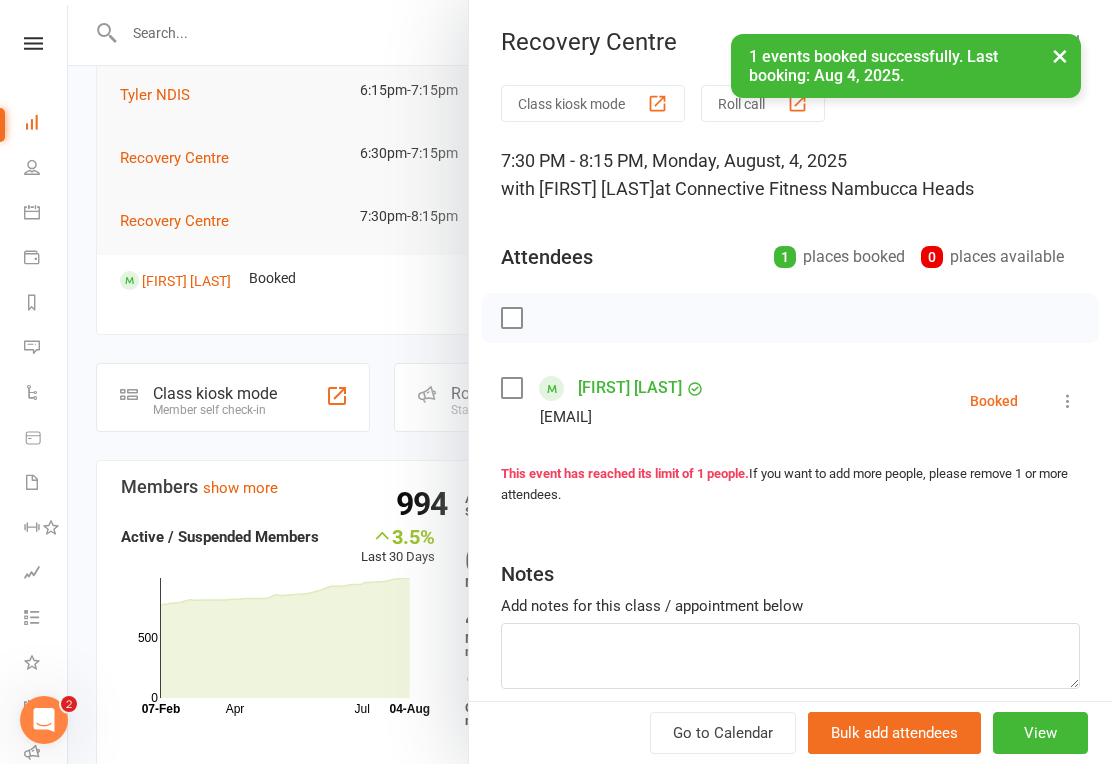 click at bounding box center [590, 382] 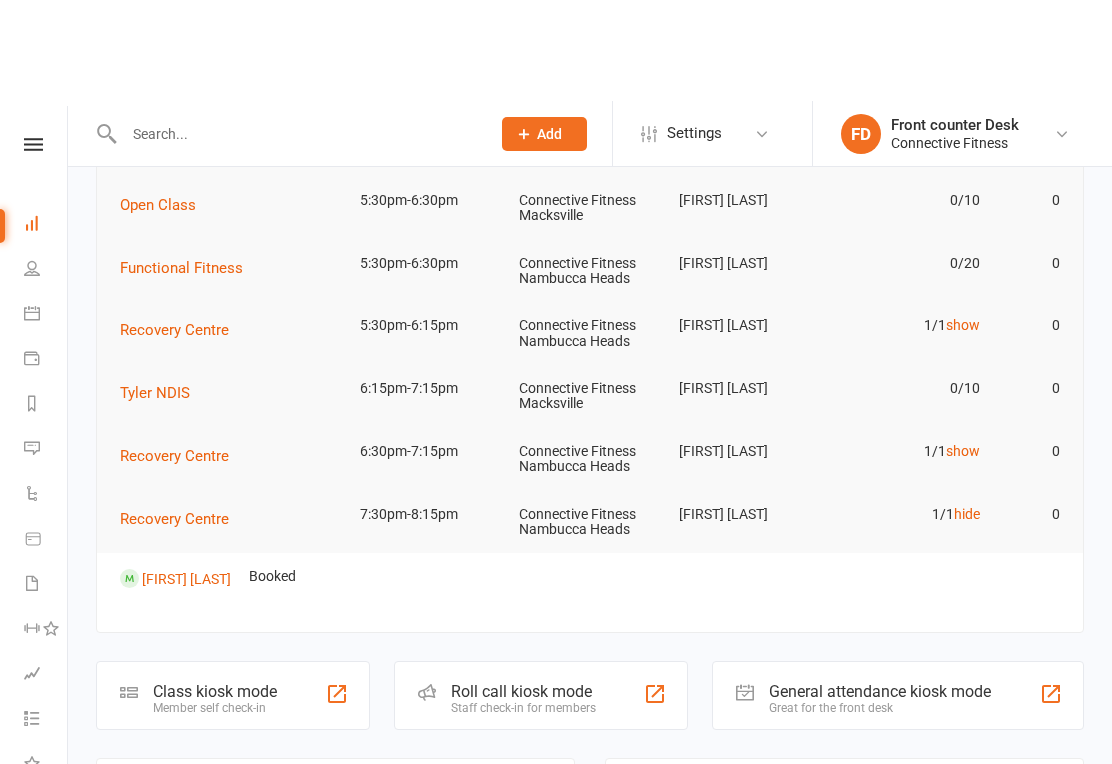 scroll, scrollTop: 0, scrollLeft: 0, axis: both 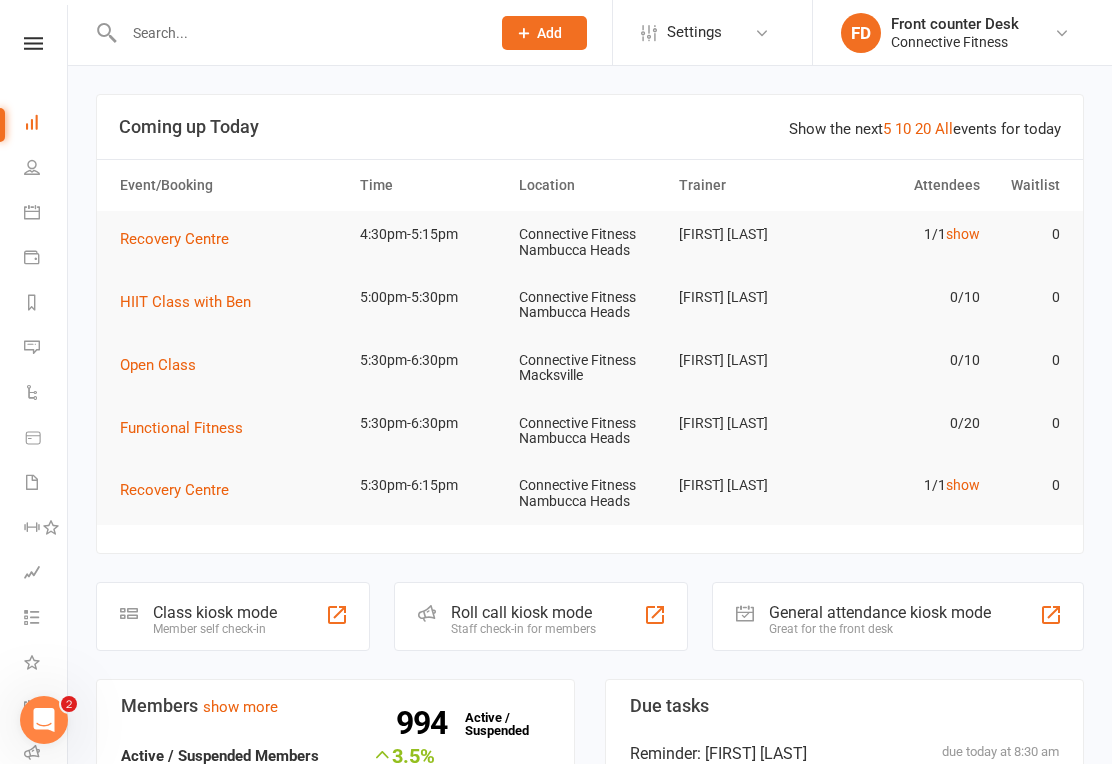 click on "All" at bounding box center [944, 129] 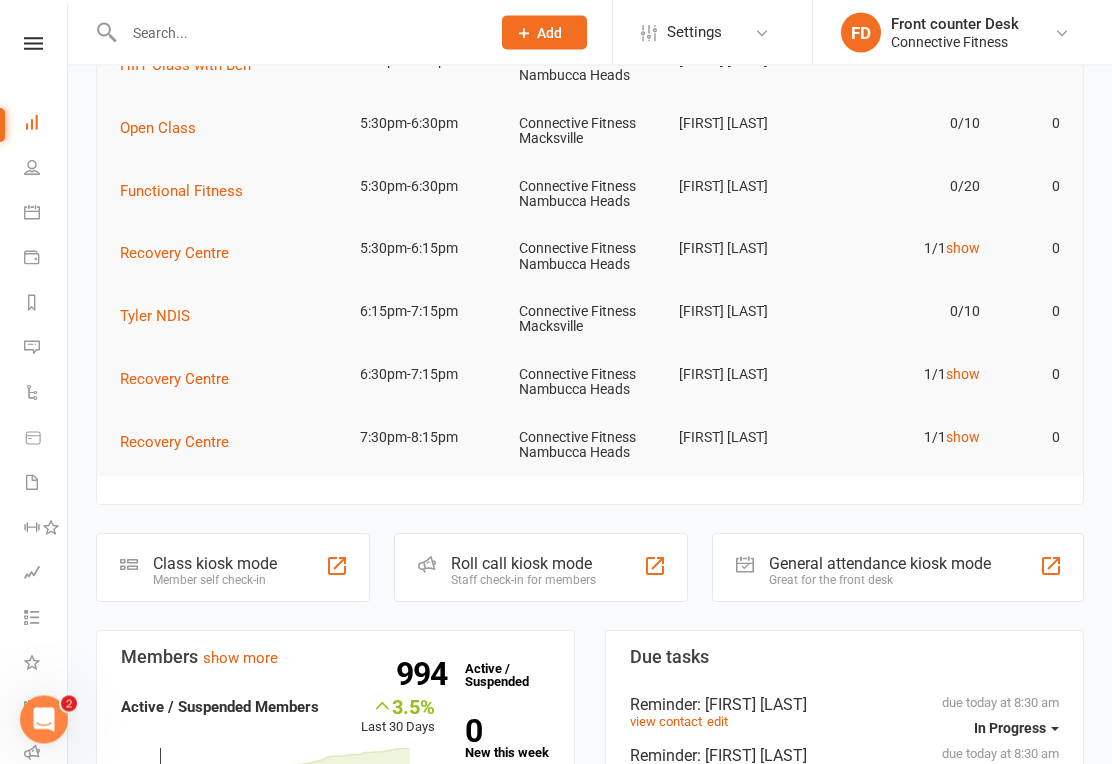 click on "1/1  show" at bounding box center [909, 438] 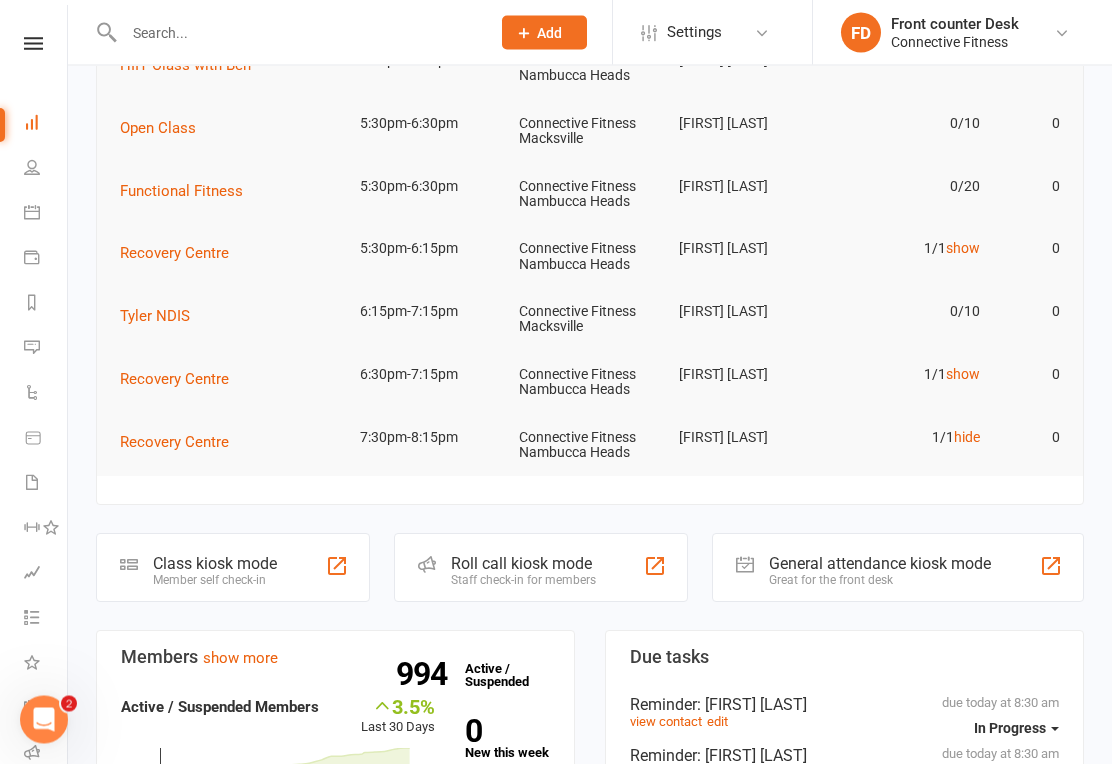 scroll, scrollTop: 237, scrollLeft: 0, axis: vertical 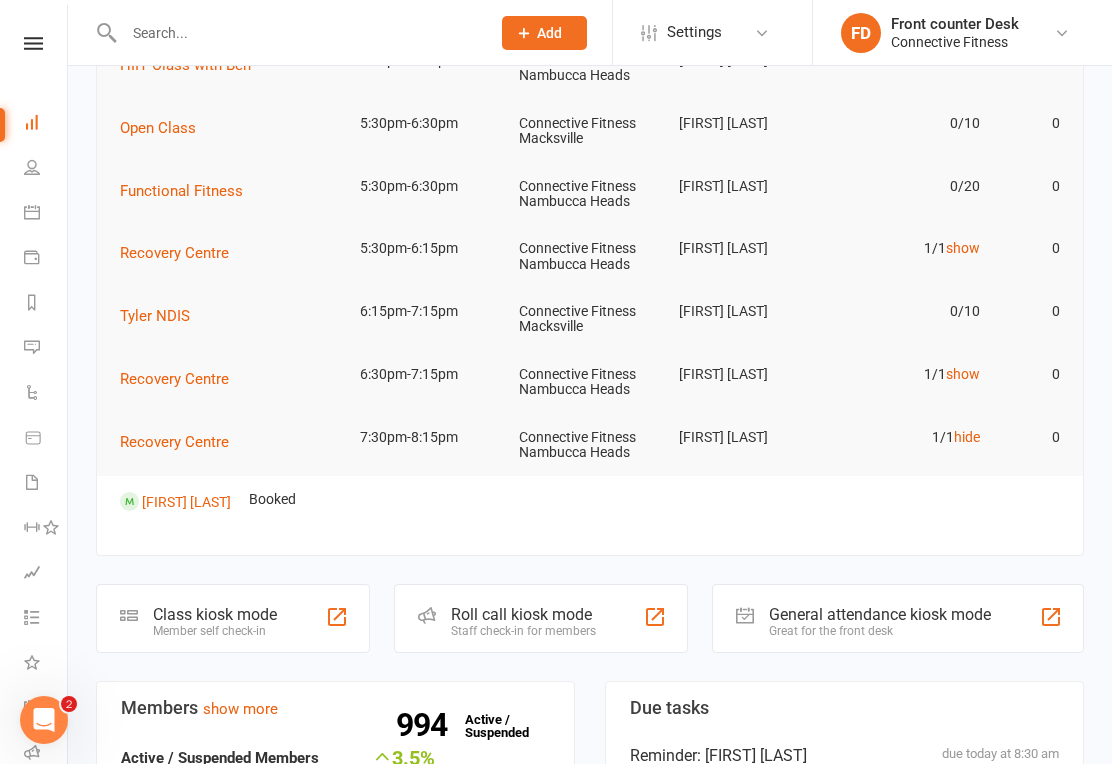 click on "hide" at bounding box center (967, 437) 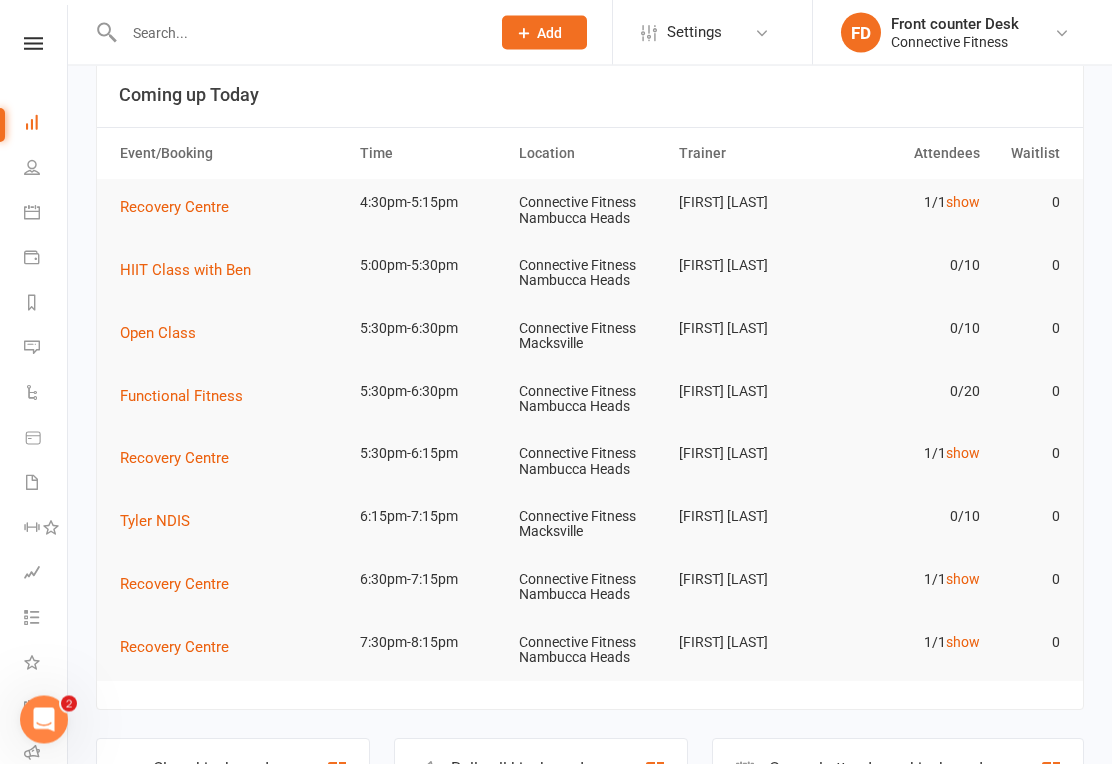 scroll, scrollTop: 0, scrollLeft: 0, axis: both 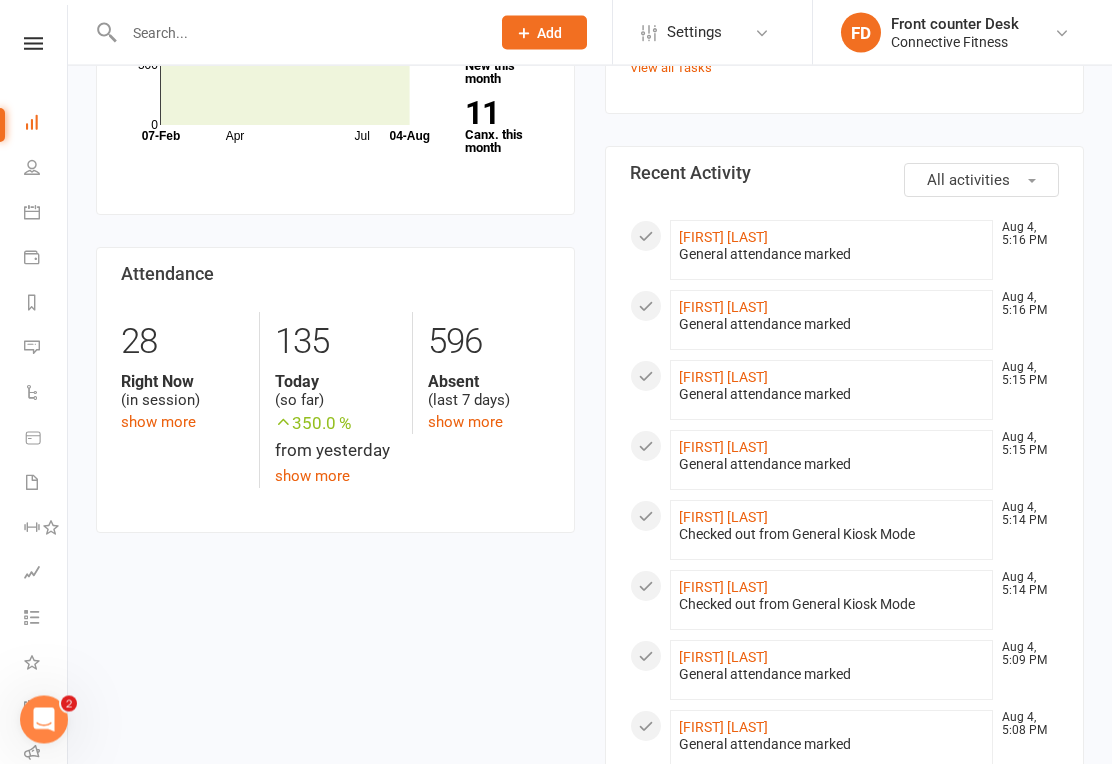 click on "[FIRST] [LAST]" 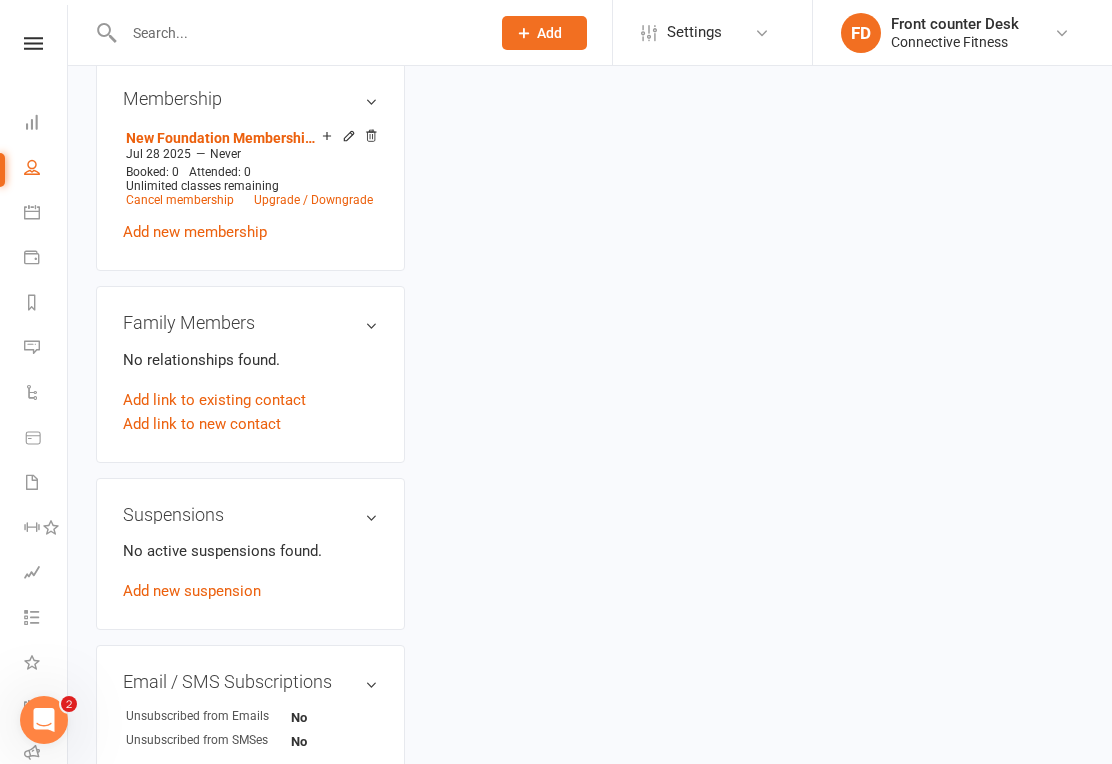 scroll, scrollTop: 0, scrollLeft: 0, axis: both 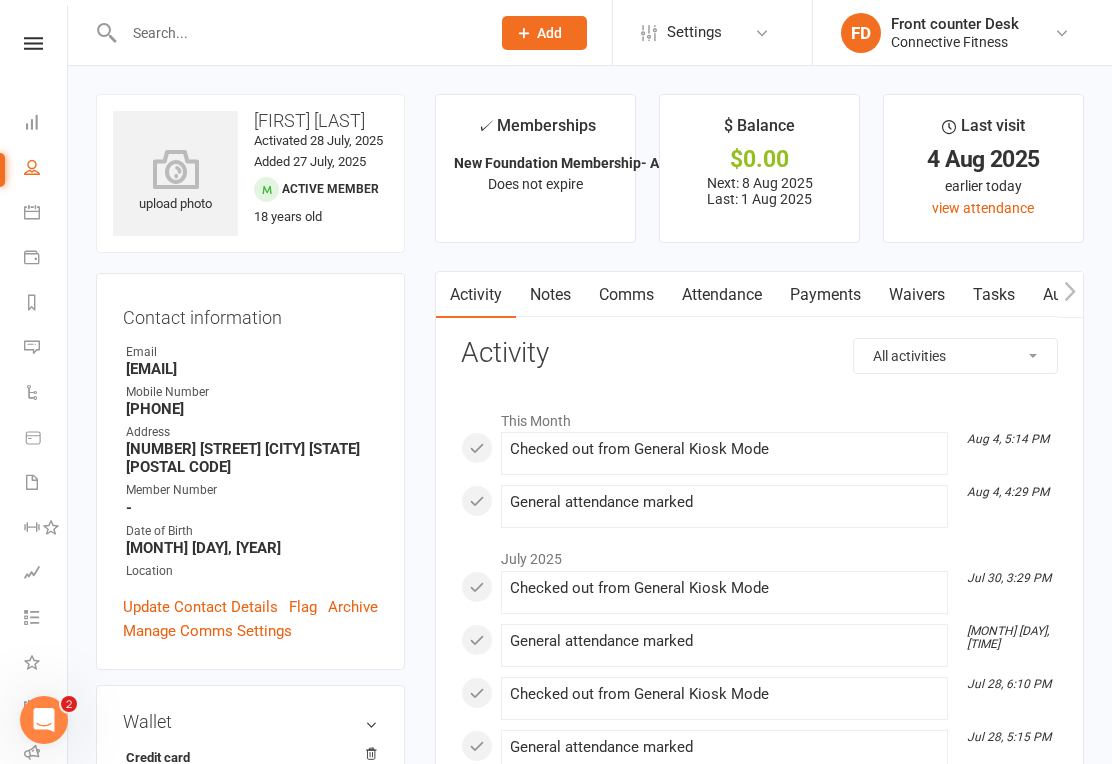click on "Dashboard" at bounding box center (46, 124) 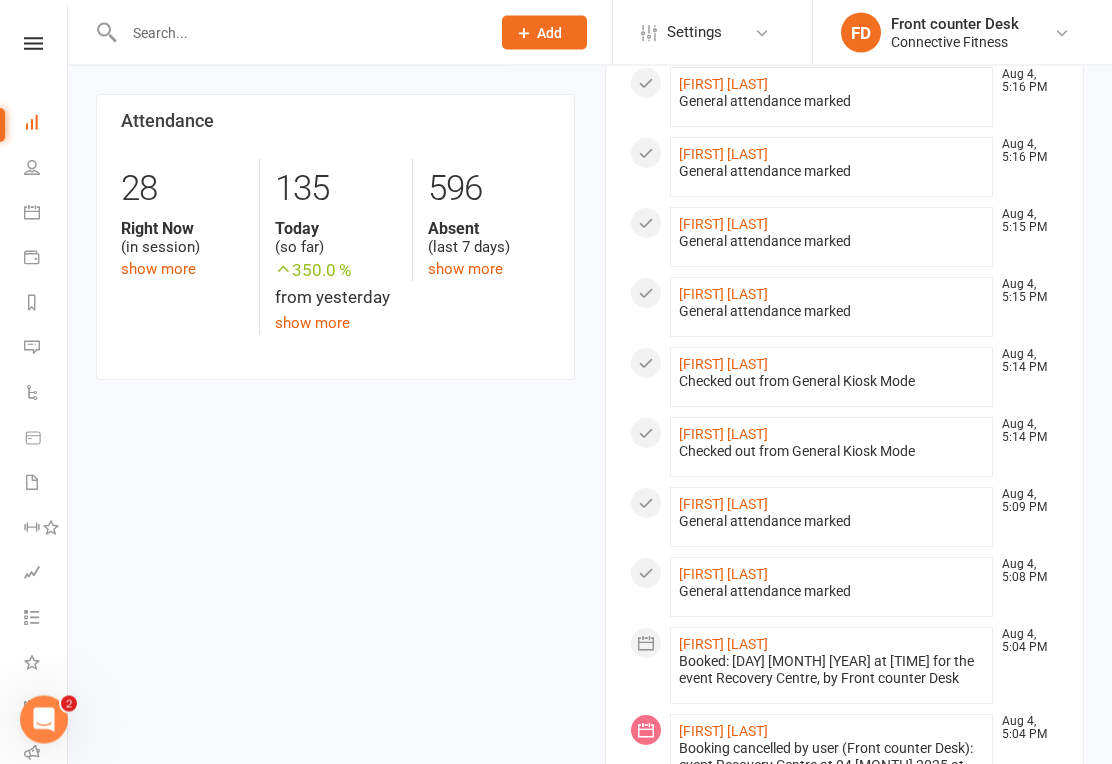 scroll, scrollTop: 945, scrollLeft: 0, axis: vertical 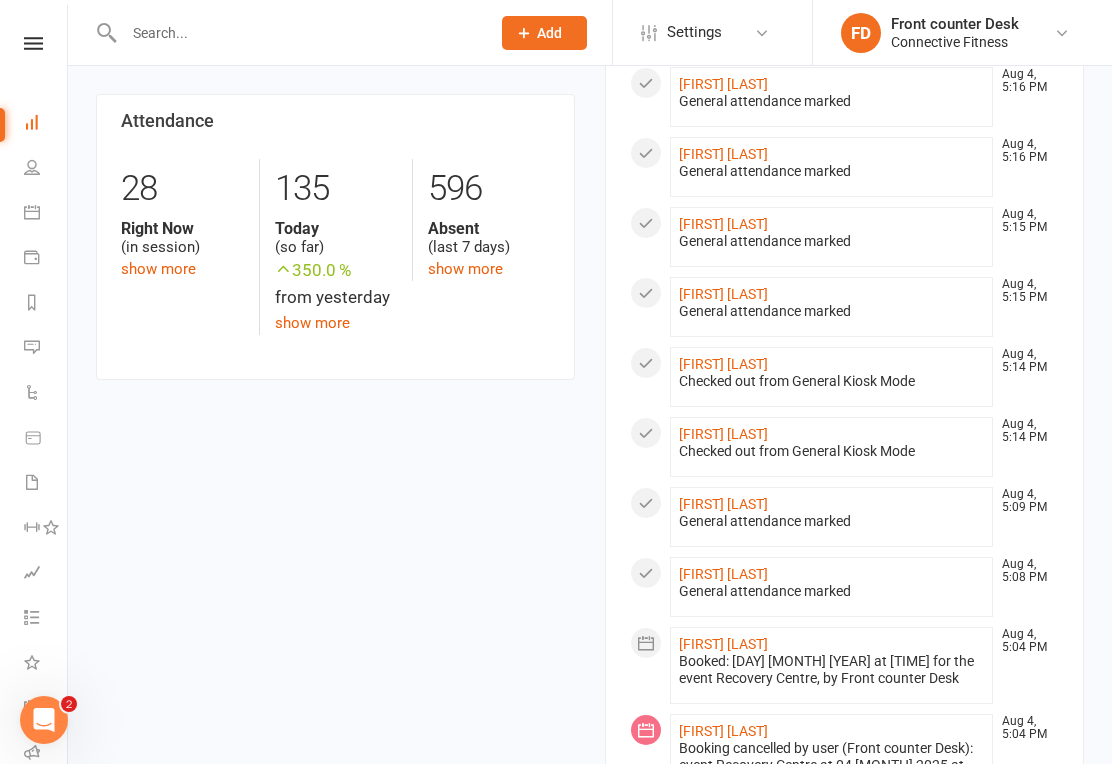 click on "[FIRST] [LAST]" 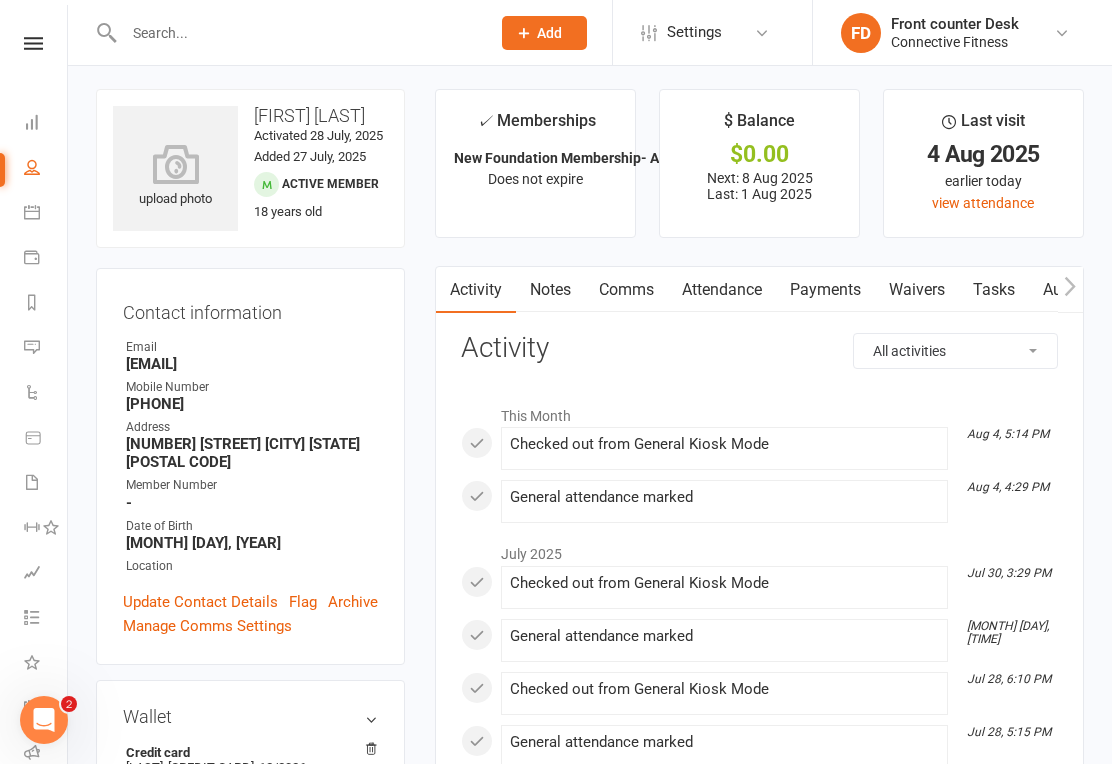 scroll, scrollTop: 0, scrollLeft: 0, axis: both 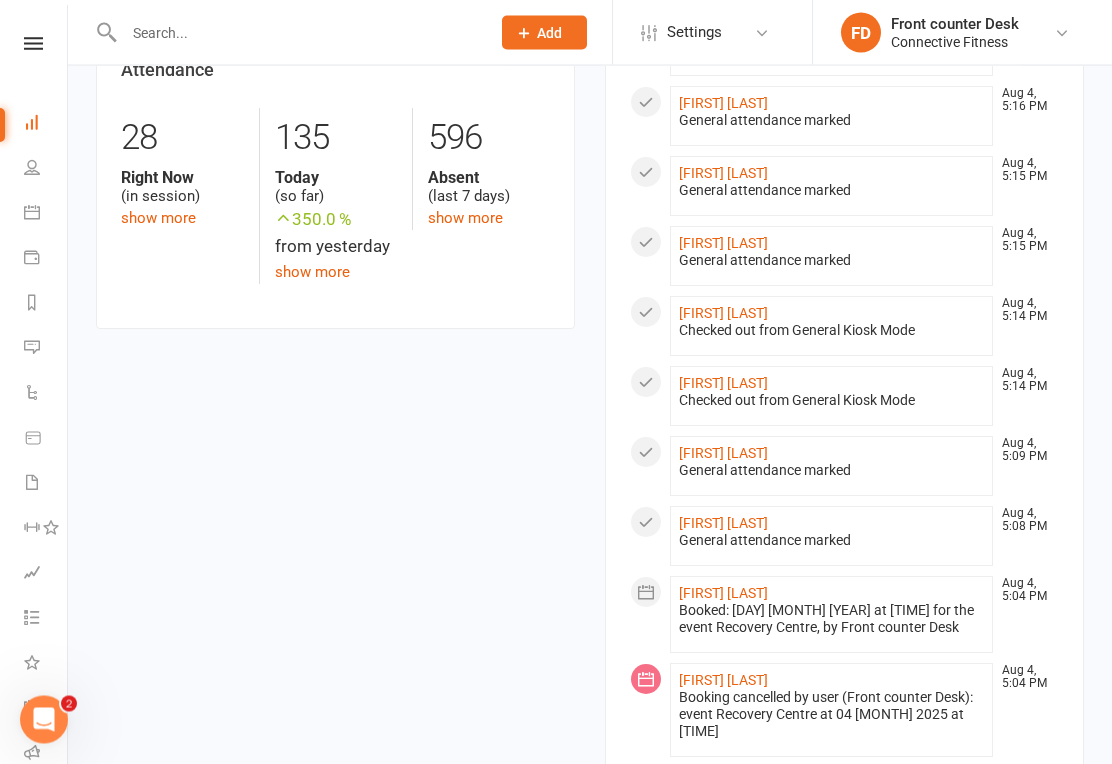click on "[FIRST] [LAST]" 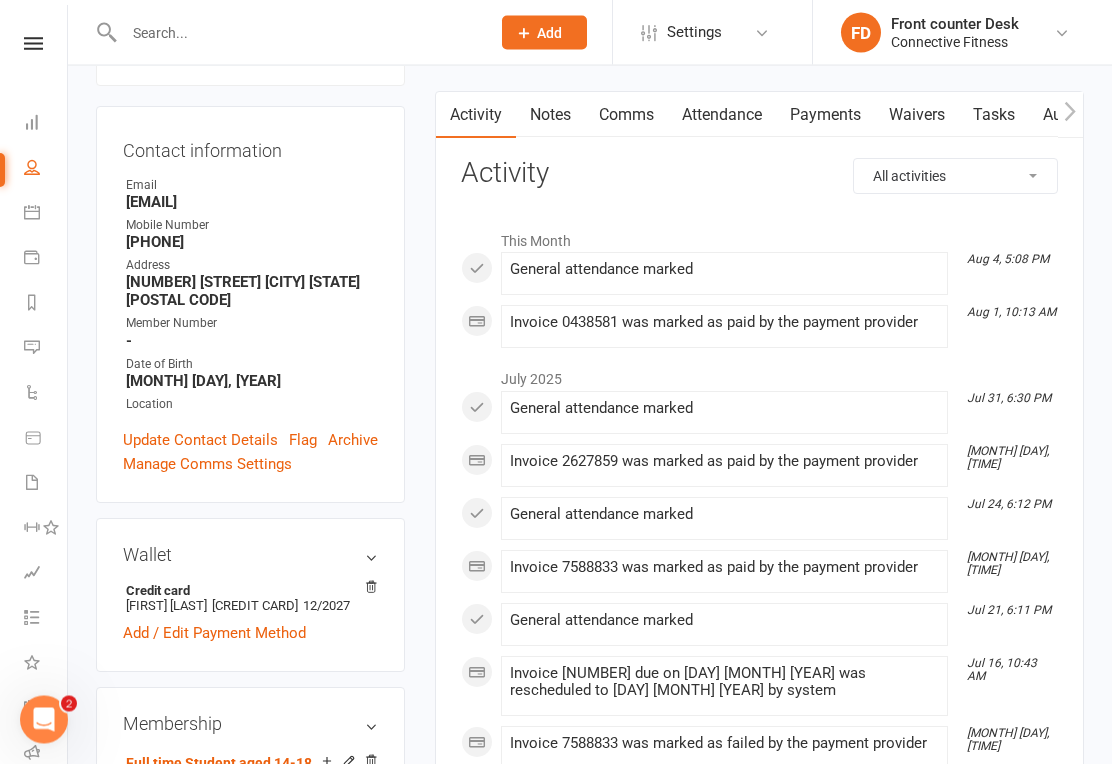 scroll, scrollTop: 0, scrollLeft: 0, axis: both 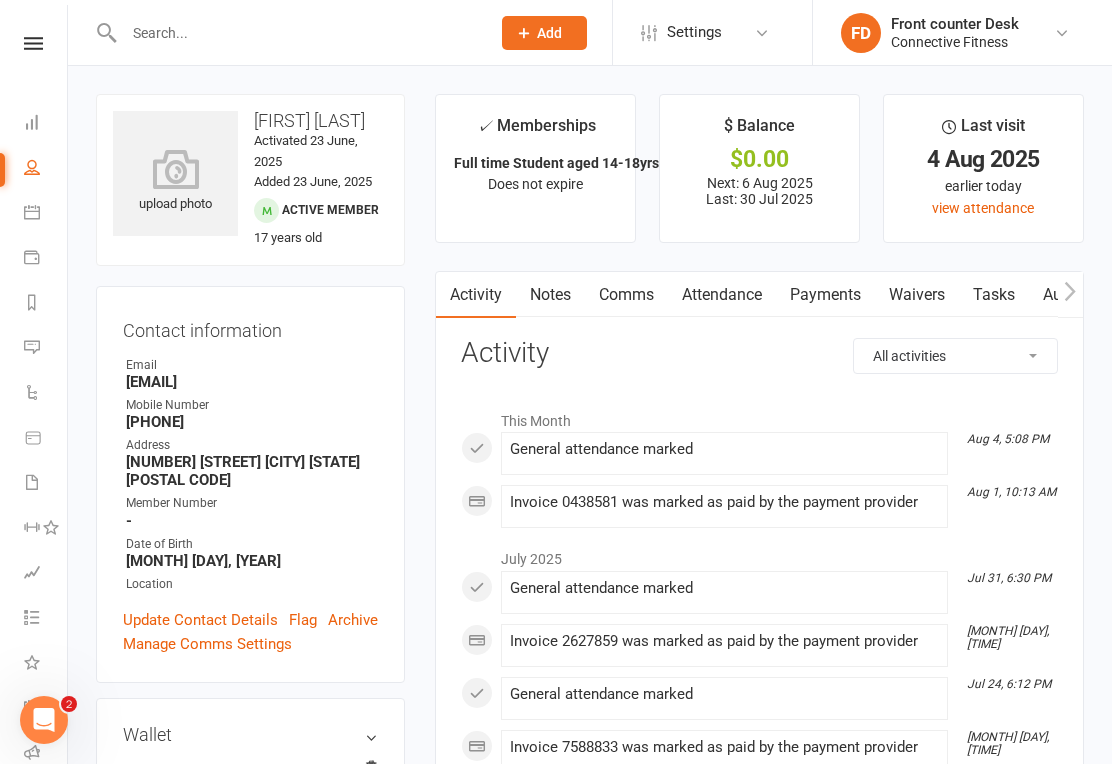 click on "Dashboard" at bounding box center [33, 124] 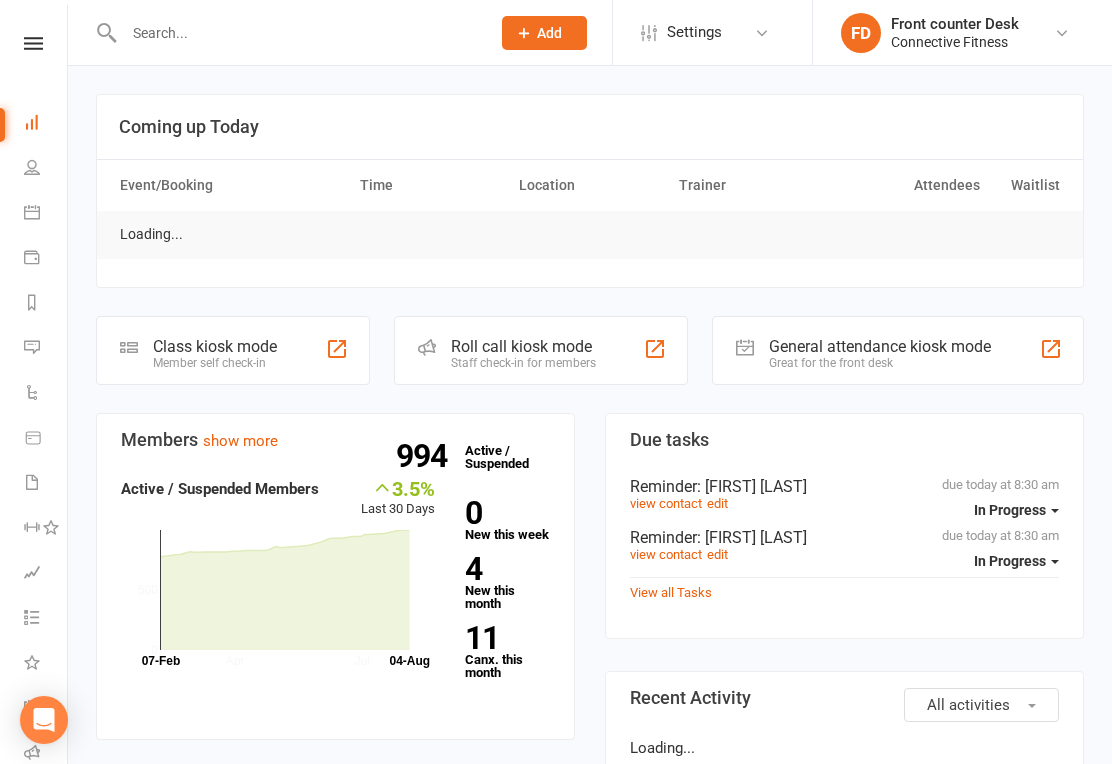 scroll, scrollTop: 0, scrollLeft: 0, axis: both 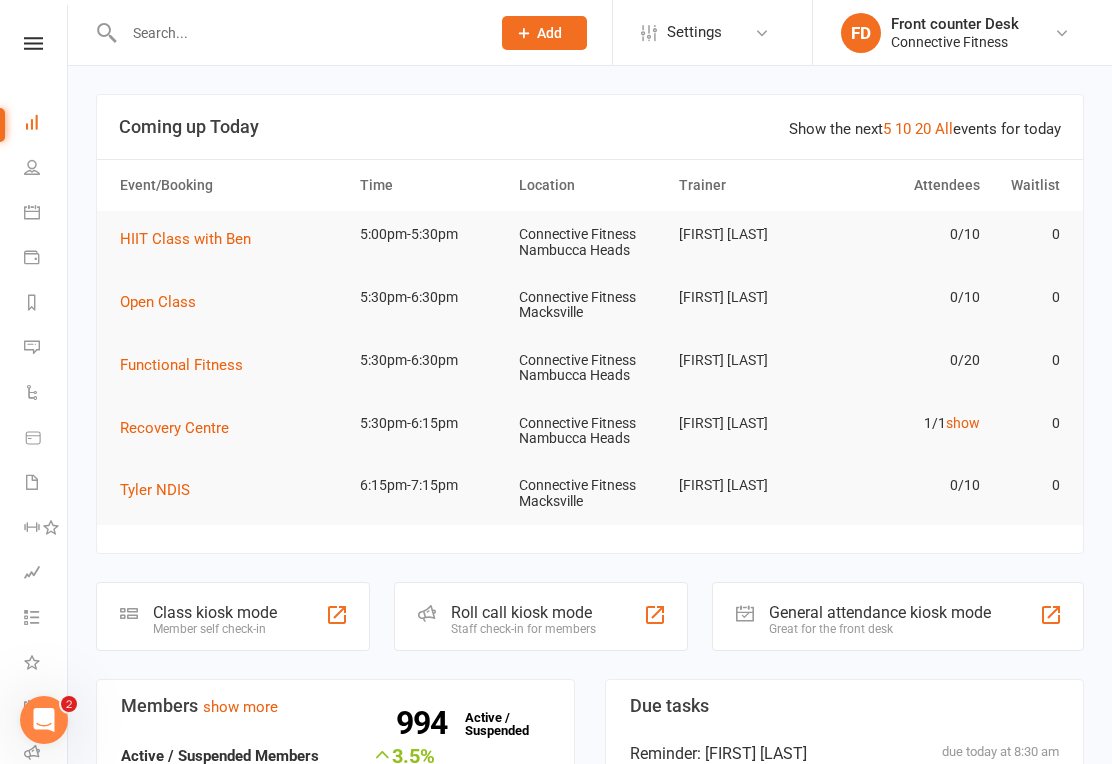 click on "Calendar" at bounding box center [46, 214] 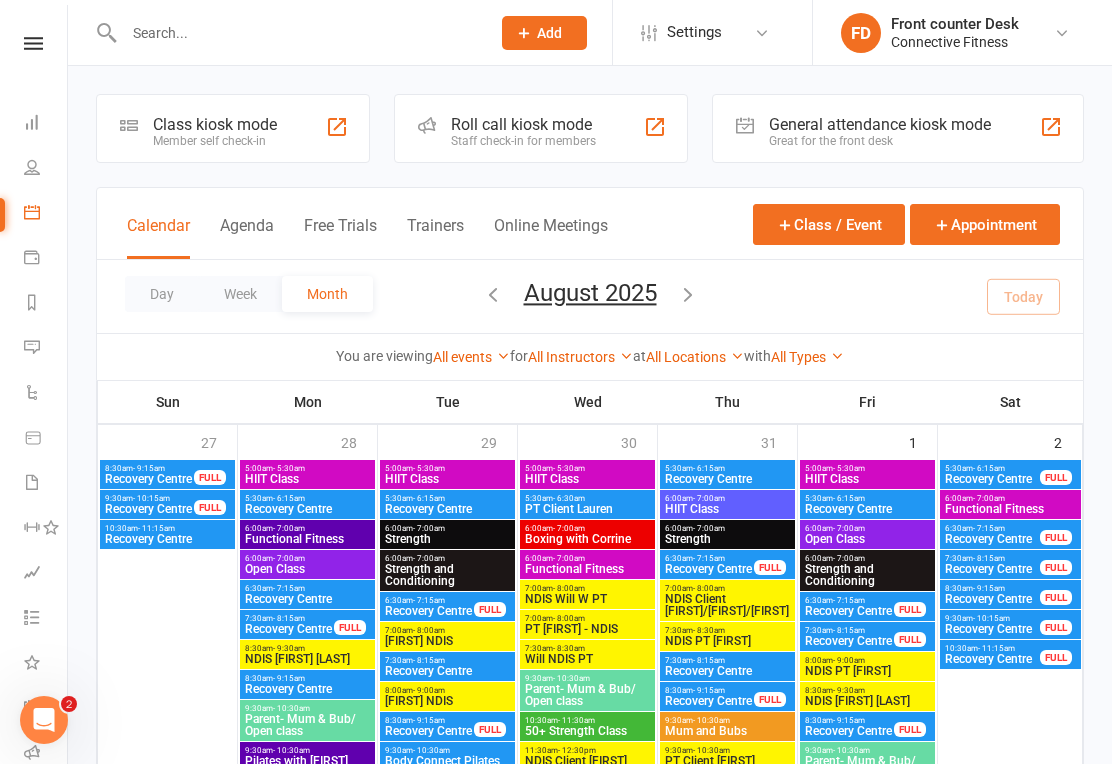 click on "Week" at bounding box center [240, 294] 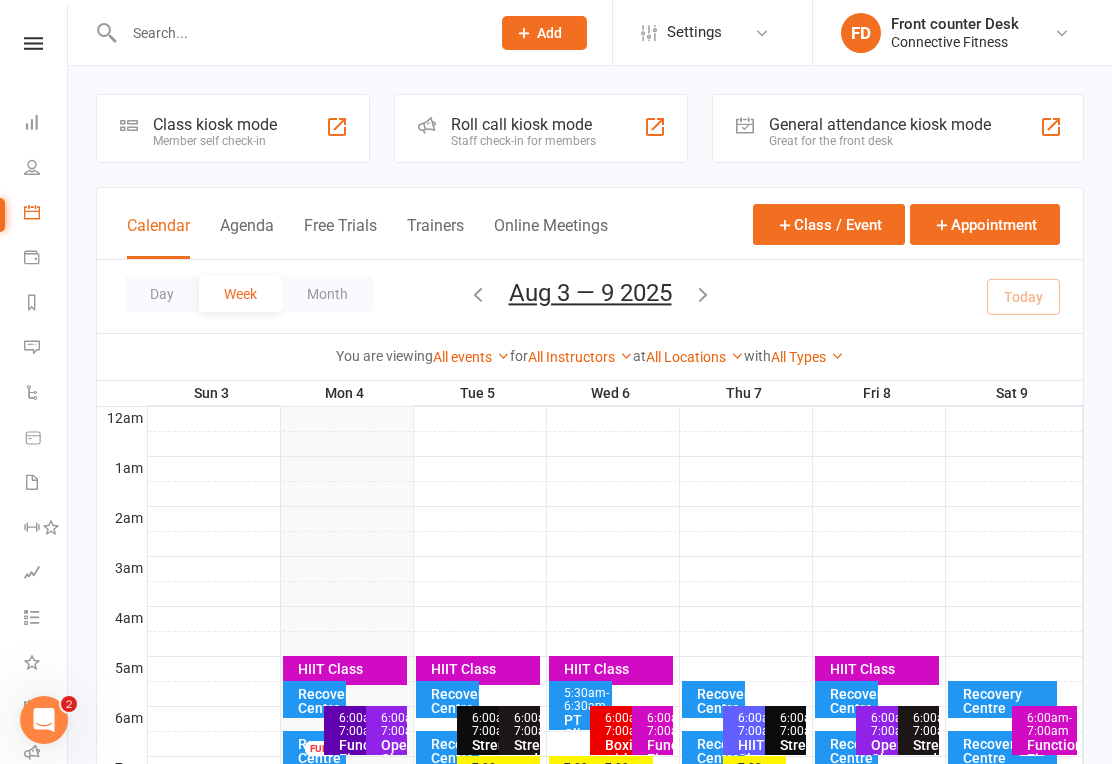 scroll, scrollTop: 0, scrollLeft: 0, axis: both 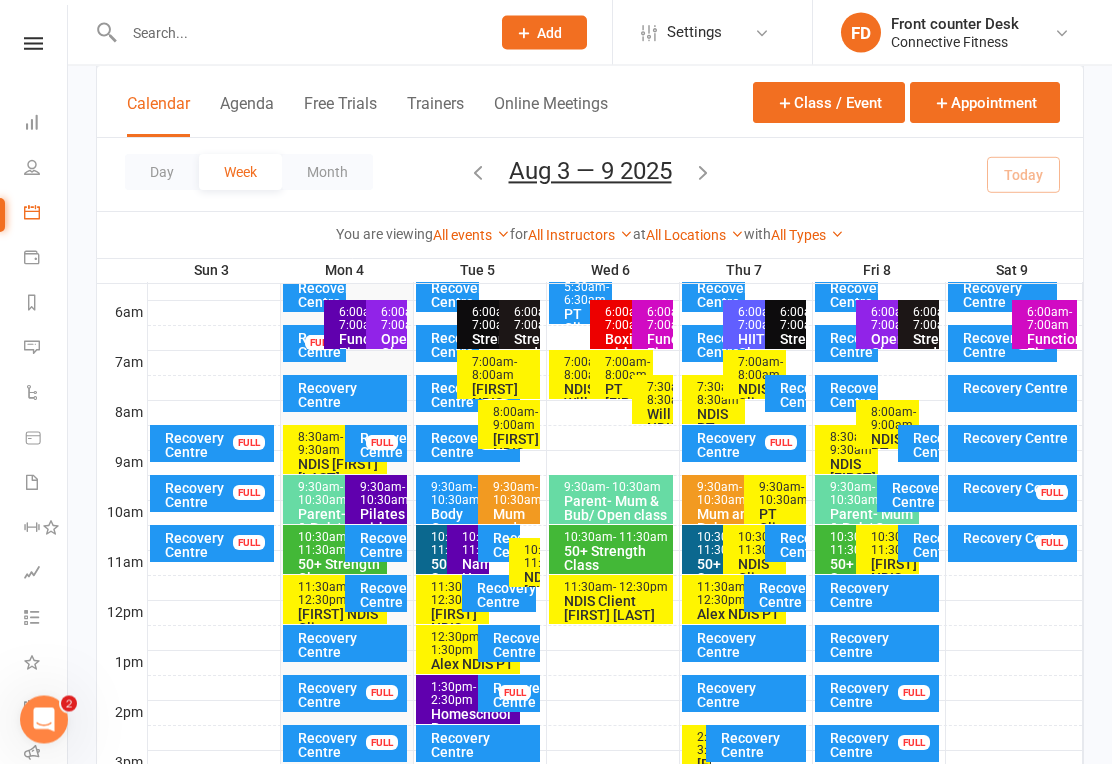 click on "Day" at bounding box center (162, 172) 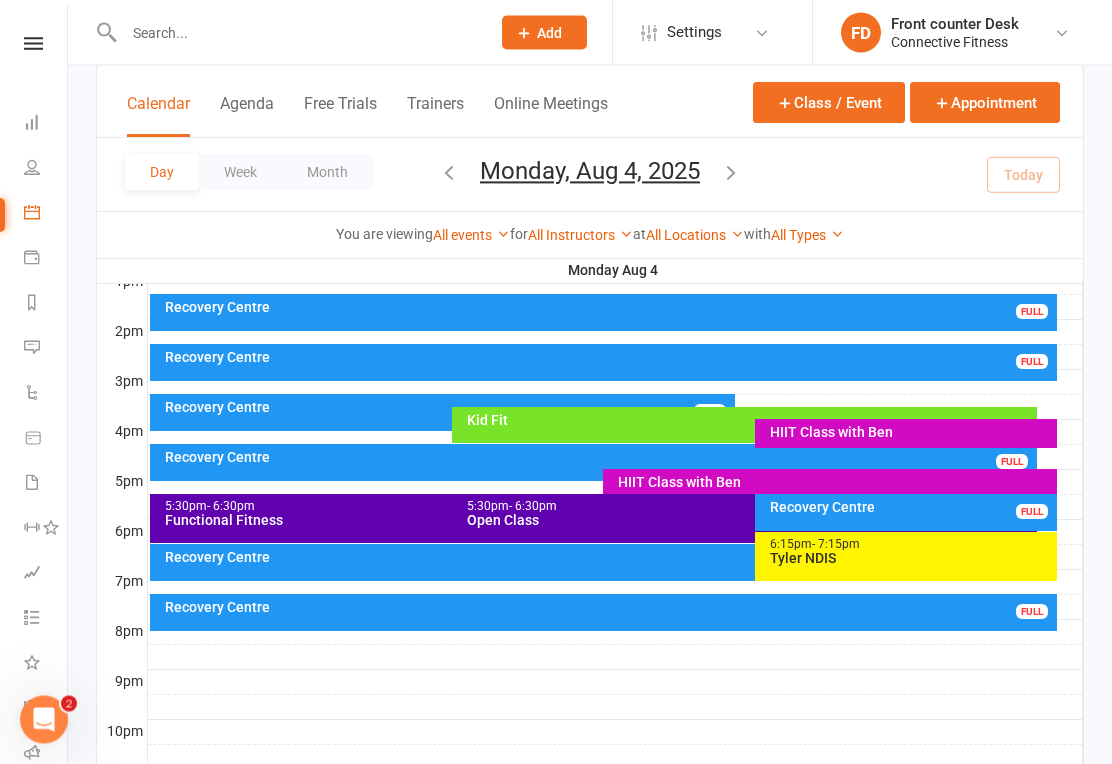 scroll, scrollTop: 787, scrollLeft: 0, axis: vertical 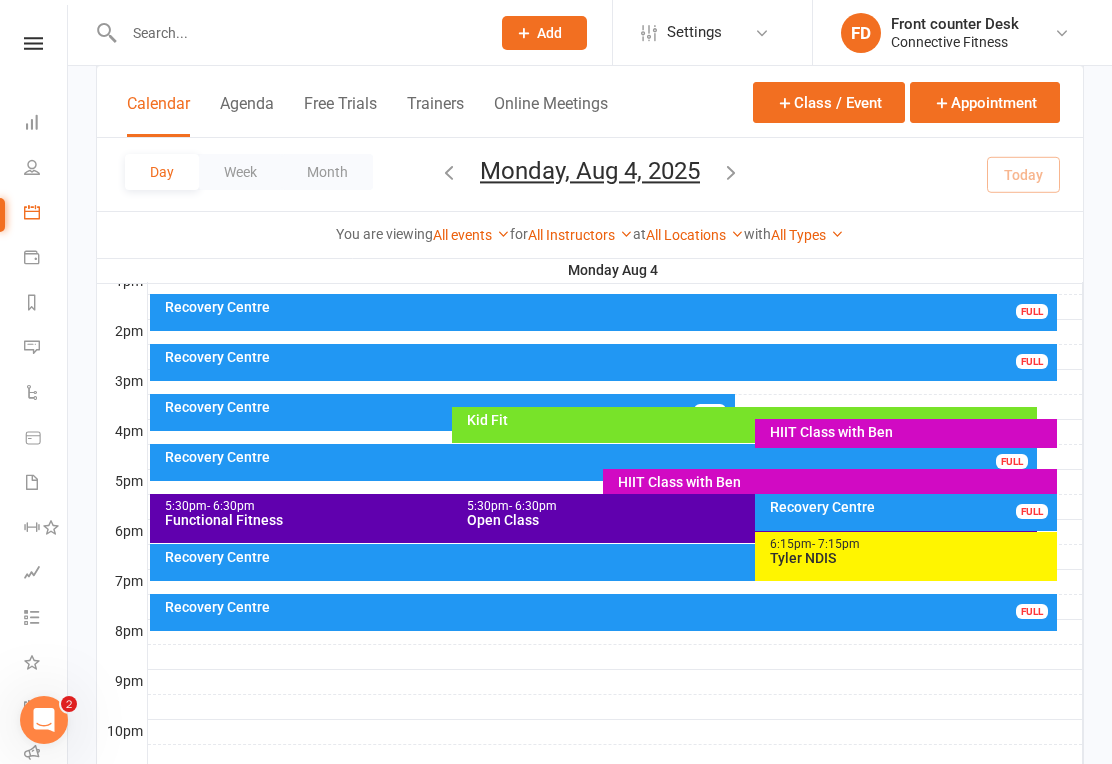click on "Recovery Centre" at bounding box center (609, 557) 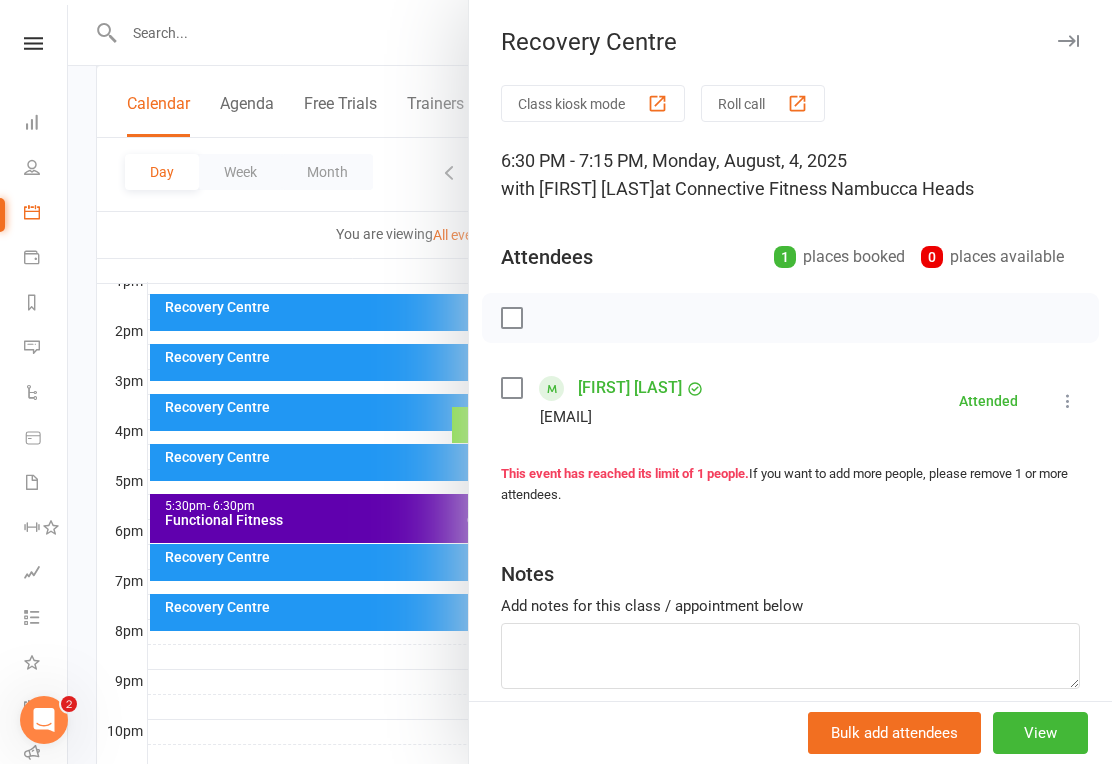 click at bounding box center (590, 382) 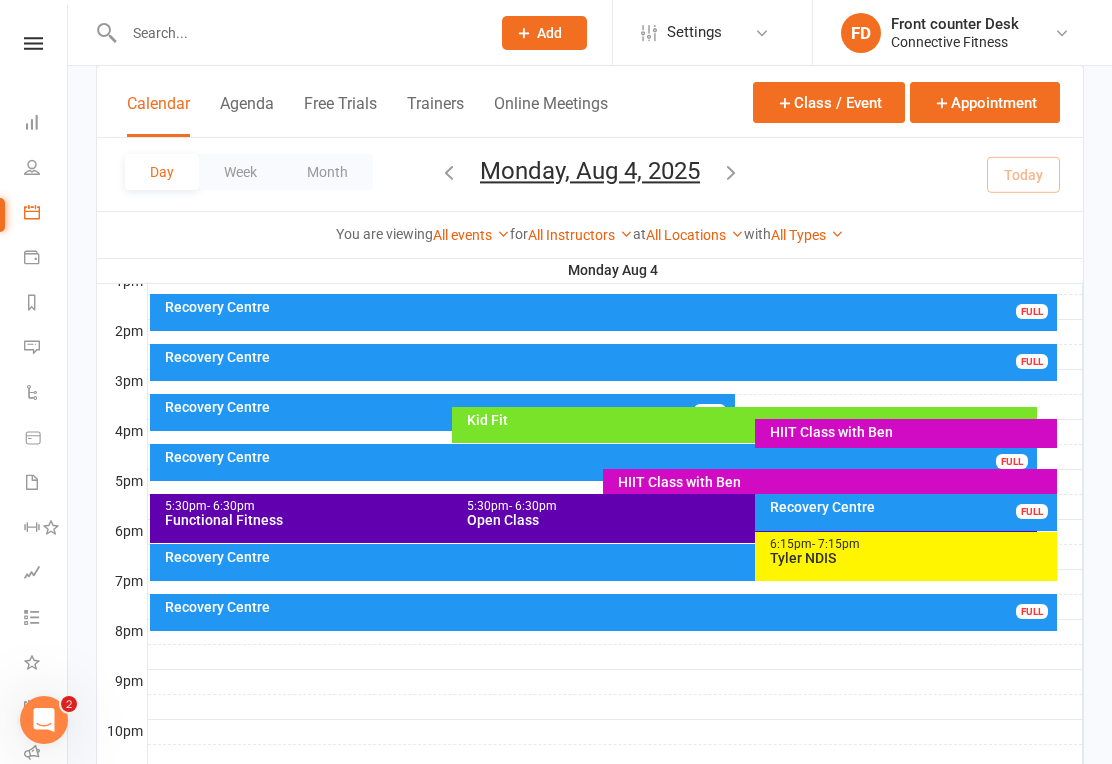 click on "Recovery Centre FULL" at bounding box center [604, 612] 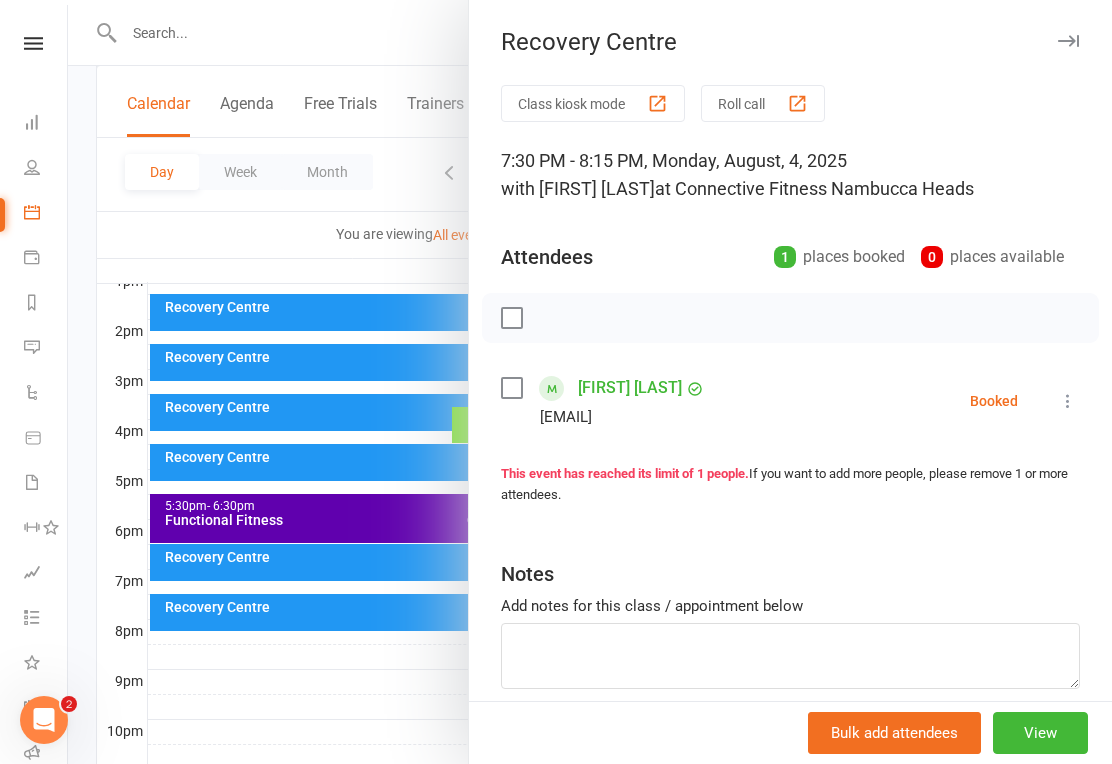 click at bounding box center (590, 382) 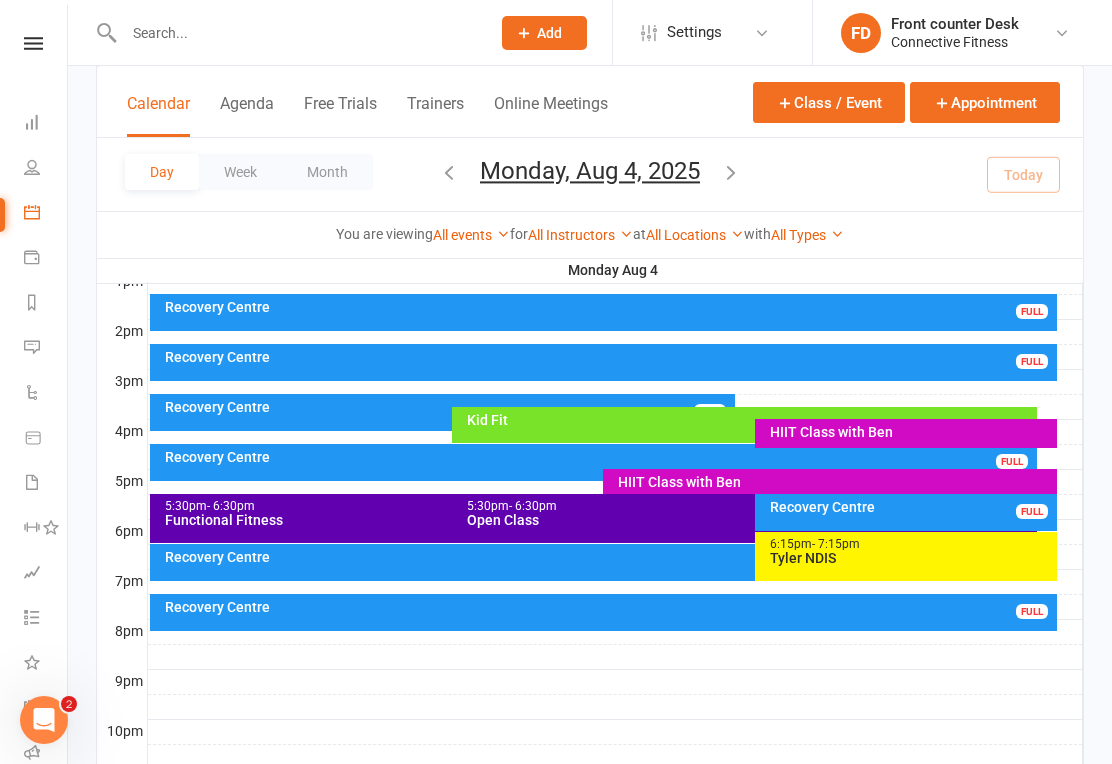 click on "Recovery Centre FULL" at bounding box center (906, 512) 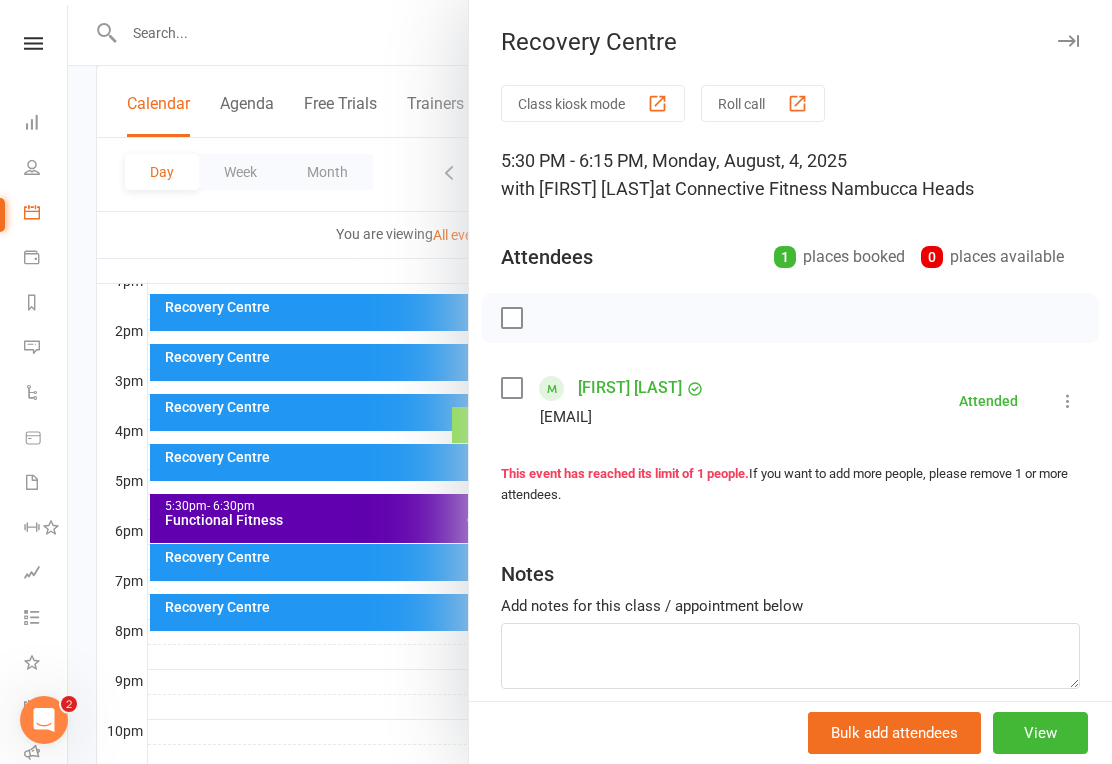click at bounding box center (590, 382) 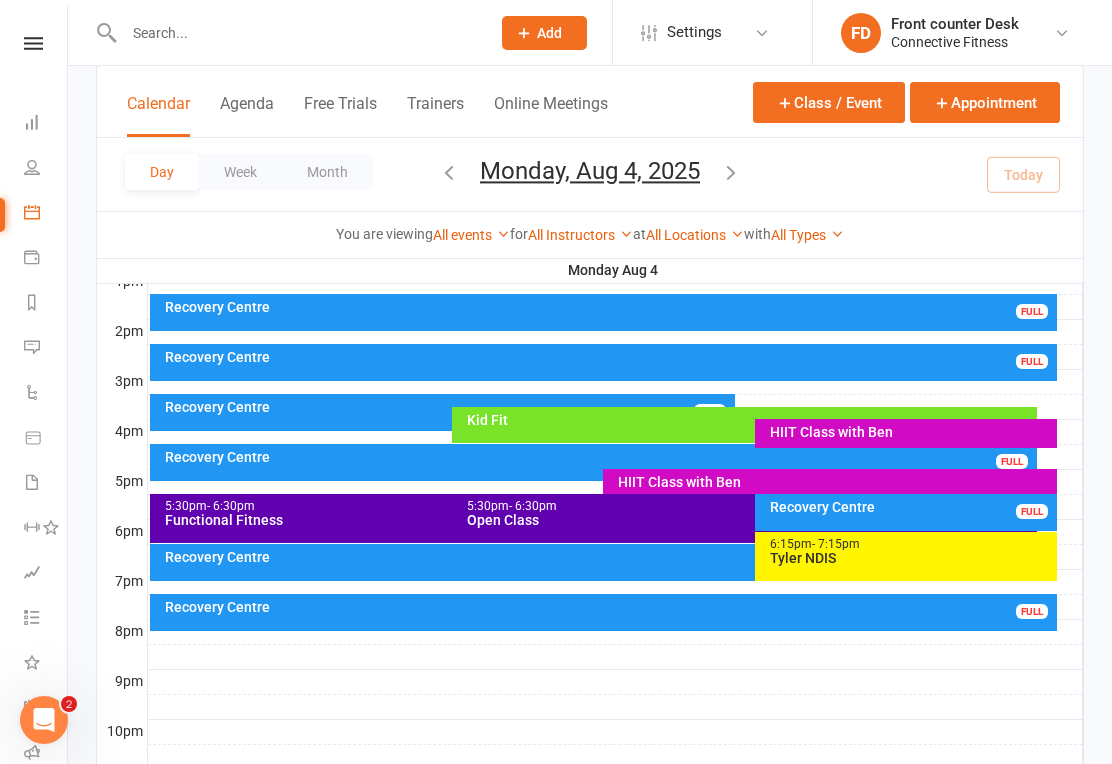 click on "Recovery Centre" at bounding box center (599, 457) 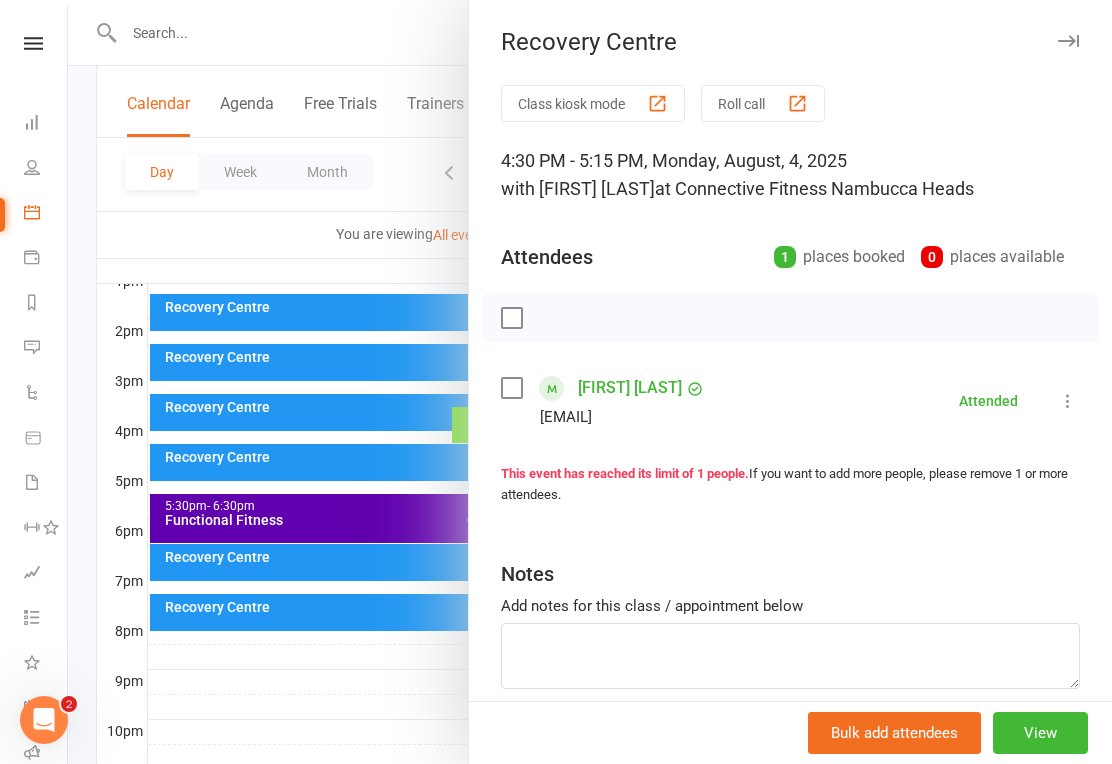 click at bounding box center [590, 382] 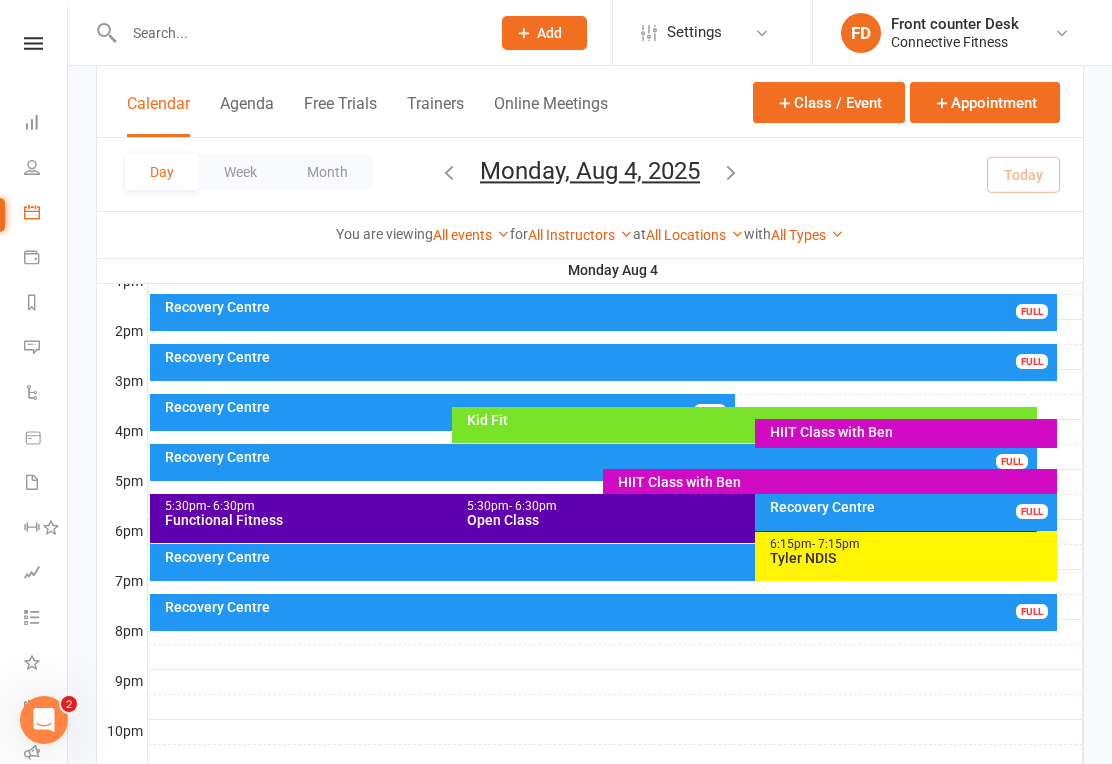 click on "Recovery Centre FULL" at bounding box center [442, 412] 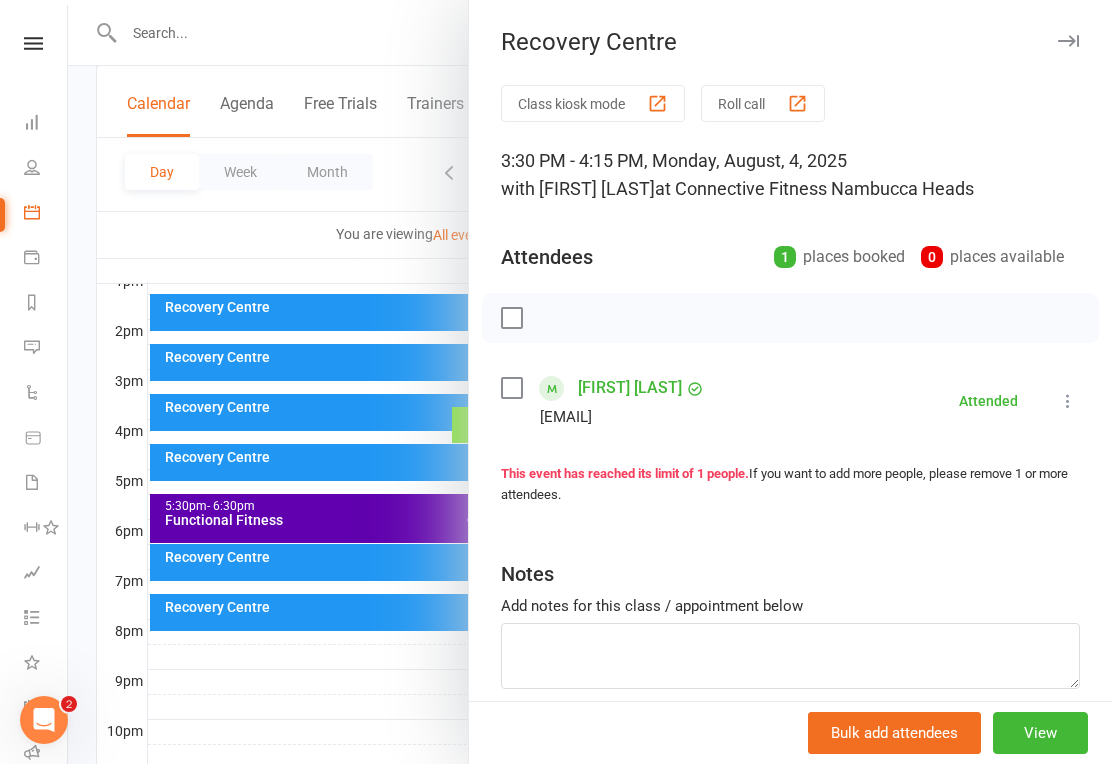 click at bounding box center (590, 382) 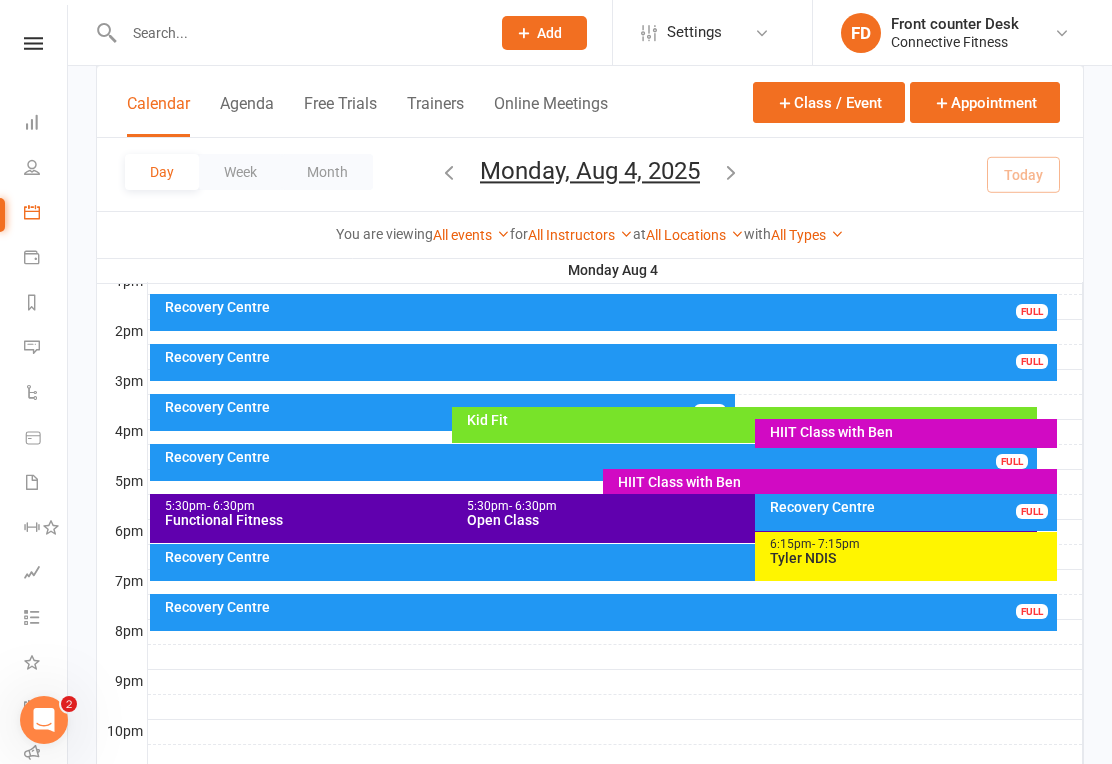 click on "Recovery Centre FULL" at bounding box center [906, 512] 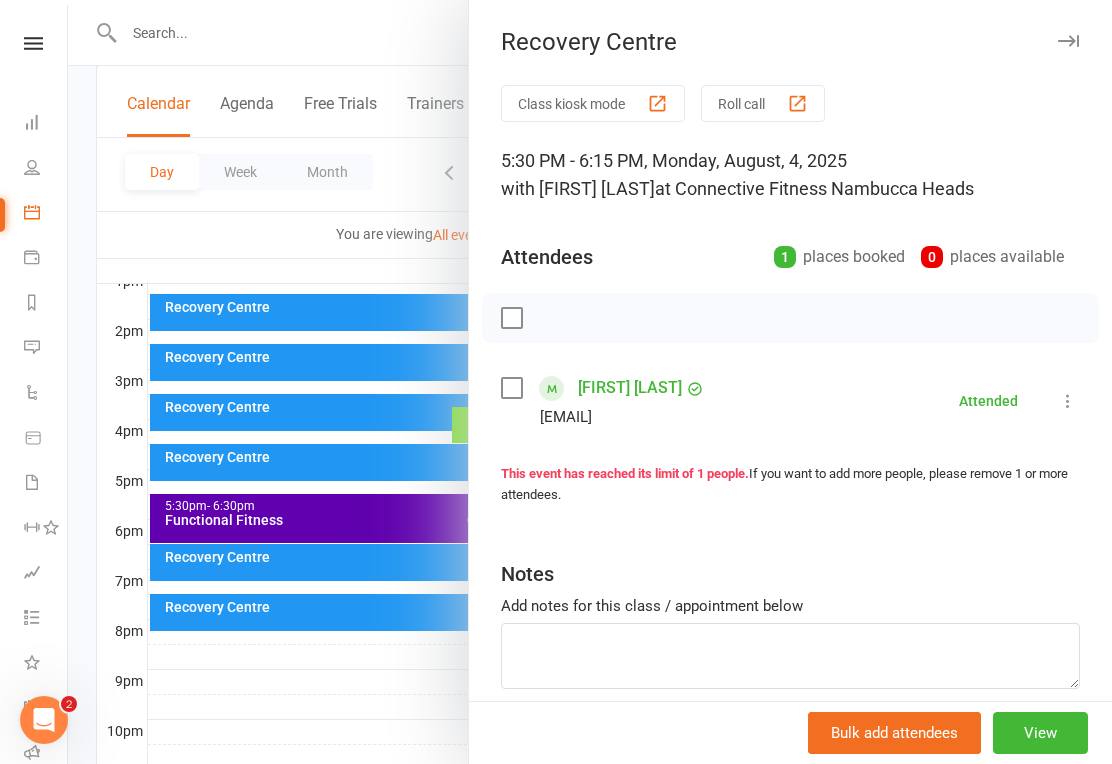 click at bounding box center [590, 382] 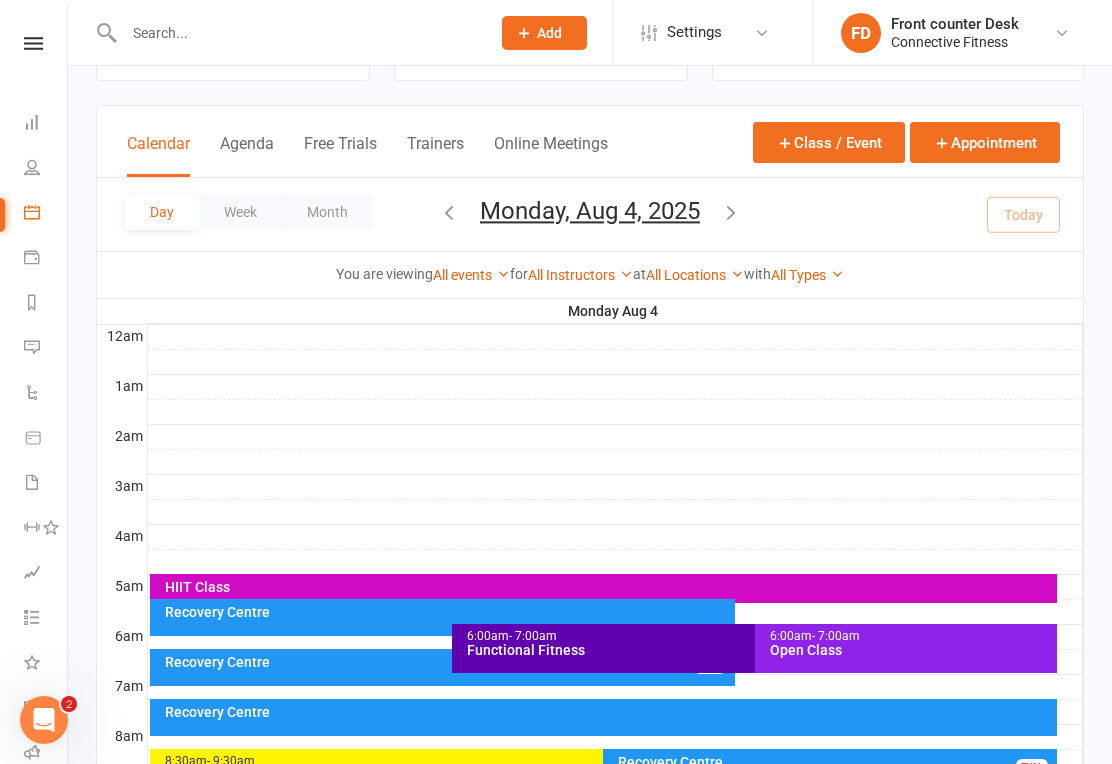 scroll, scrollTop: 124, scrollLeft: 0, axis: vertical 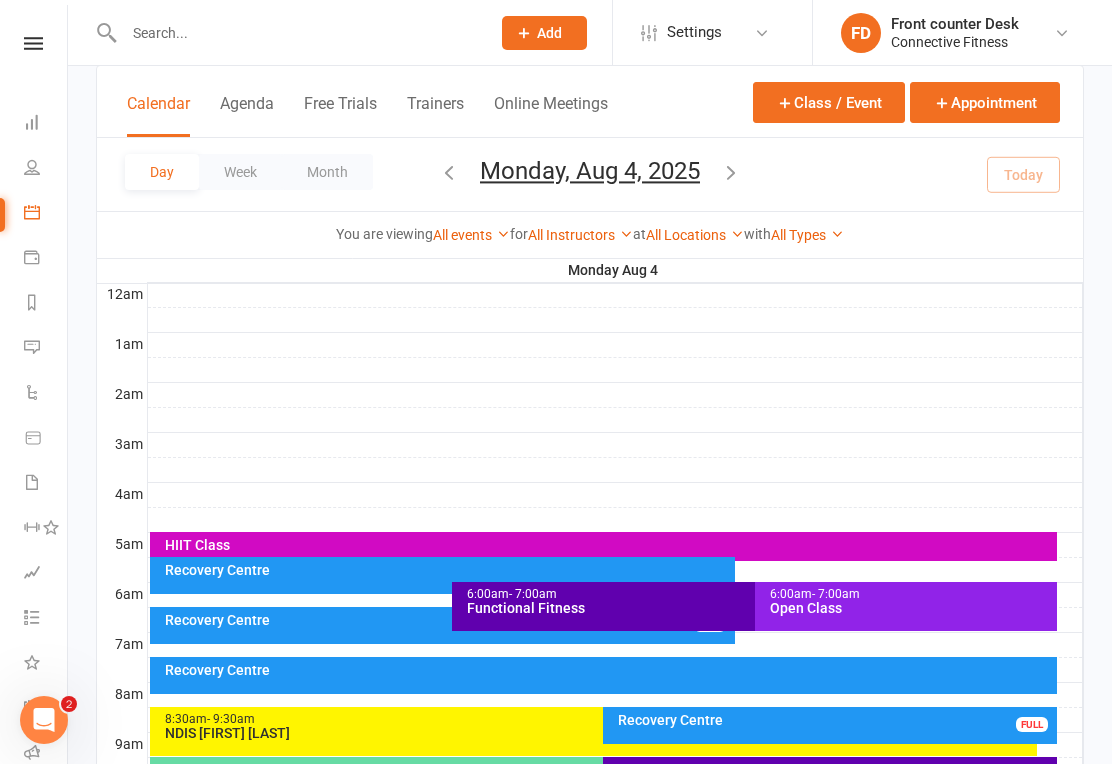 click at bounding box center [731, 172] 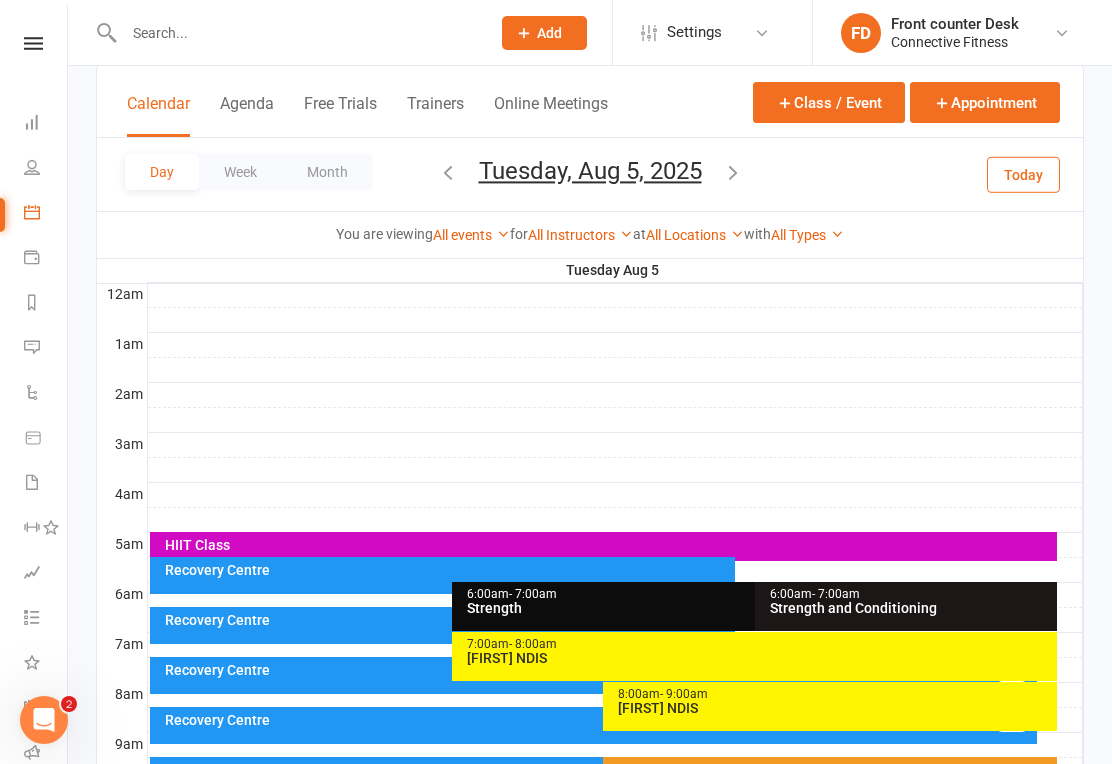 click on "Recovery Centre FULL" at bounding box center (594, 675) 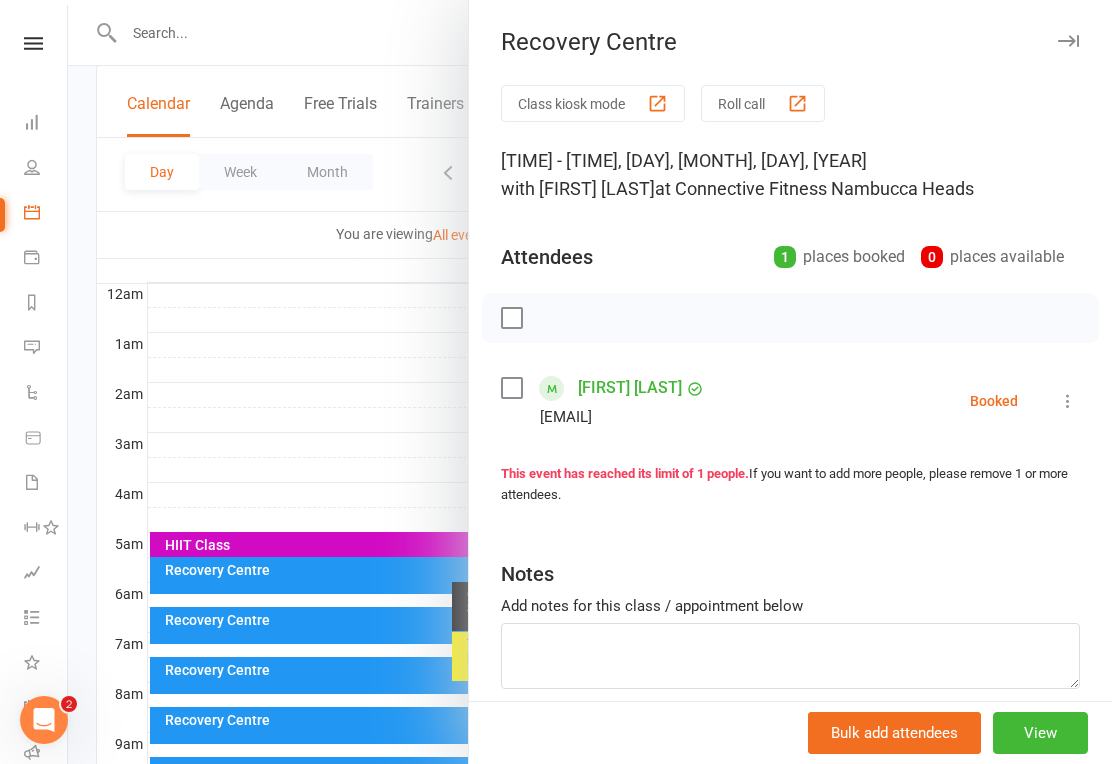 click at bounding box center [590, 382] 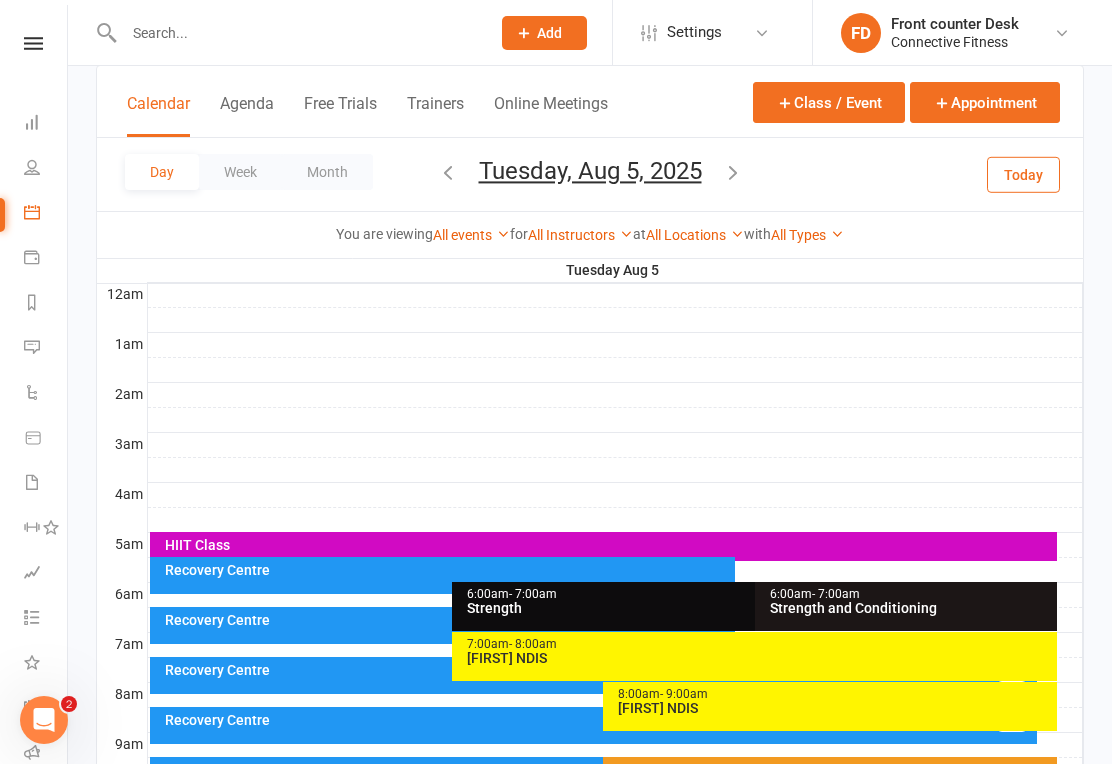 click on "Recovery Centre" at bounding box center (599, 720) 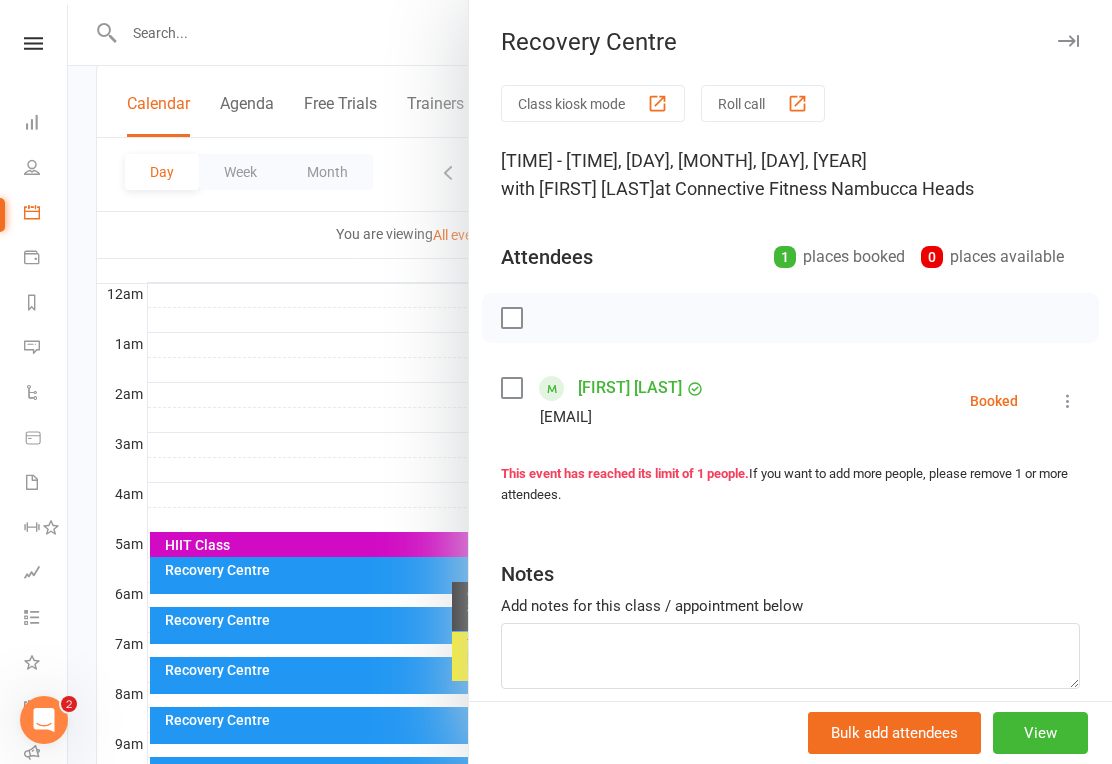 click at bounding box center [590, 382] 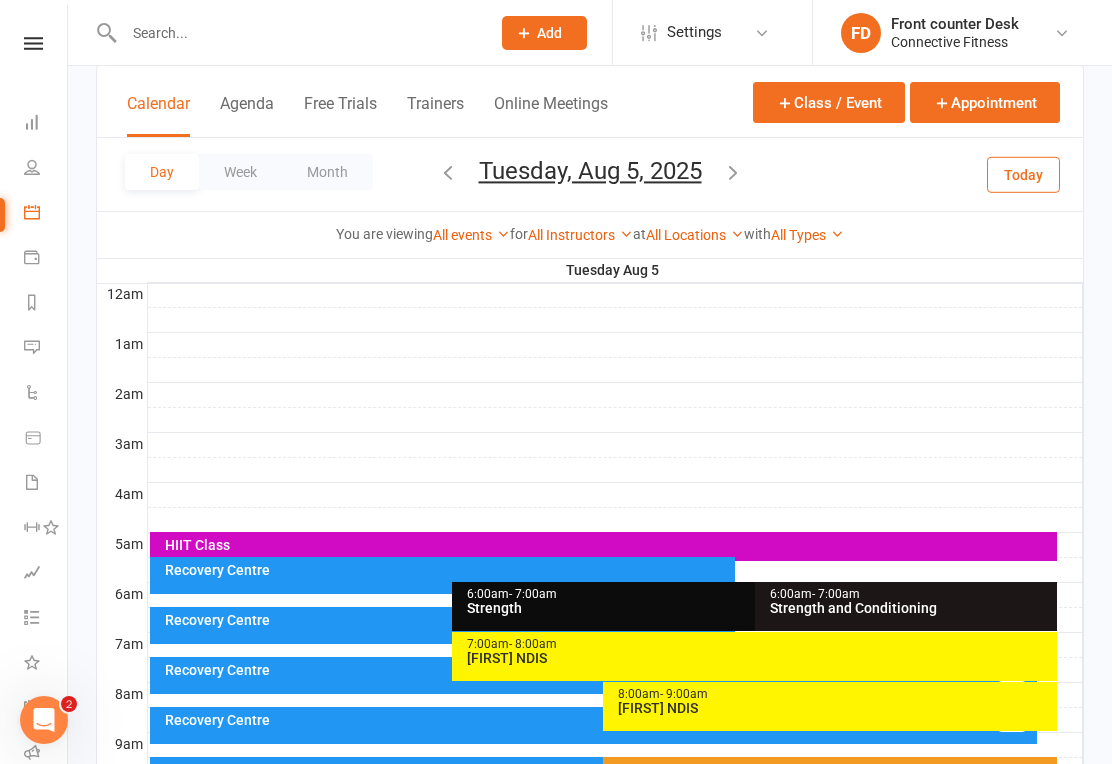 click at bounding box center [733, 172] 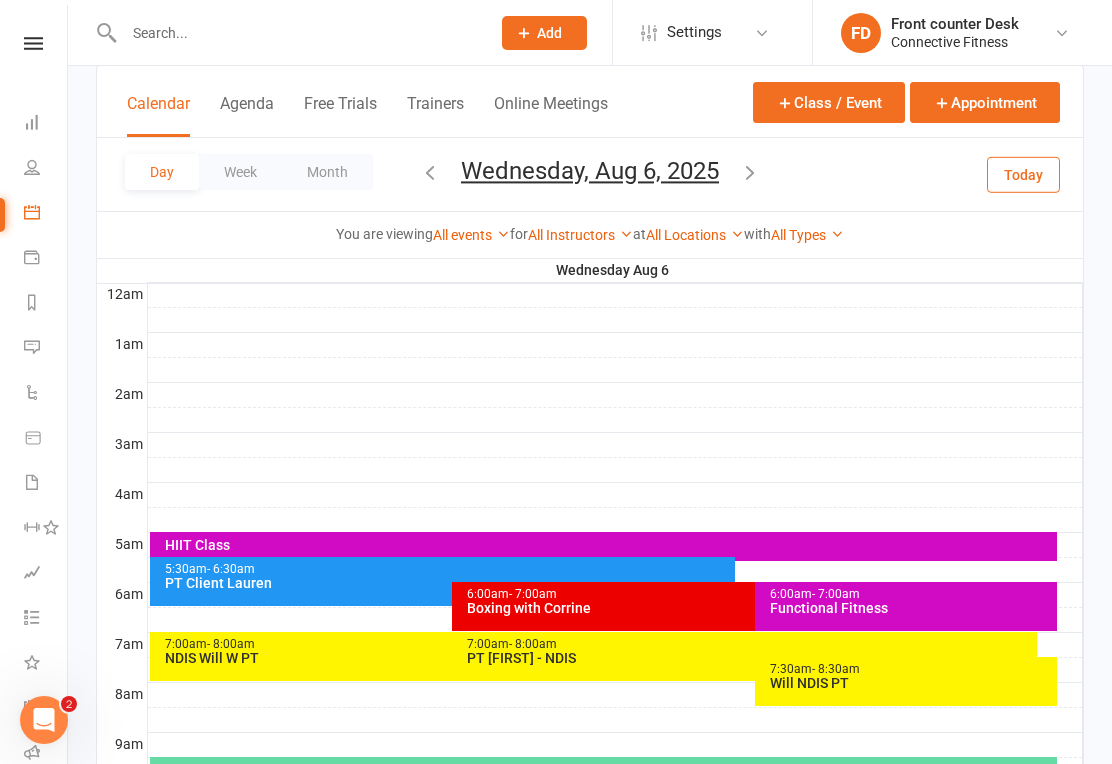 click at bounding box center (750, 174) 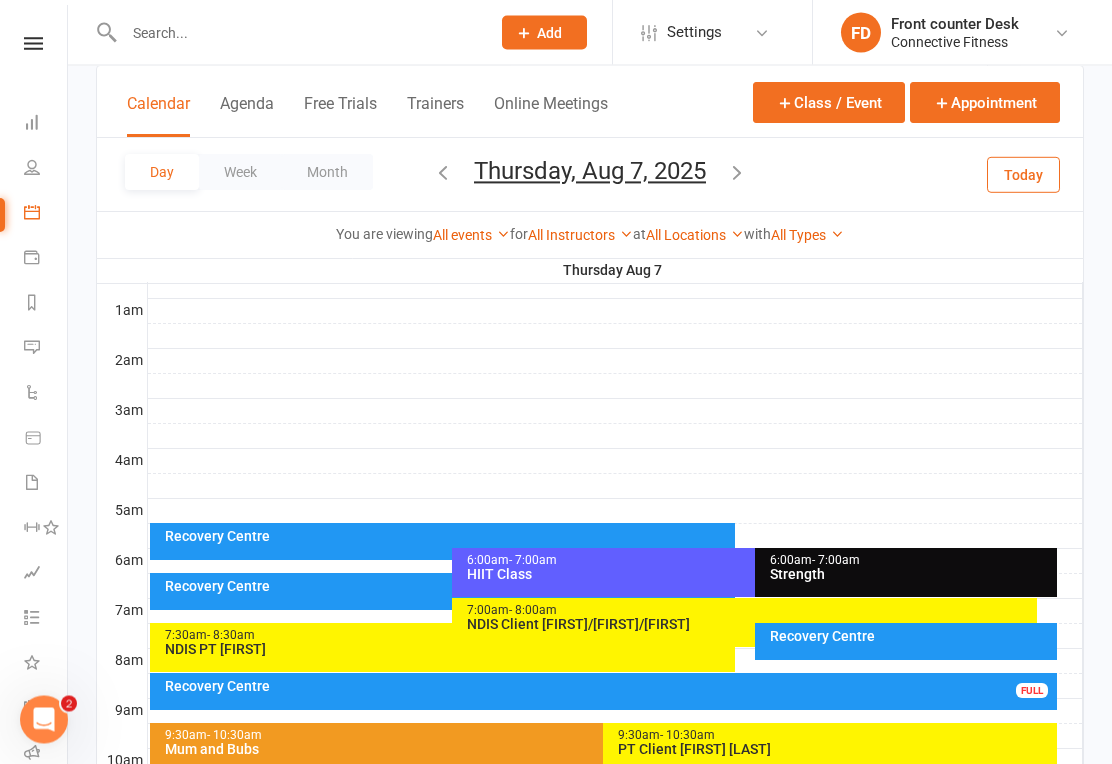 scroll, scrollTop: 163, scrollLeft: 0, axis: vertical 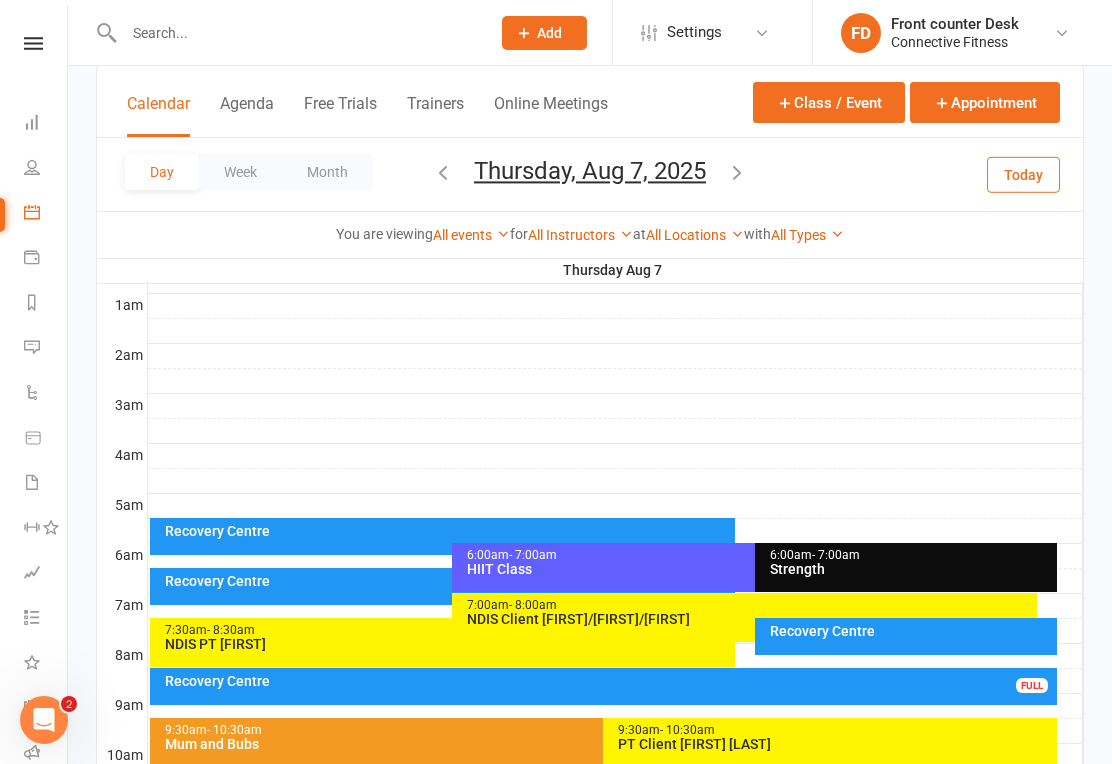 click at bounding box center [615, 331] 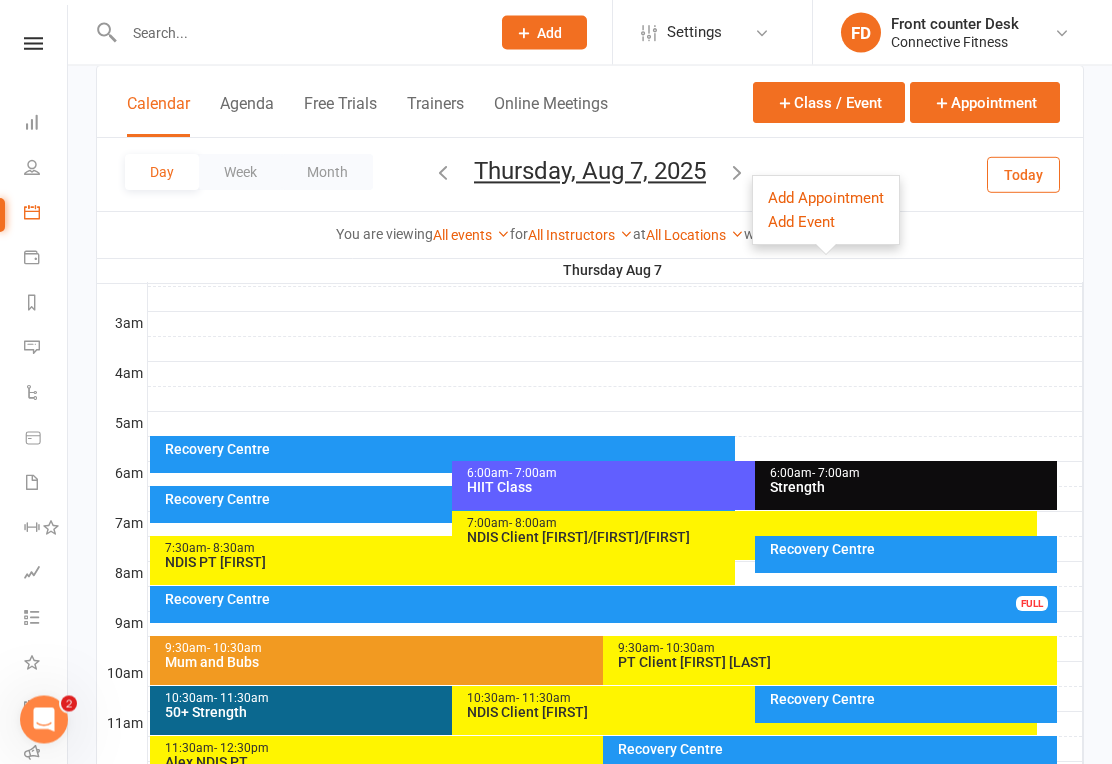 scroll, scrollTop: 275, scrollLeft: 0, axis: vertical 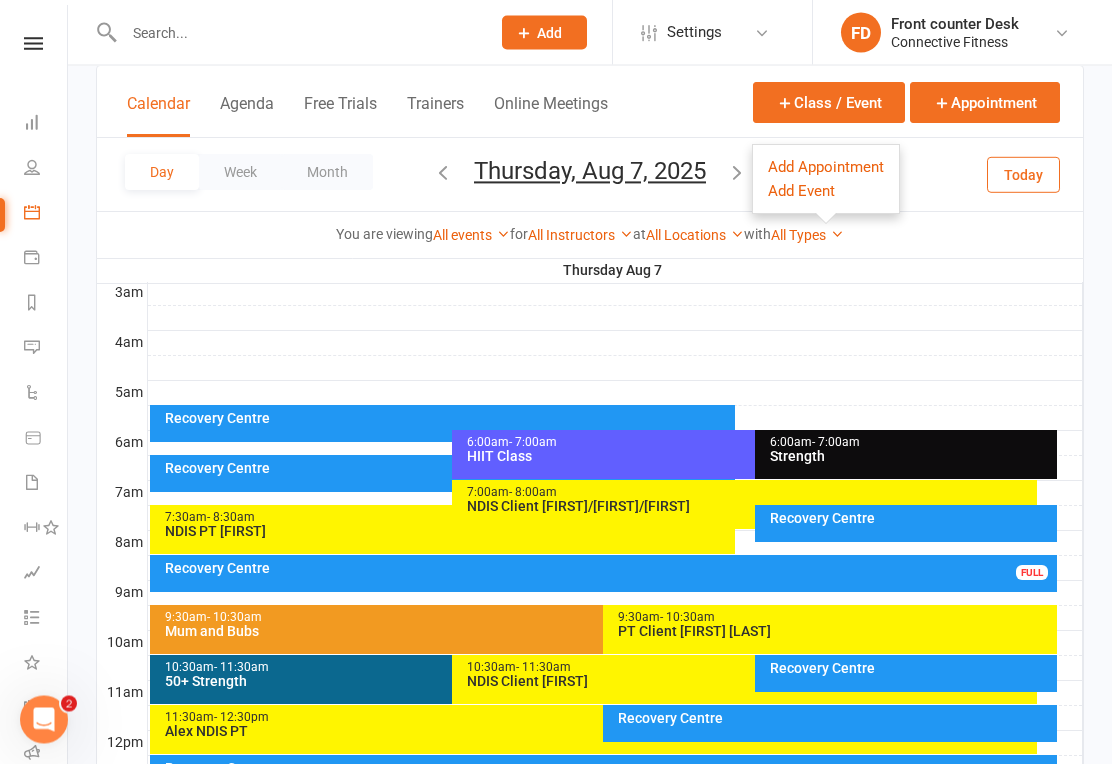click on "Recovery Centre" at bounding box center [609, 569] 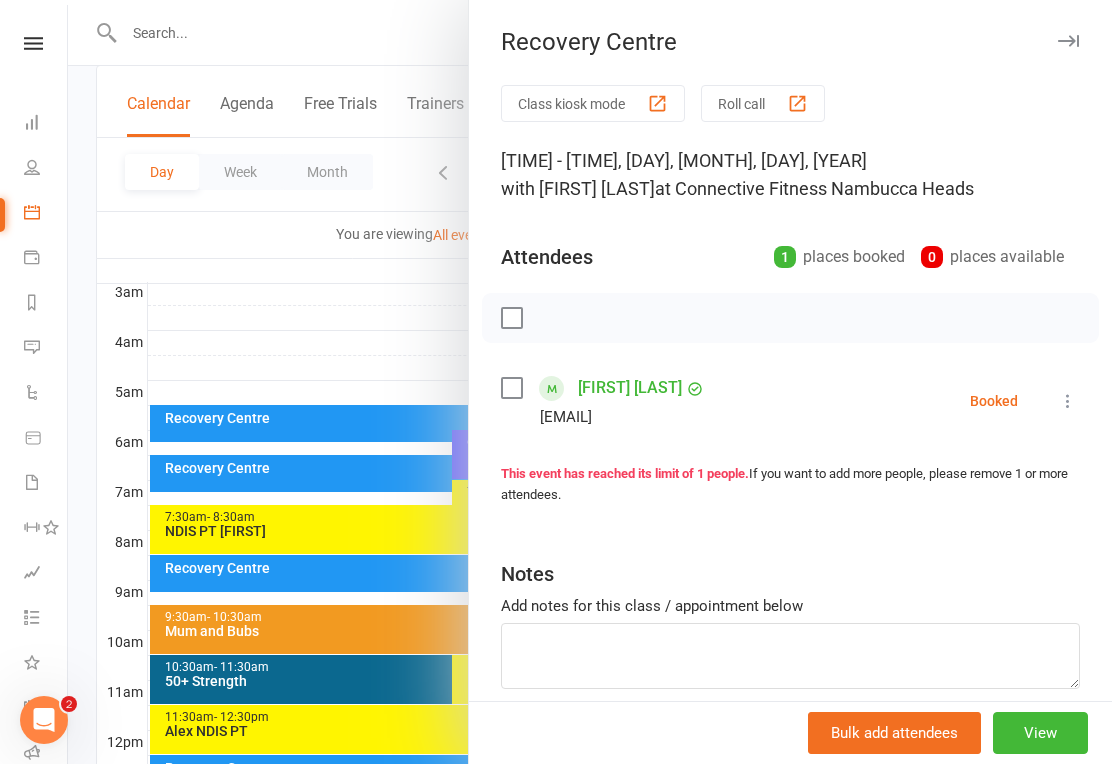 click at bounding box center [590, 382] 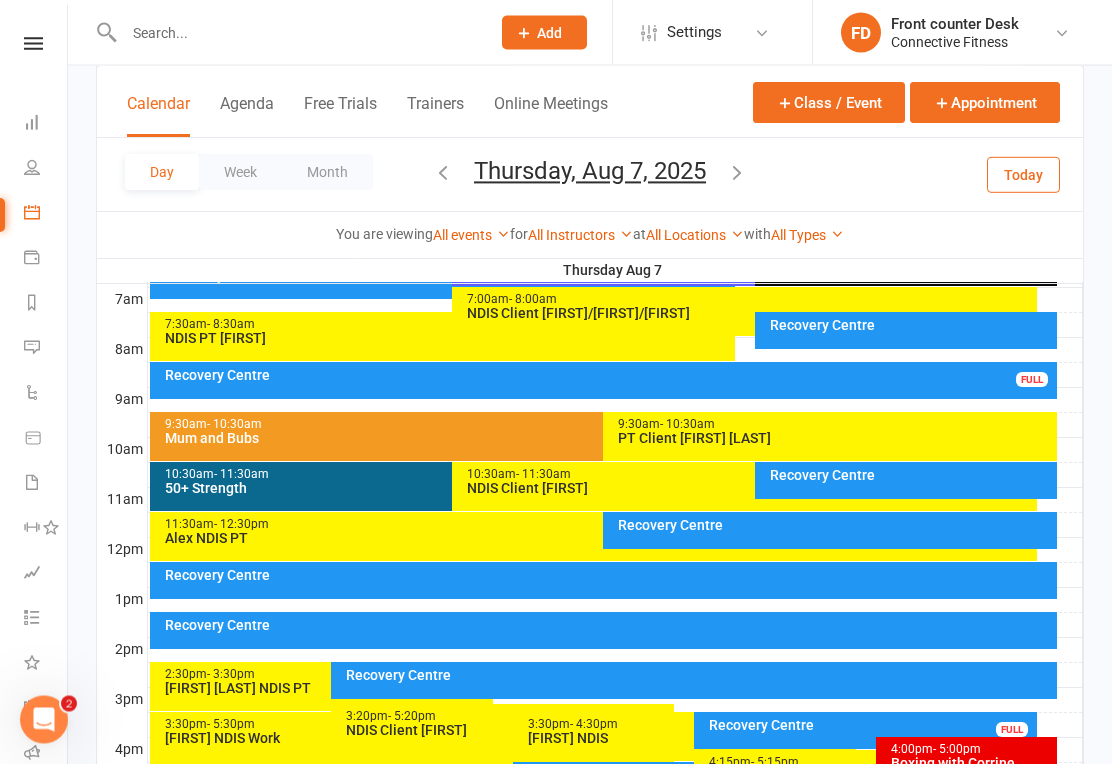 click on "Recovery Centre" at bounding box center (609, 376) 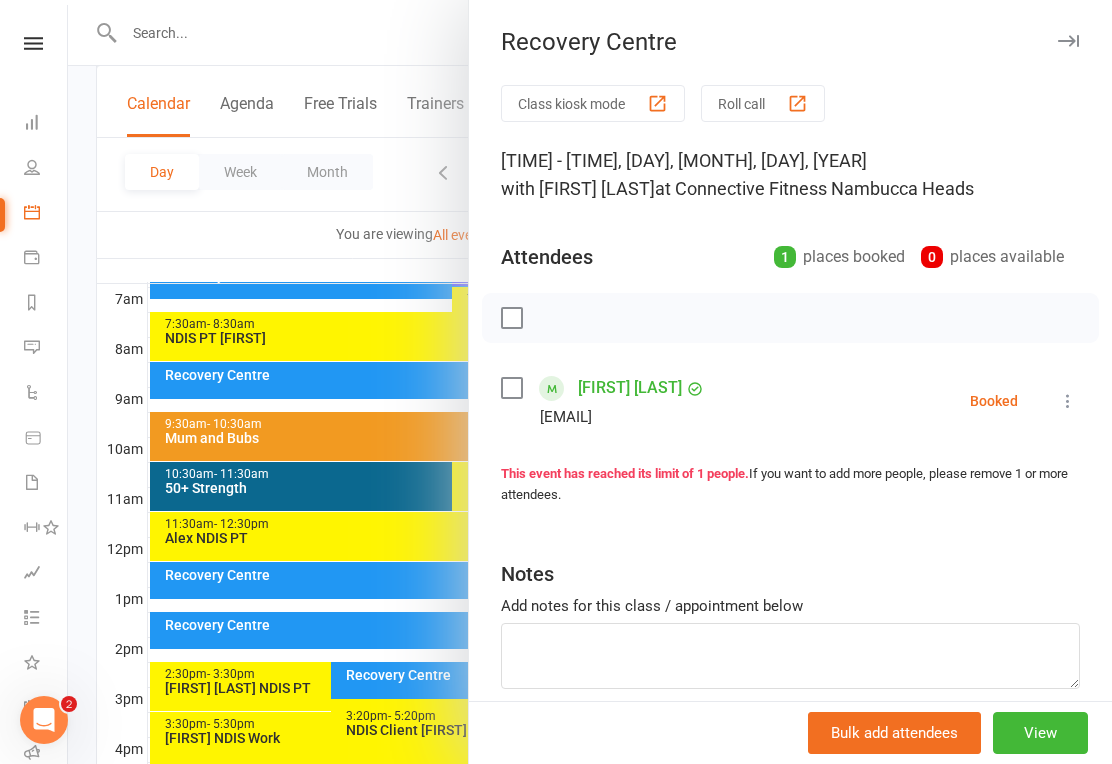 click at bounding box center (590, 382) 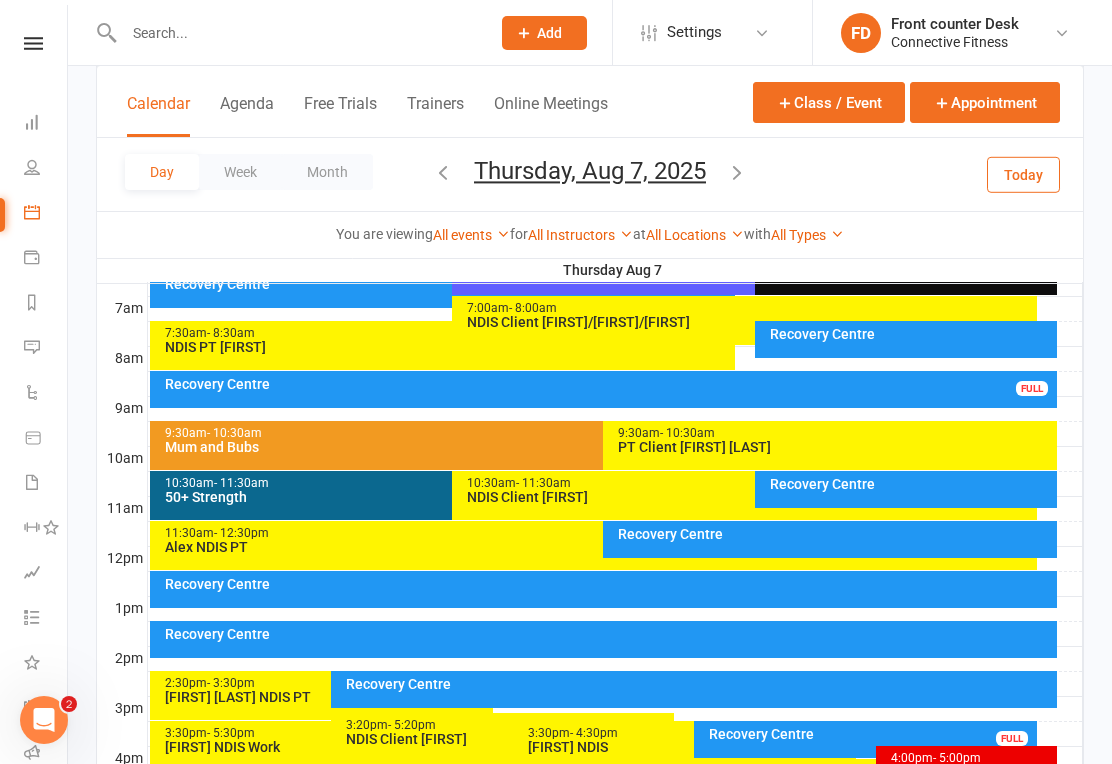 scroll, scrollTop: 0, scrollLeft: 0, axis: both 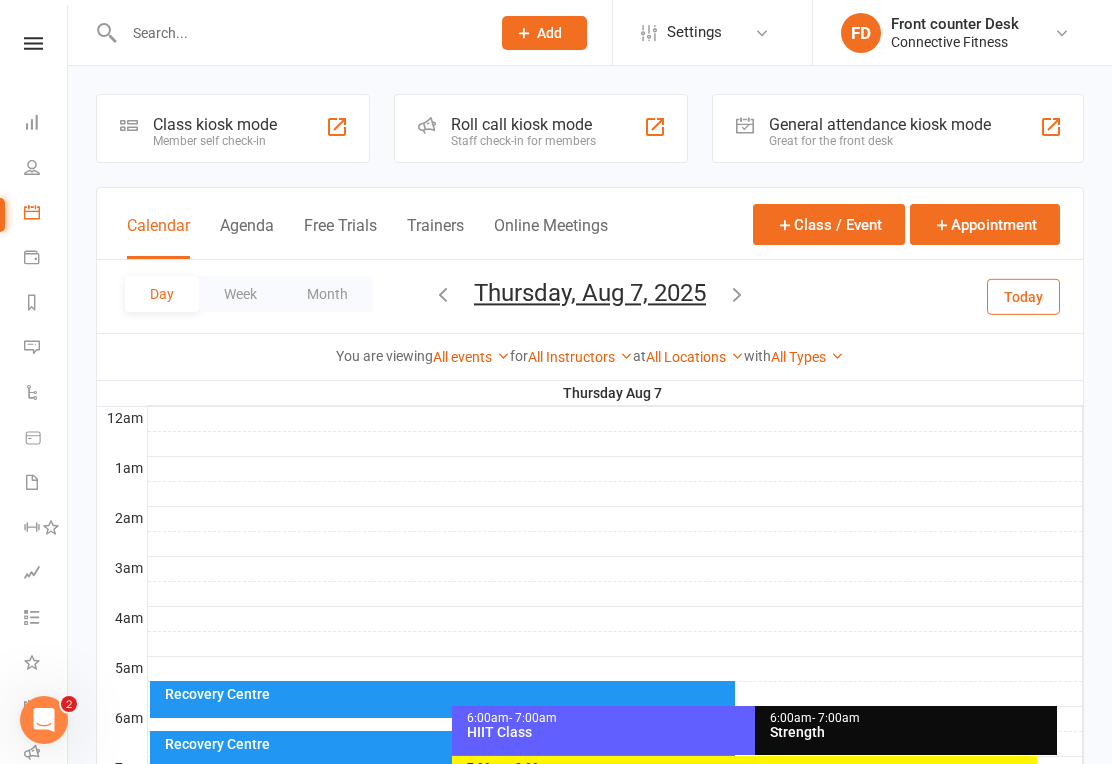 click on "Dashboard" at bounding box center [46, 124] 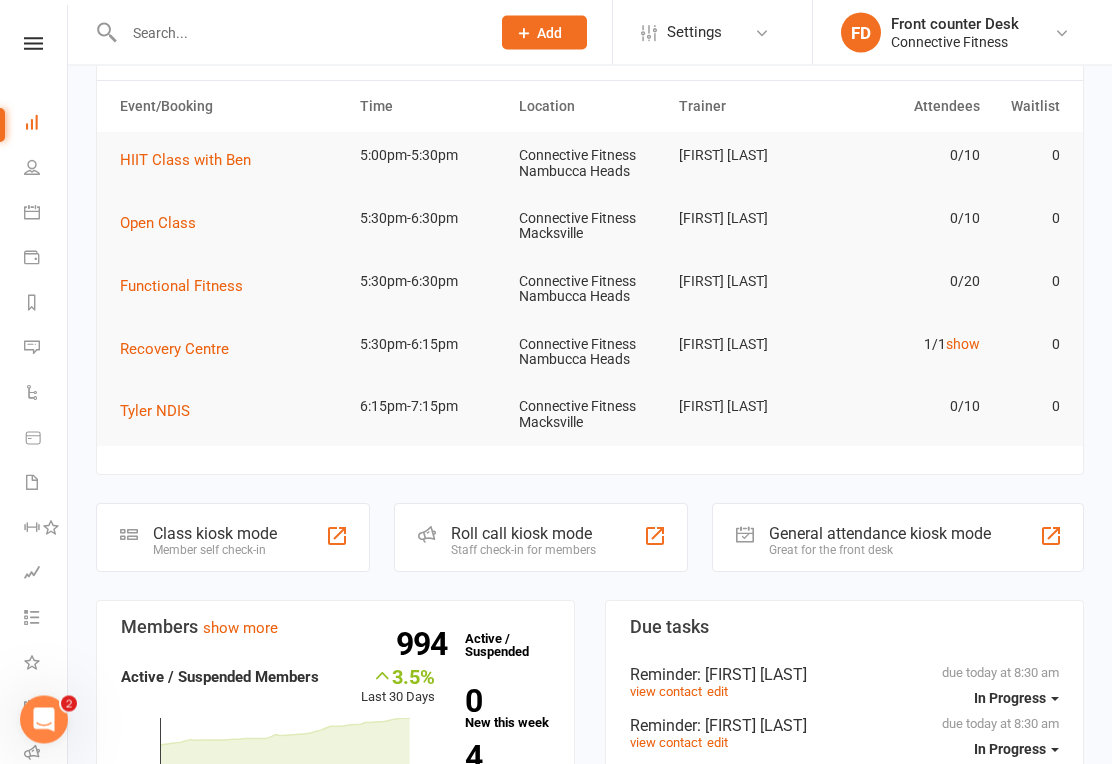 scroll, scrollTop: 80, scrollLeft: 0, axis: vertical 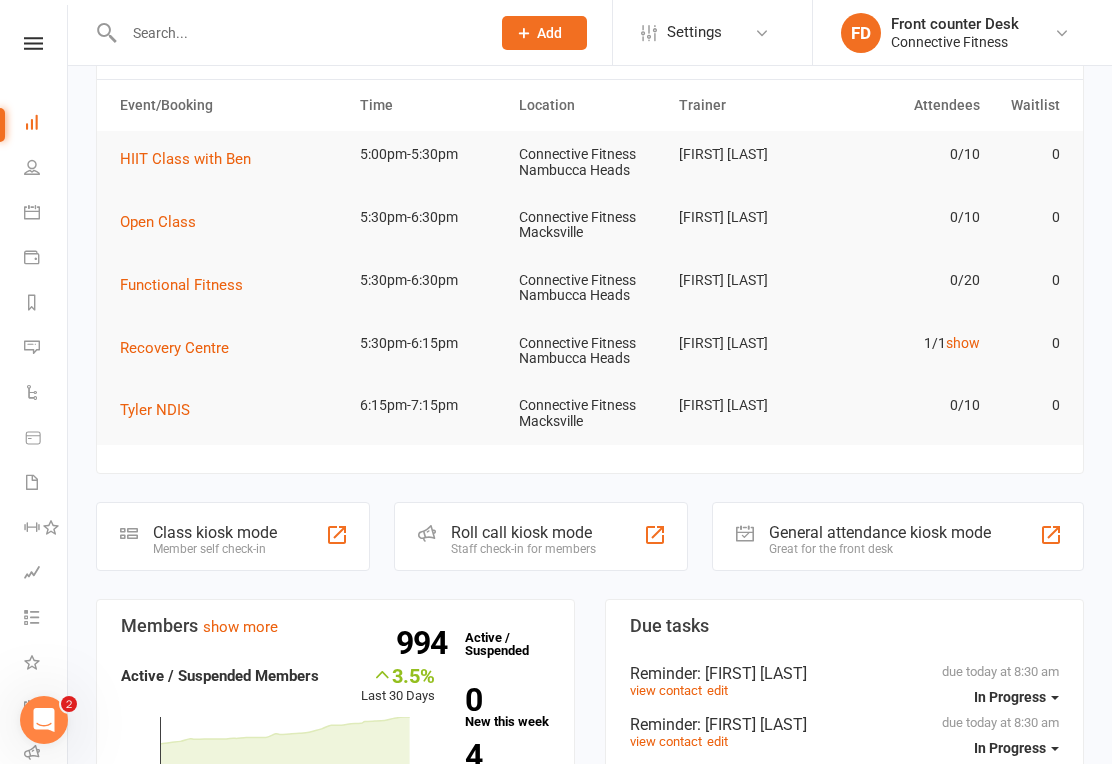 click on "show" at bounding box center (963, 343) 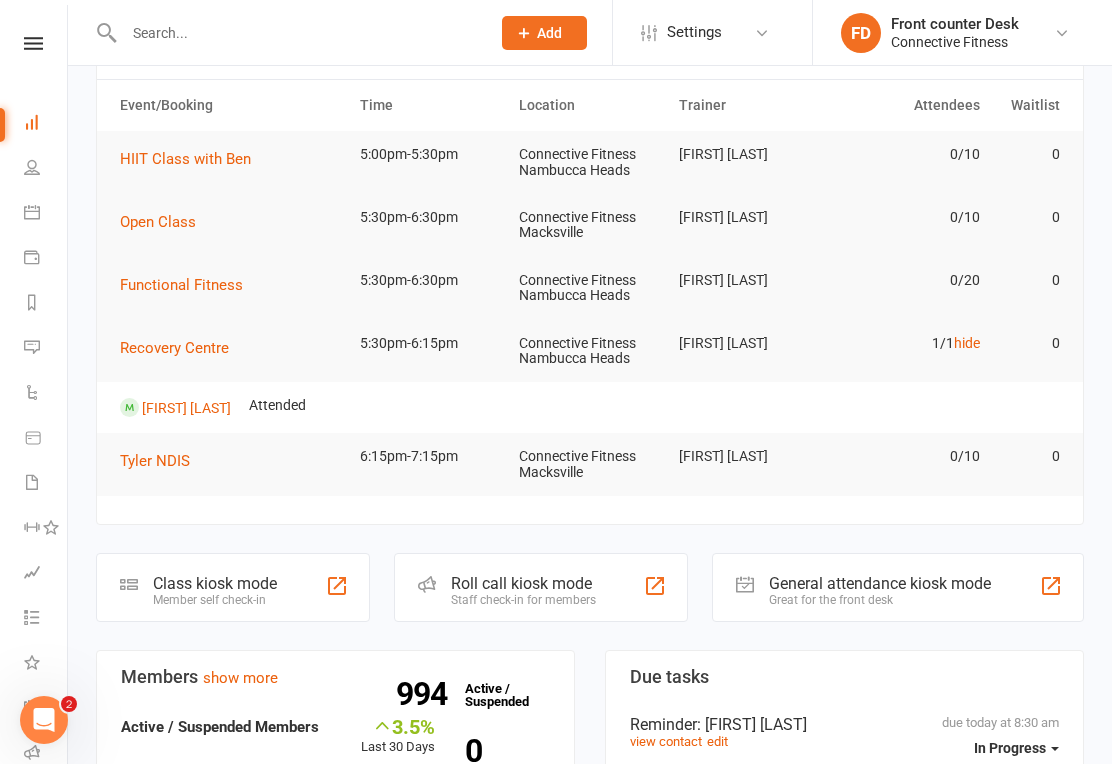 click on "hide" at bounding box center (967, 343) 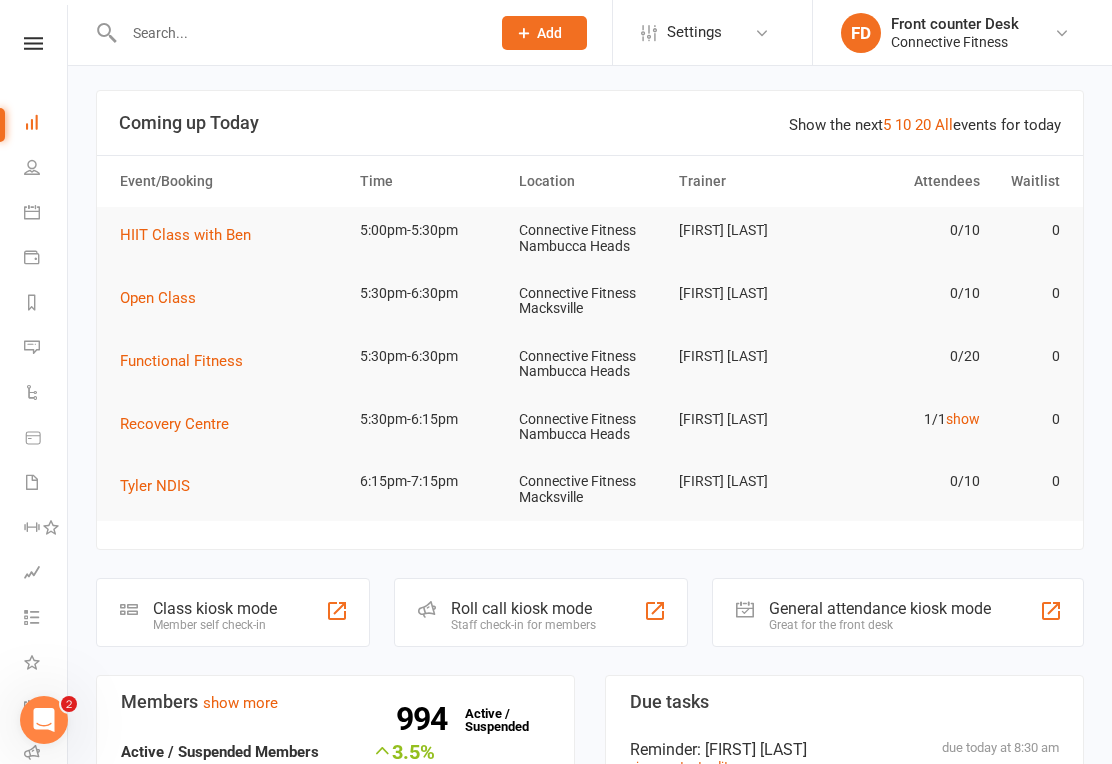 scroll, scrollTop: 0, scrollLeft: 0, axis: both 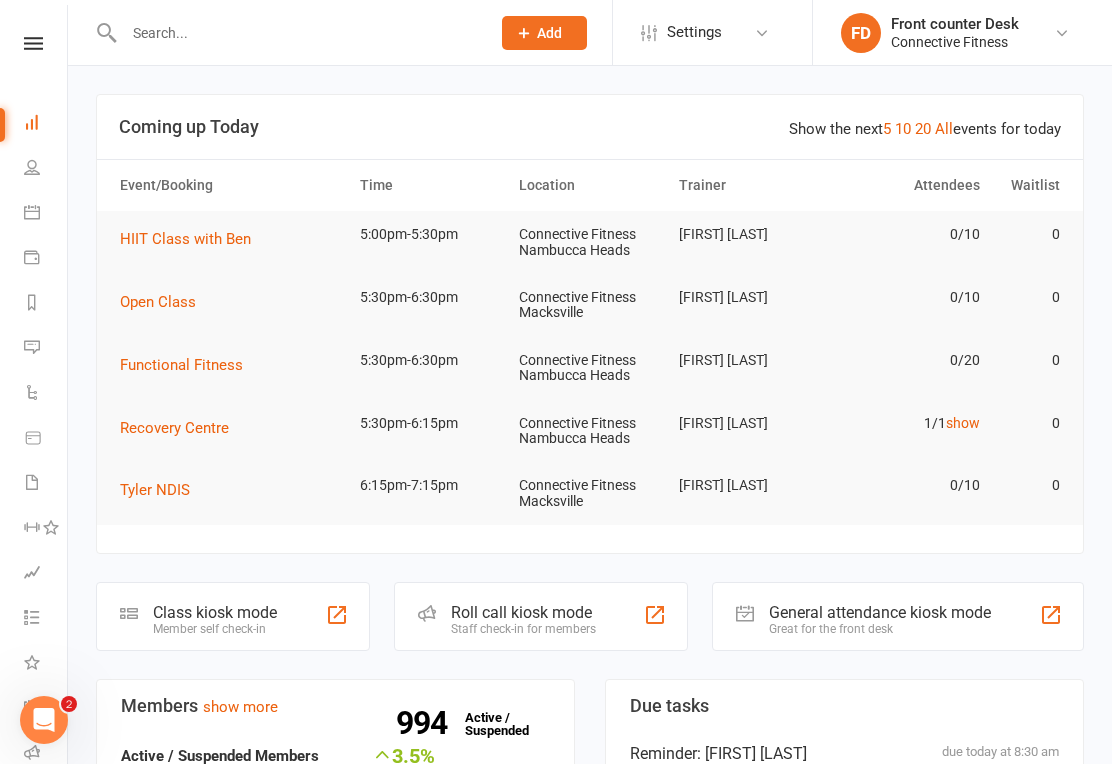 click on "Calendar" at bounding box center (46, 214) 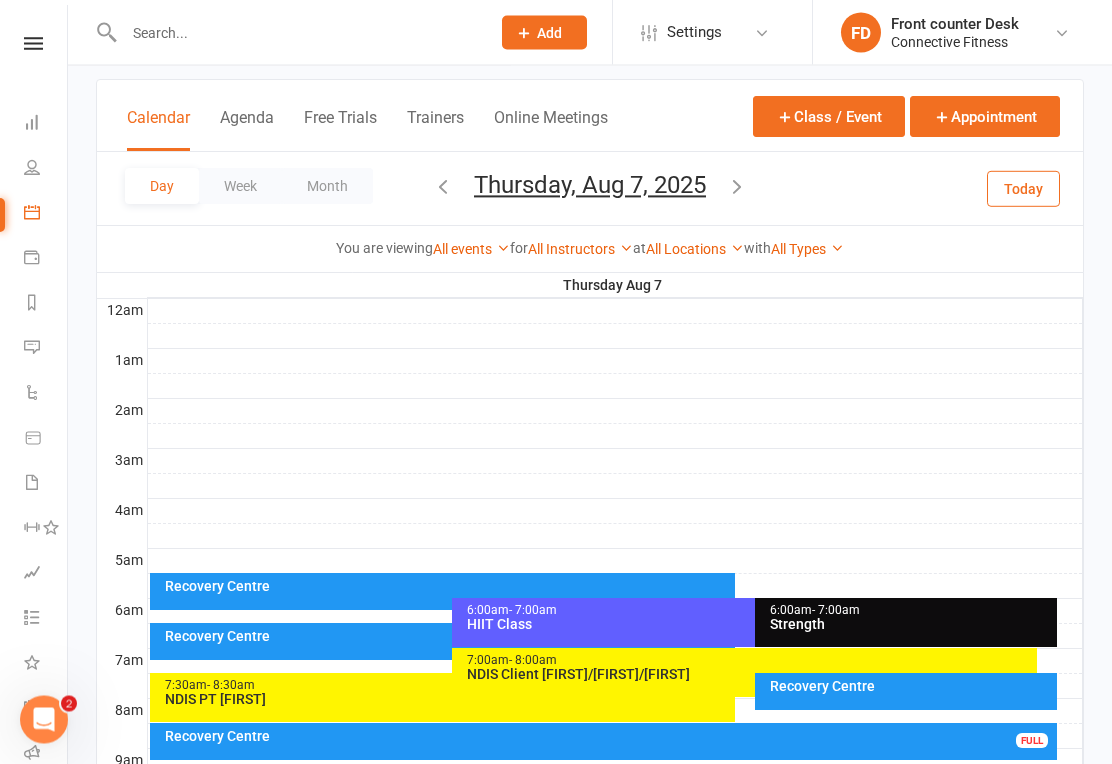 scroll, scrollTop: 106, scrollLeft: 0, axis: vertical 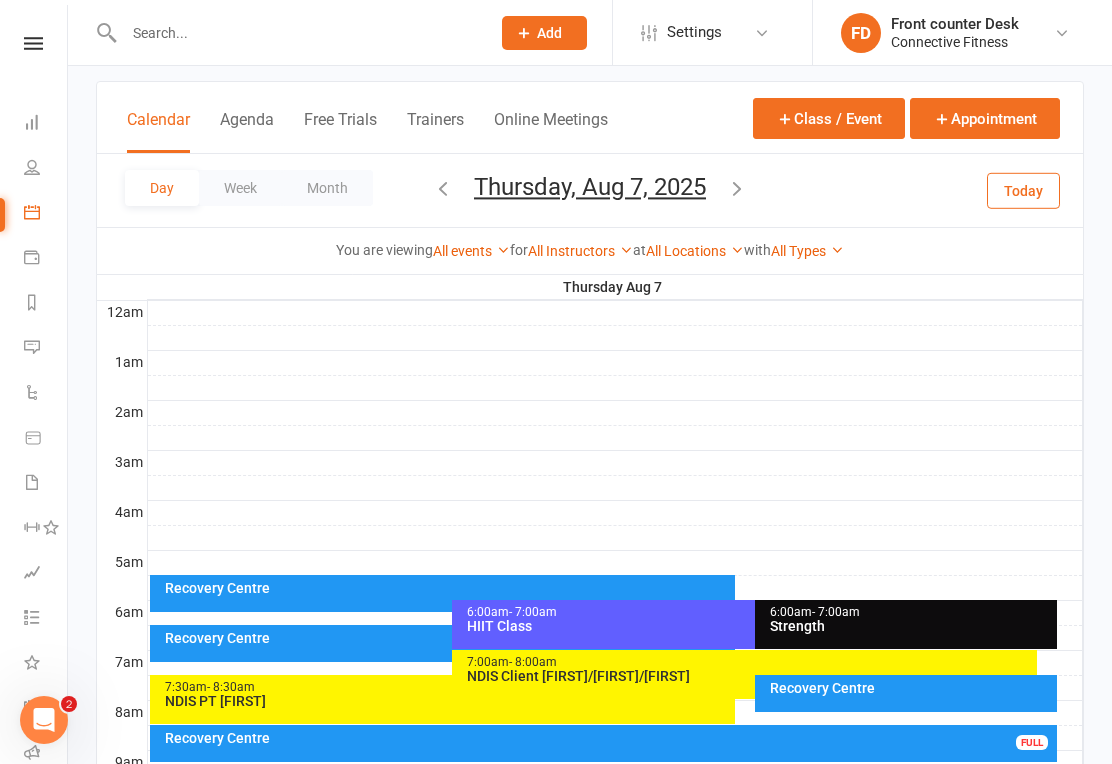 click at bounding box center [737, 188] 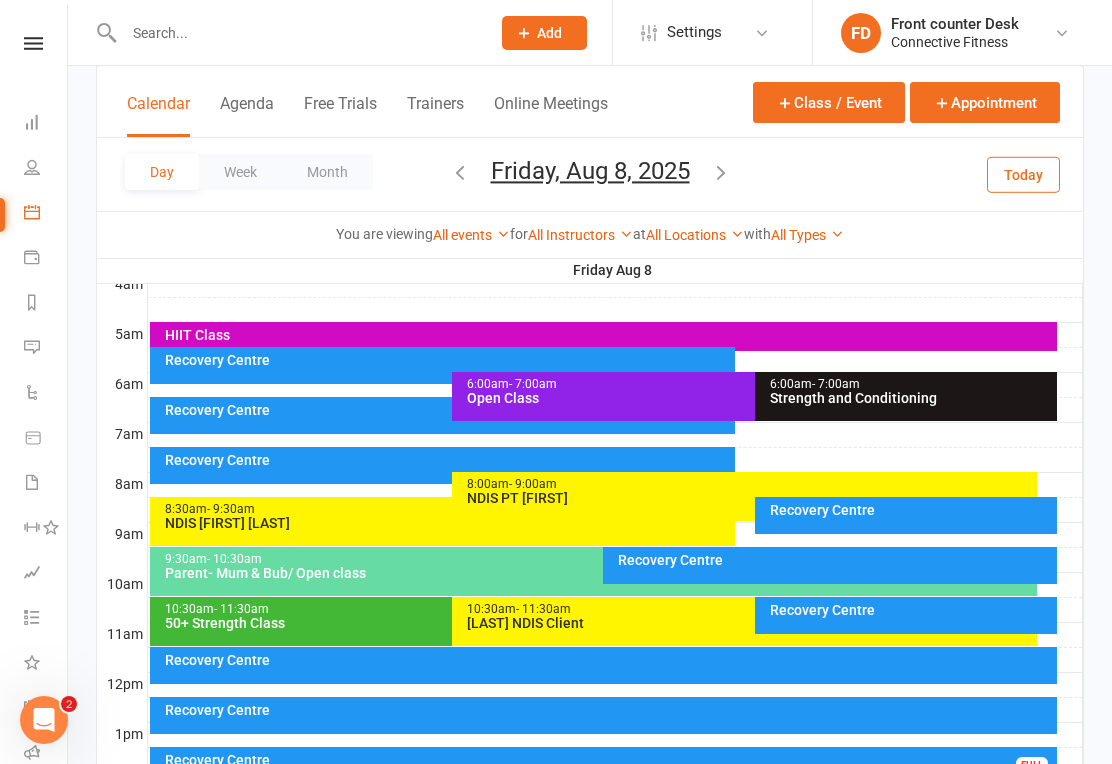 scroll, scrollTop: 332, scrollLeft: 0, axis: vertical 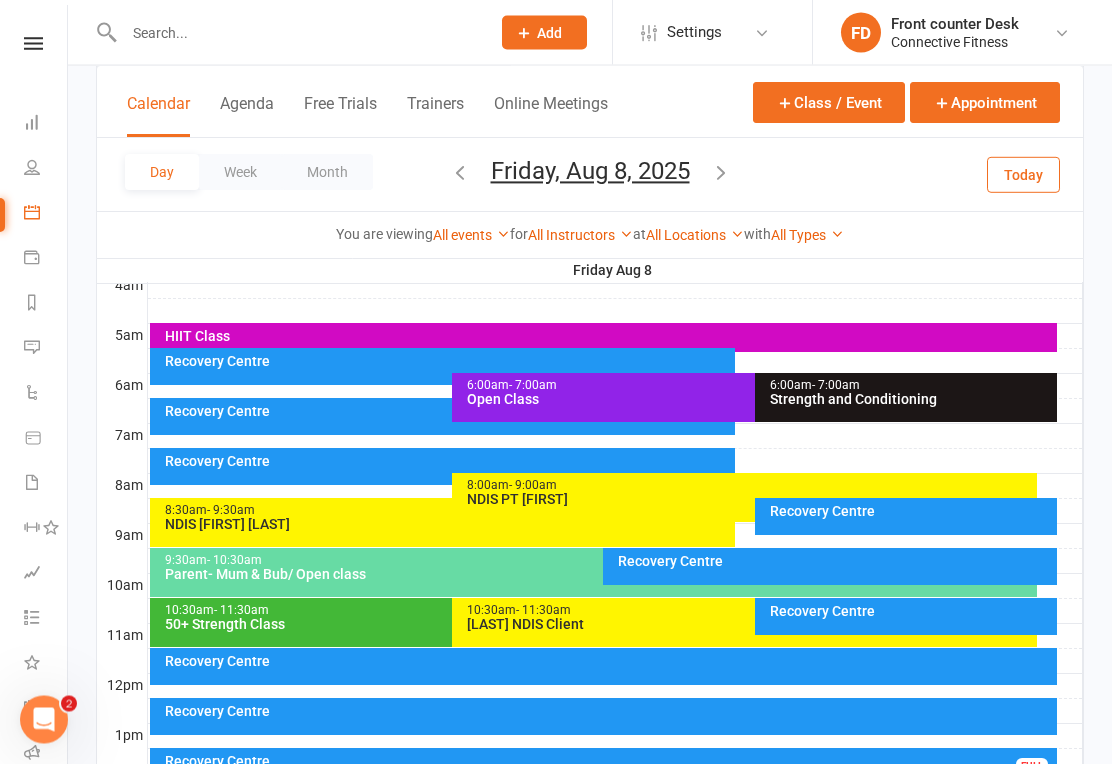 click on "Recovery Centre" at bounding box center [609, 712] 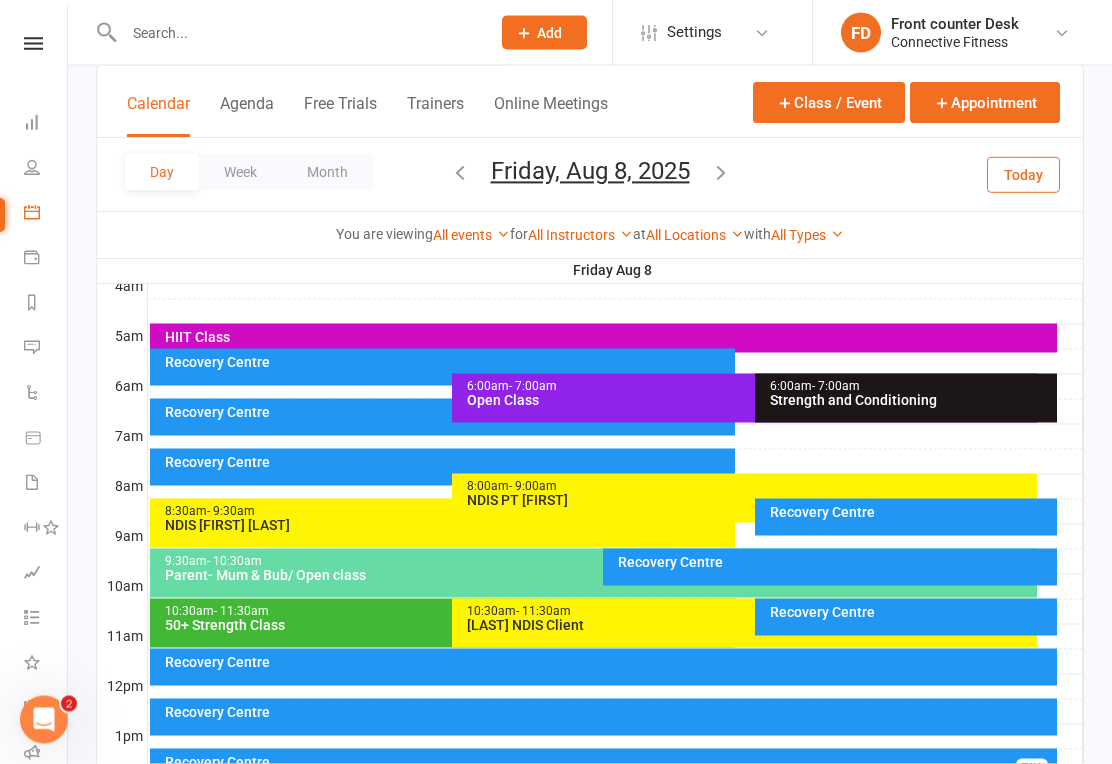 scroll, scrollTop: 333, scrollLeft: 0, axis: vertical 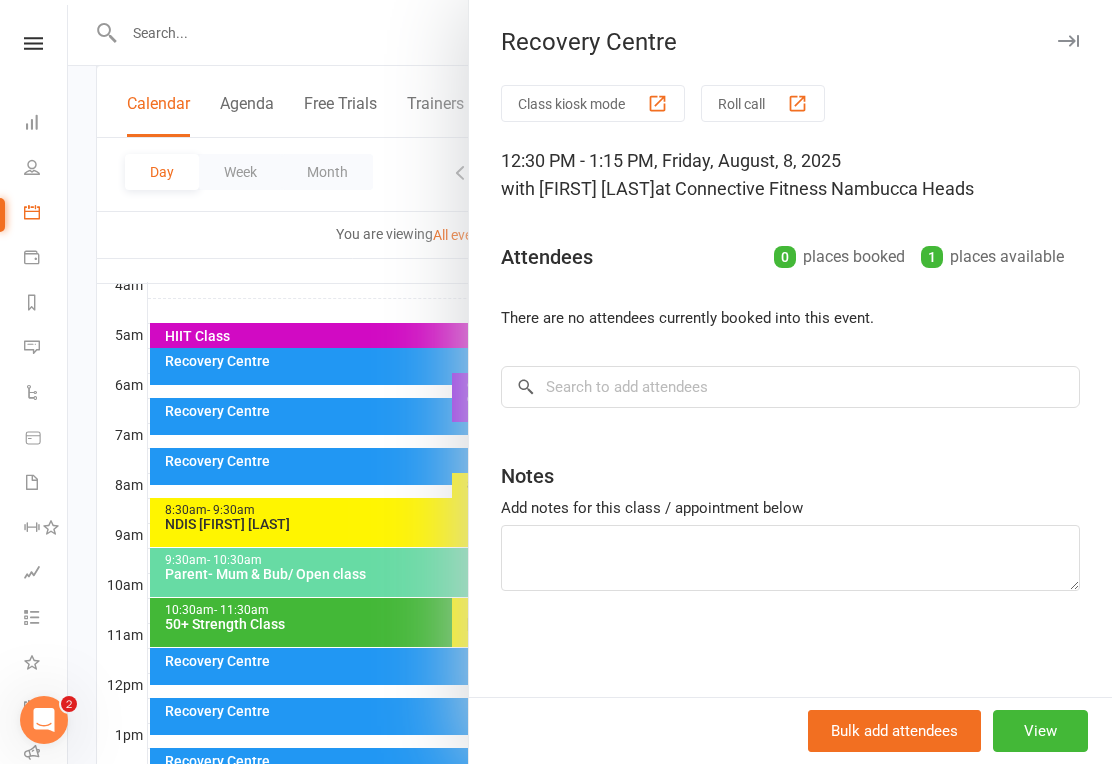 click at bounding box center (590, 382) 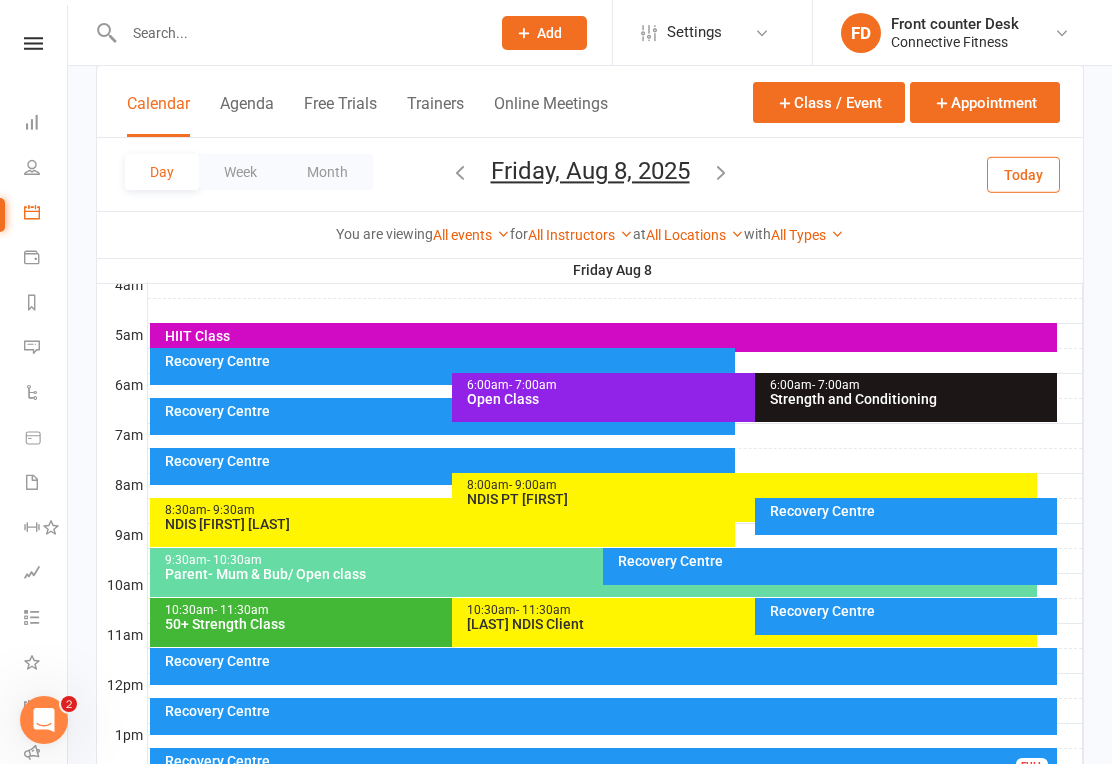 click at bounding box center [615, 736] 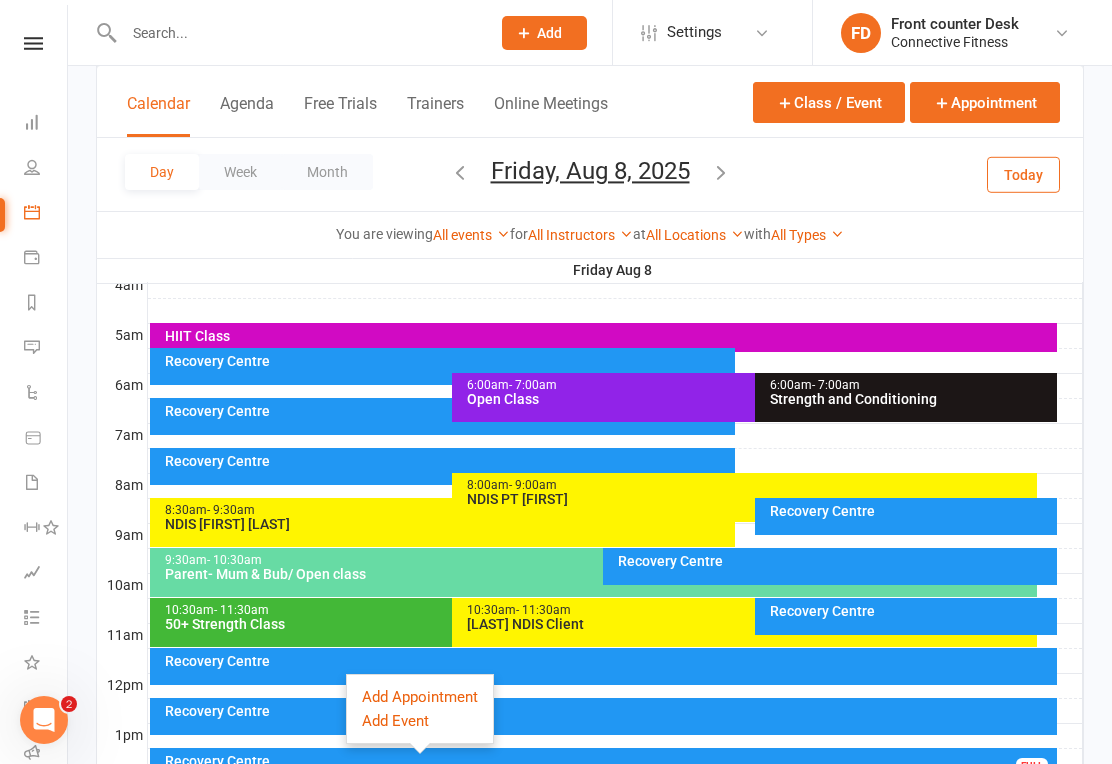 click on "Recovery Centre" at bounding box center (609, 761) 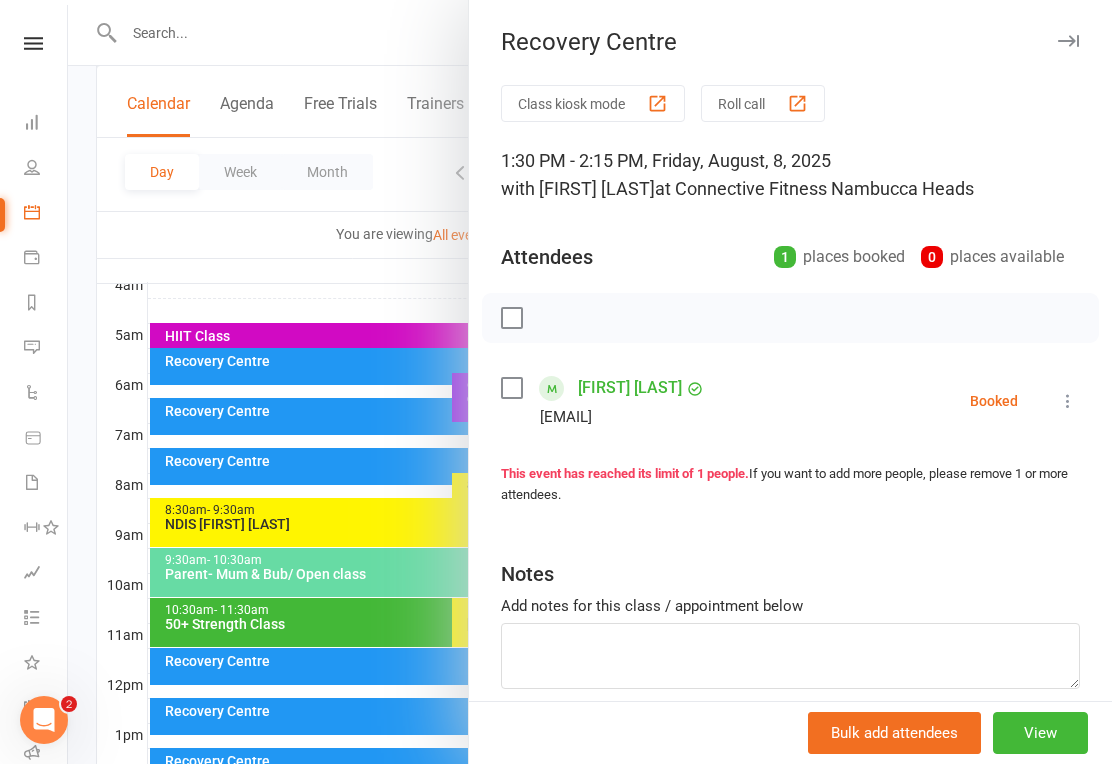 click on "Bulk add attendees  View" at bounding box center [790, 732] 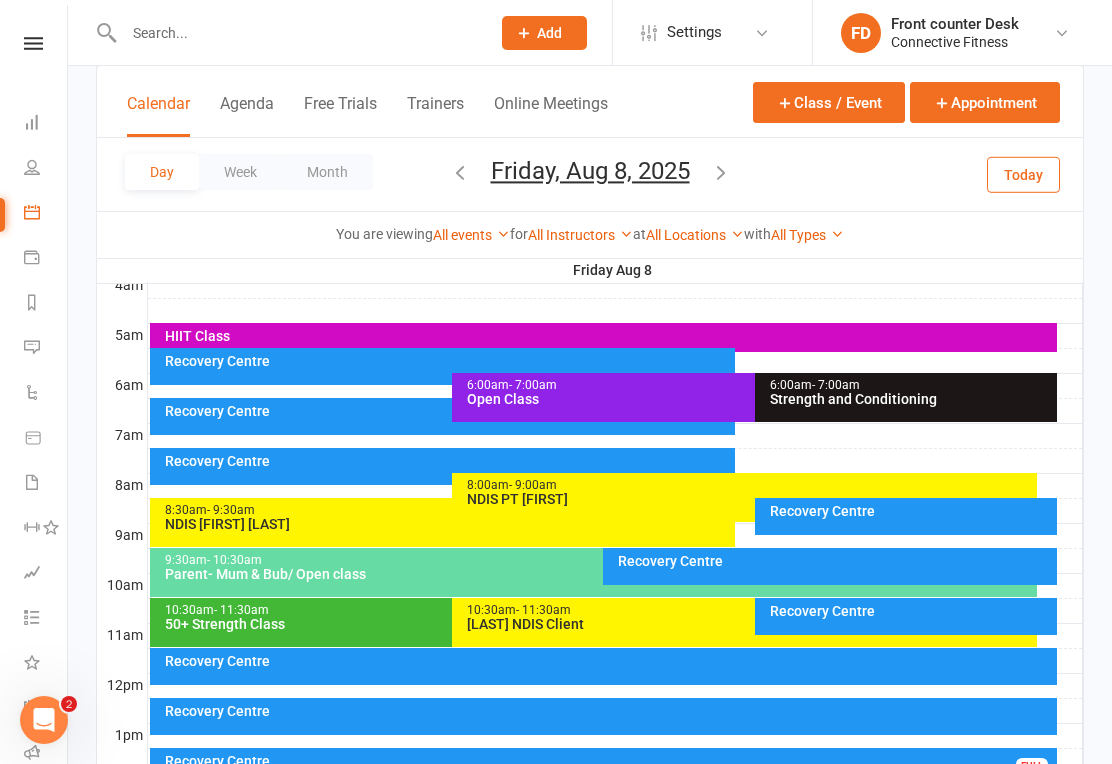 click on "Friday, Aug 8, 2025
August 2025
Sun Mon Tue Wed Thu Fri Sat
27
28
29
30
31
01
02
03
04
05
06
07
08
09
10
11
12
13
14
15
16
17
18
19
20
21
22
23
24
25
26
27
28
29
30
31 01" at bounding box center (590, 174) 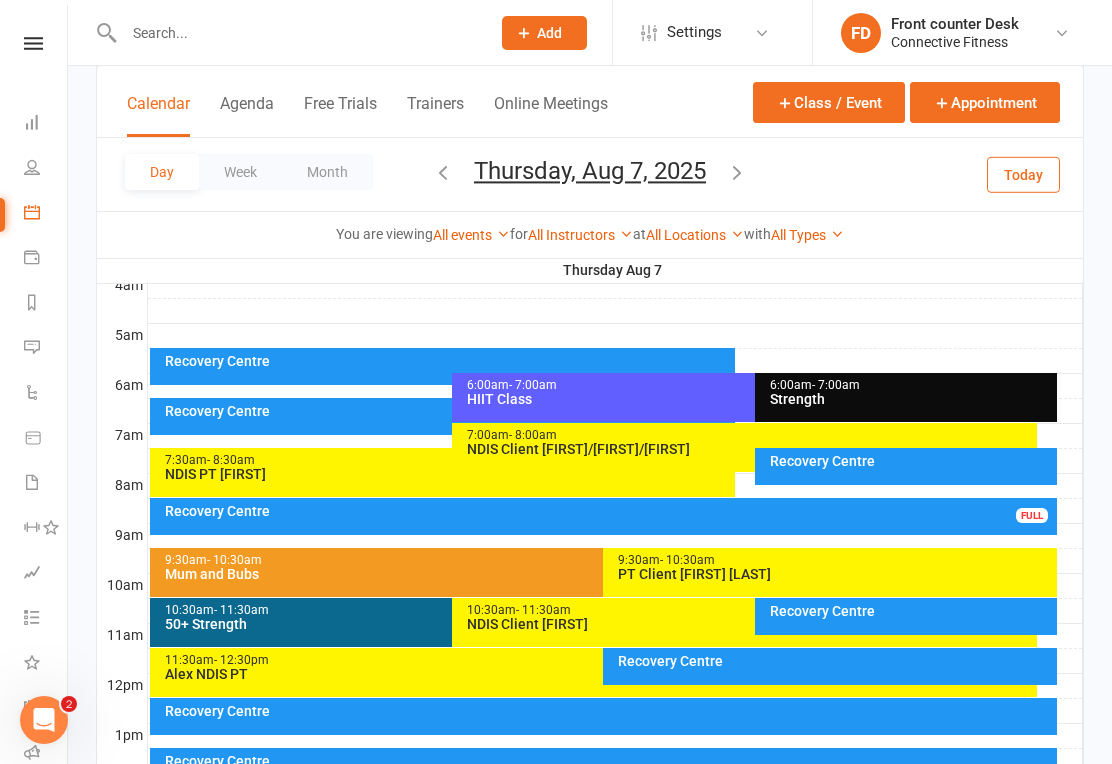click at bounding box center (443, 172) 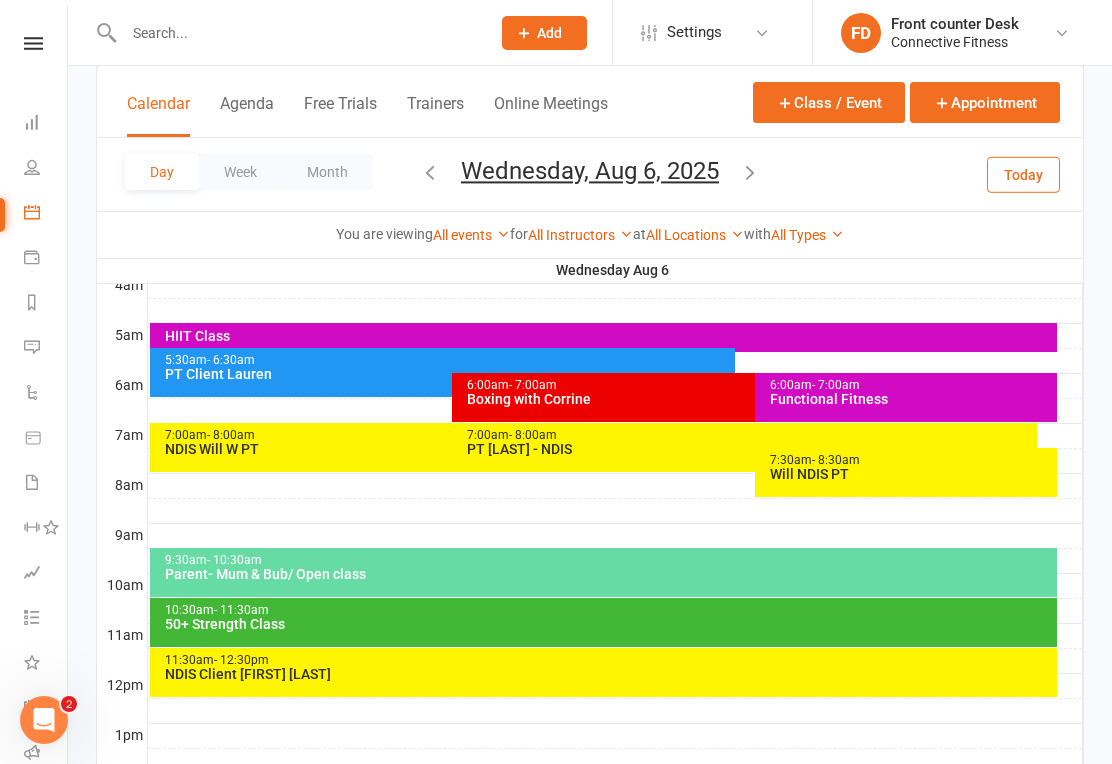 click at bounding box center (430, 172) 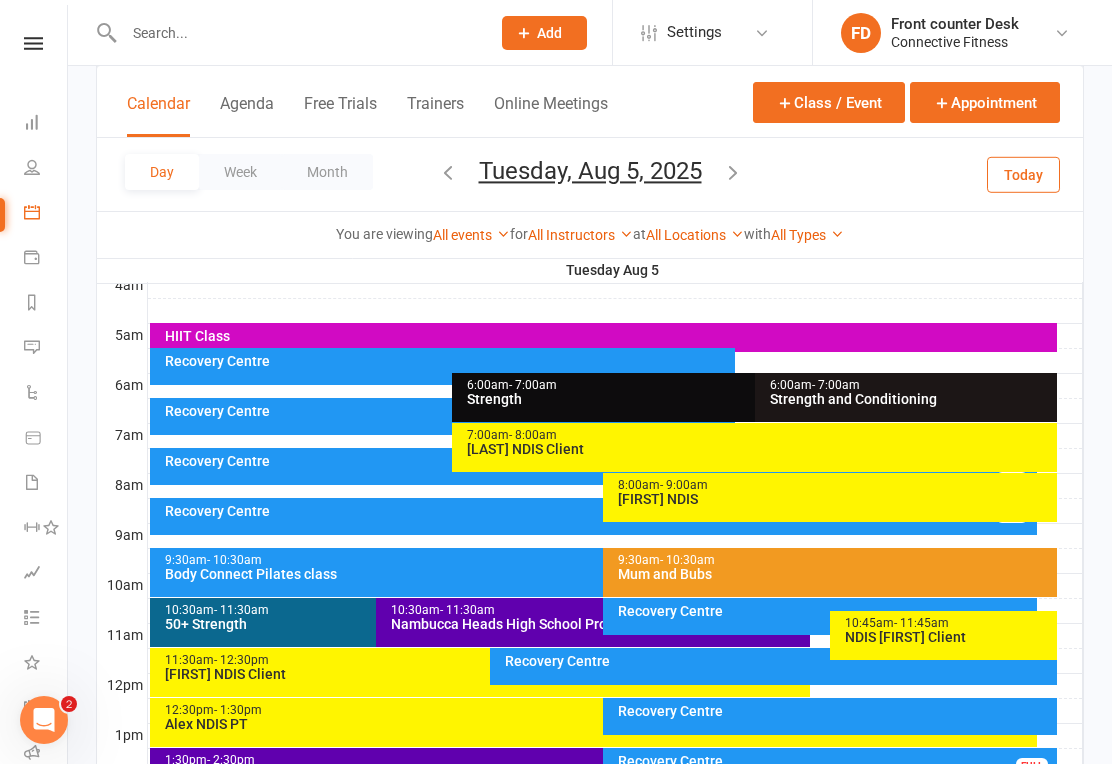 click at bounding box center (448, 172) 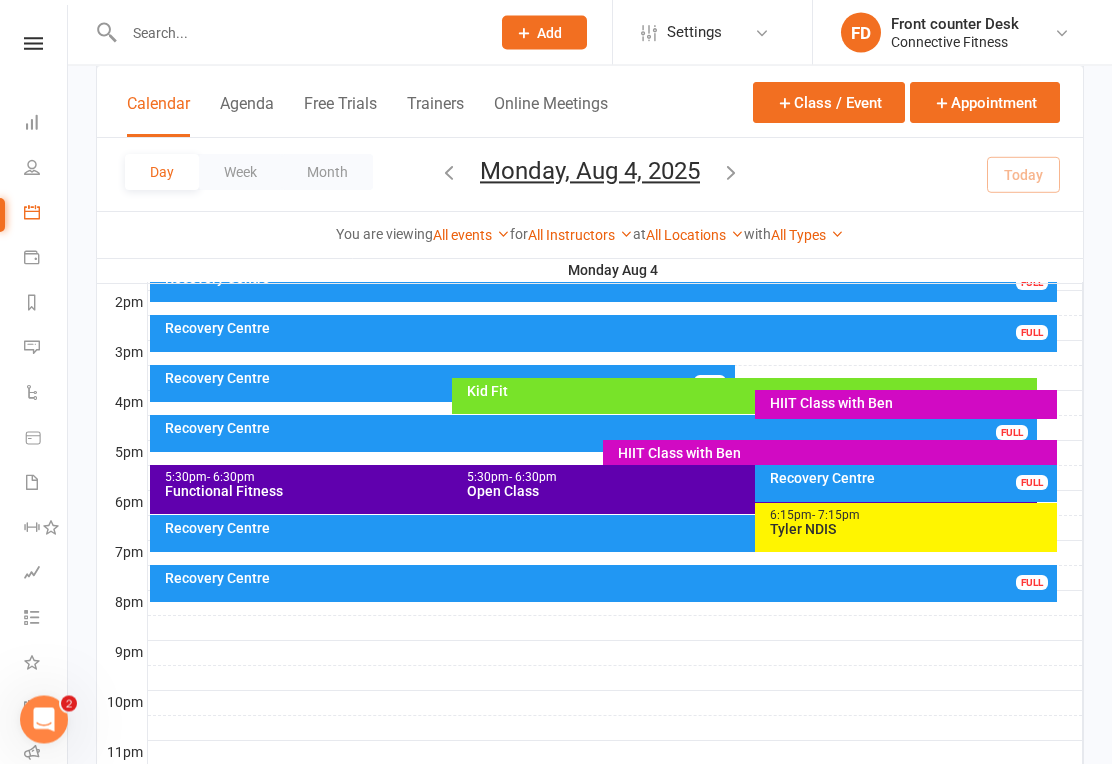 scroll, scrollTop: 818, scrollLeft: 0, axis: vertical 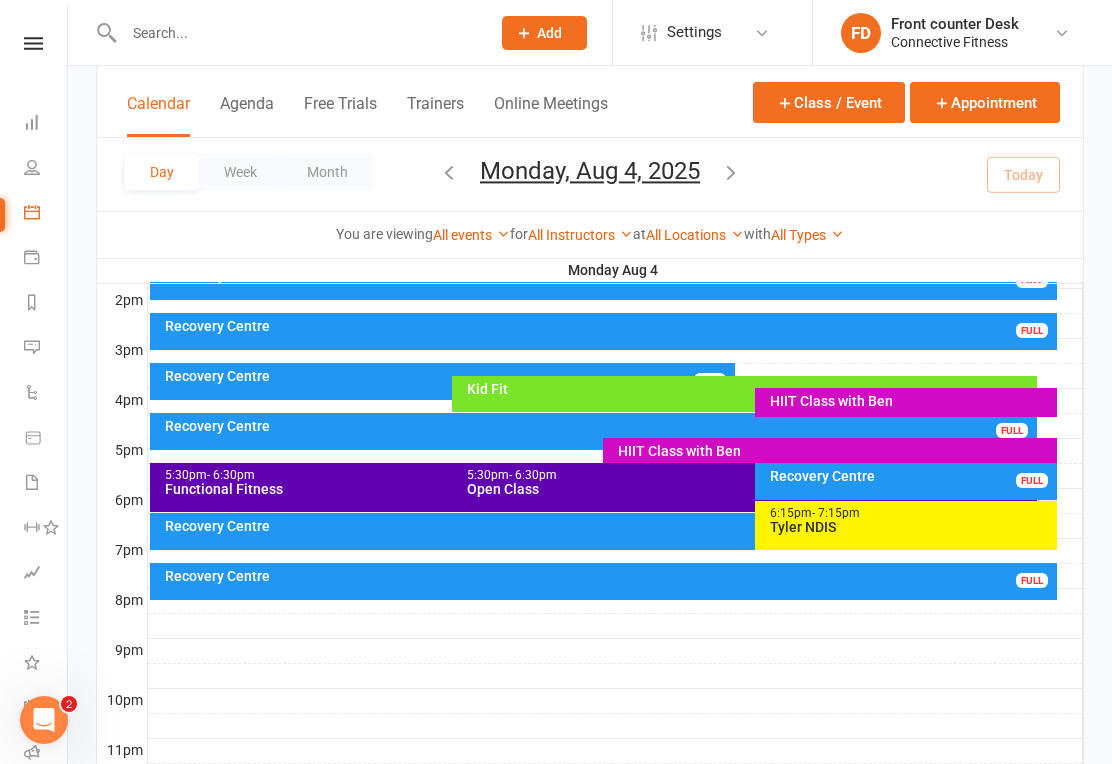 click on "FULL" at bounding box center [1032, 580] 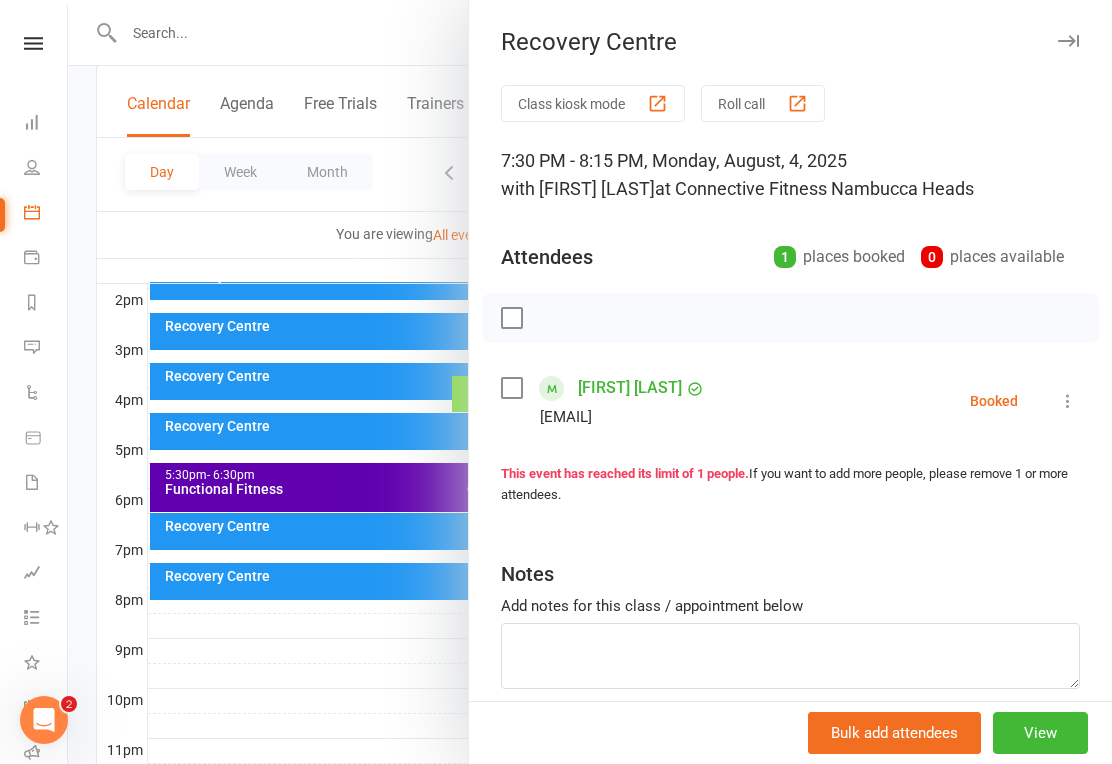 click at bounding box center (590, 382) 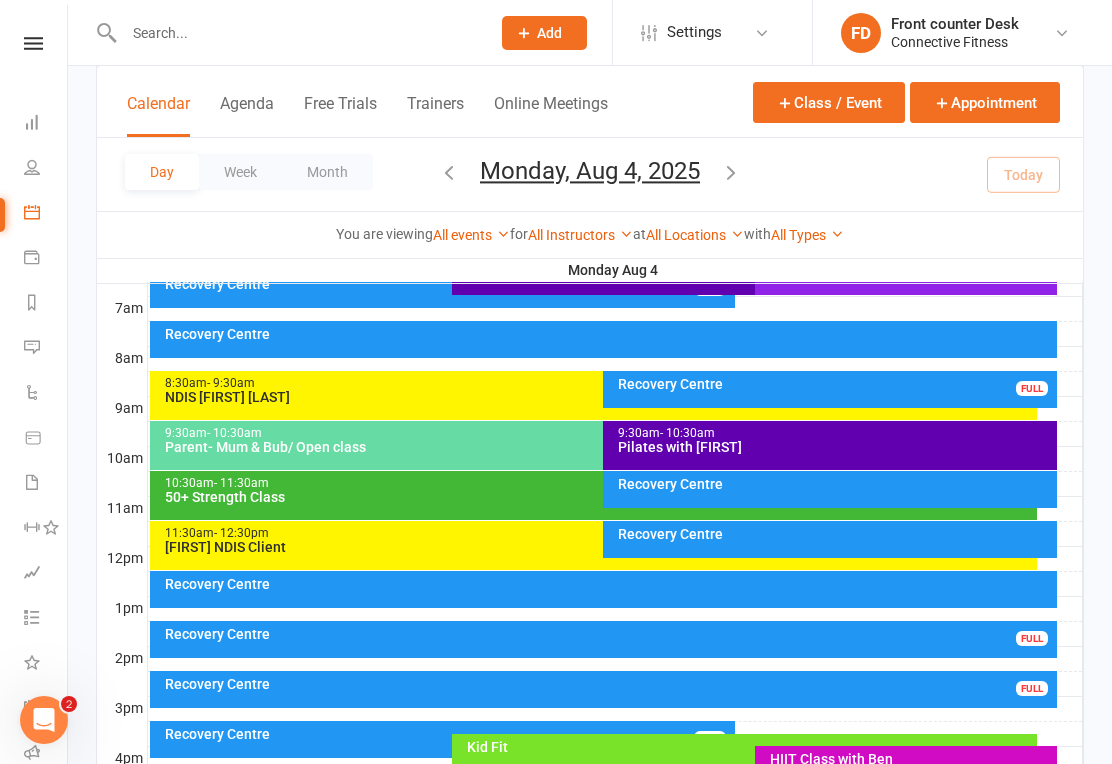 scroll, scrollTop: 458, scrollLeft: 0, axis: vertical 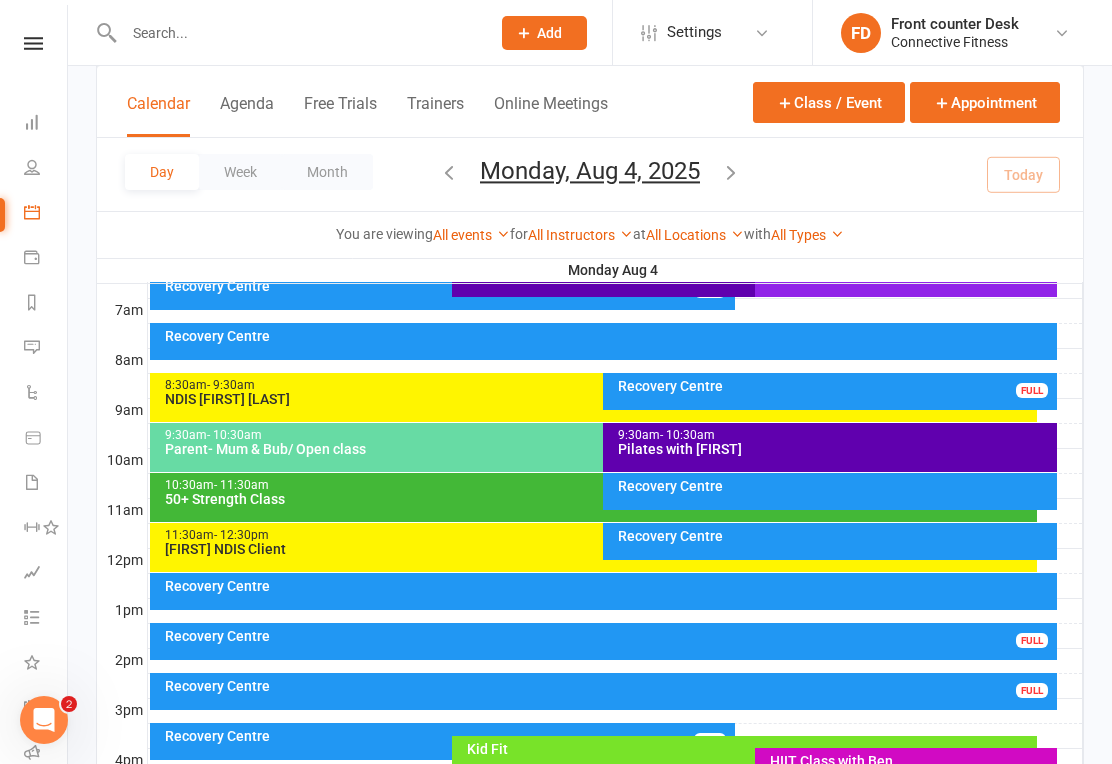 click on "Dashboard" at bounding box center [46, 124] 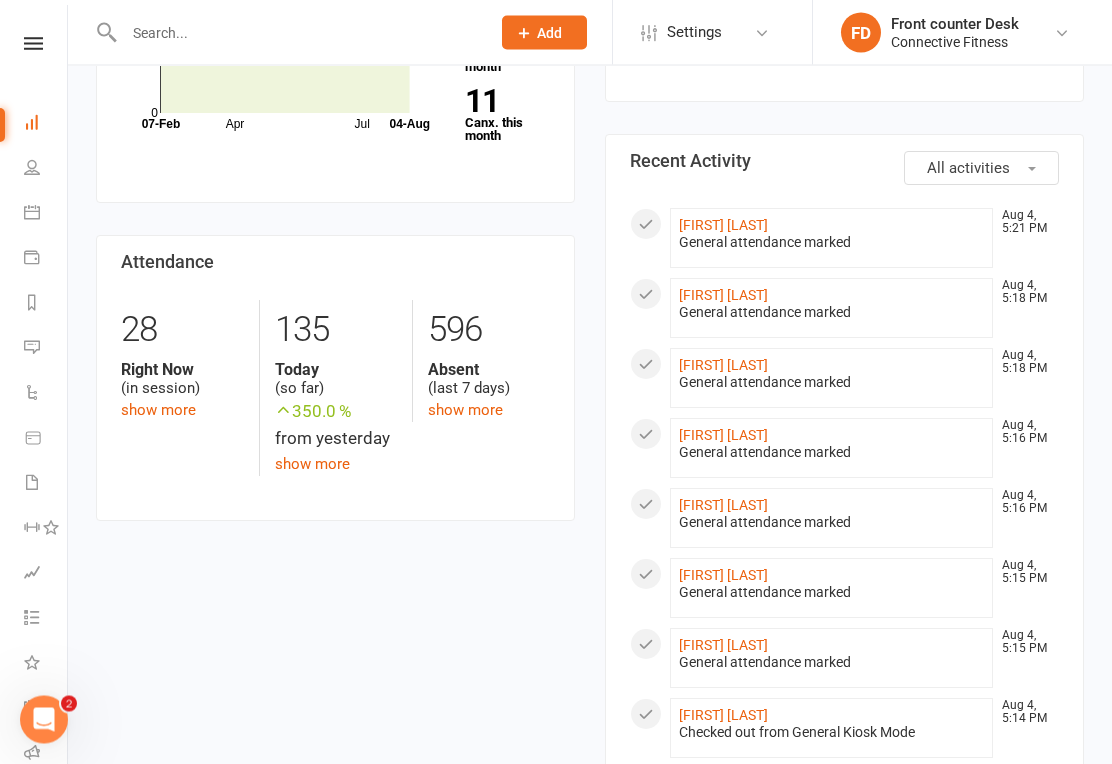 scroll, scrollTop: 805, scrollLeft: 0, axis: vertical 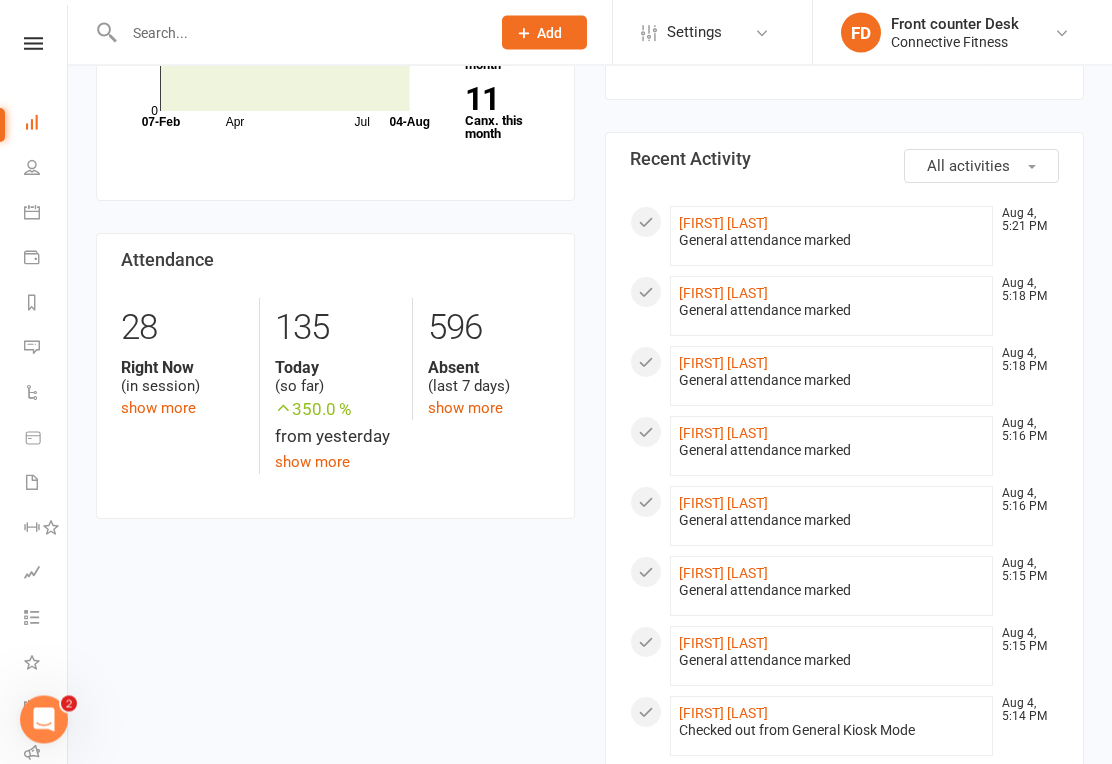click on "[FIRST] [LAST]" 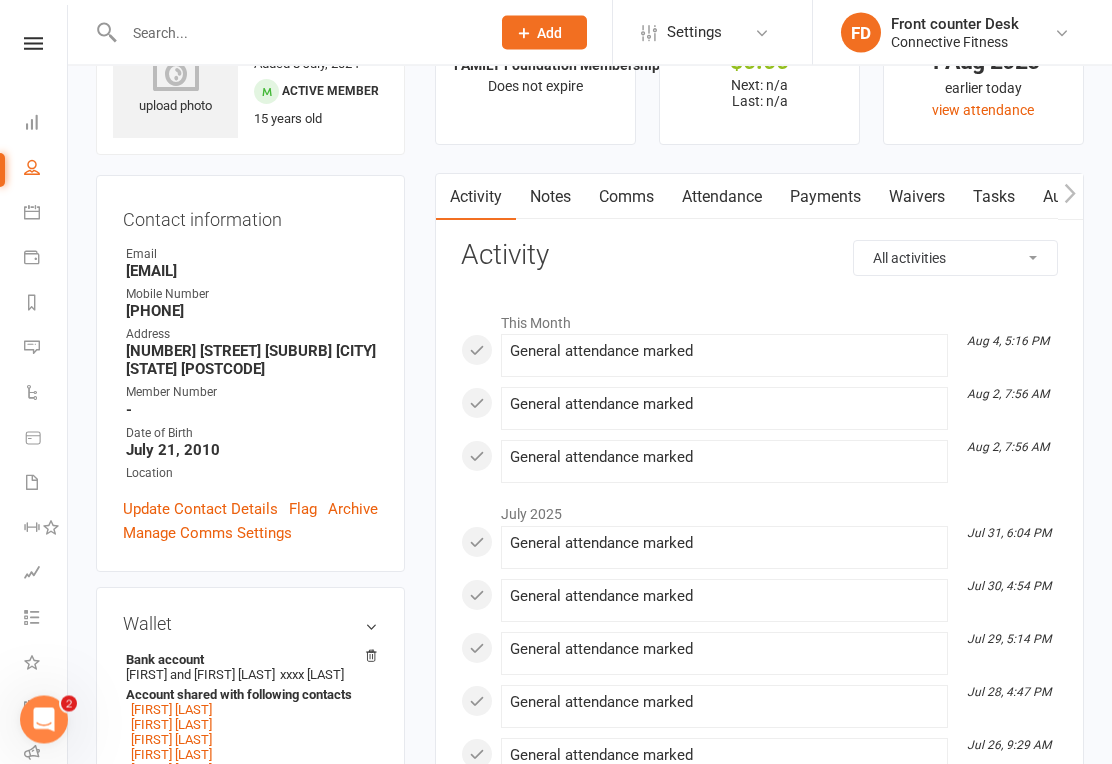 scroll, scrollTop: 0, scrollLeft: 0, axis: both 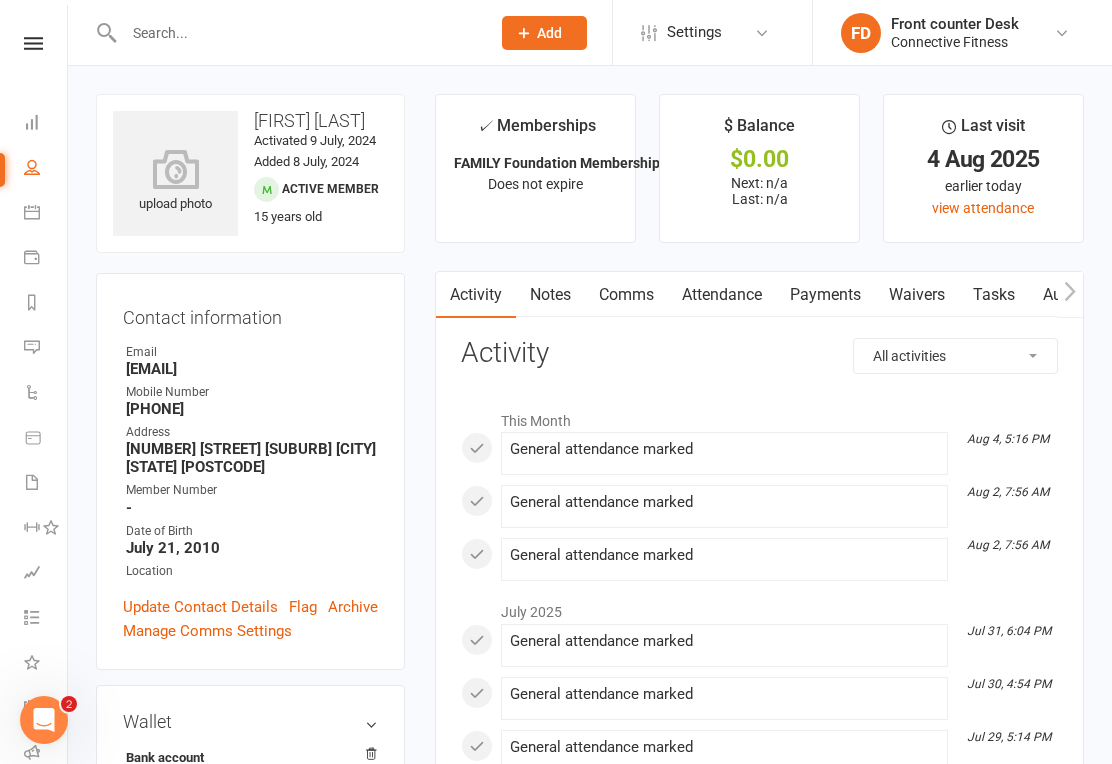 click on "Dashboard" at bounding box center [46, 124] 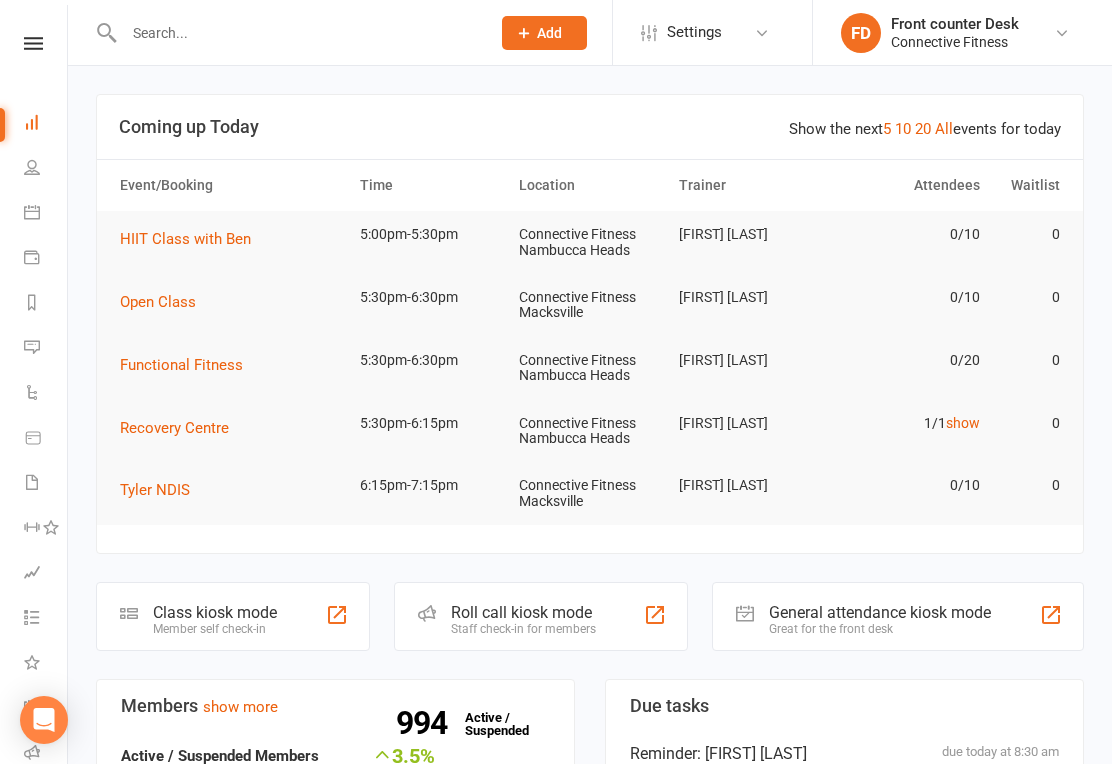 scroll, scrollTop: 0, scrollLeft: 0, axis: both 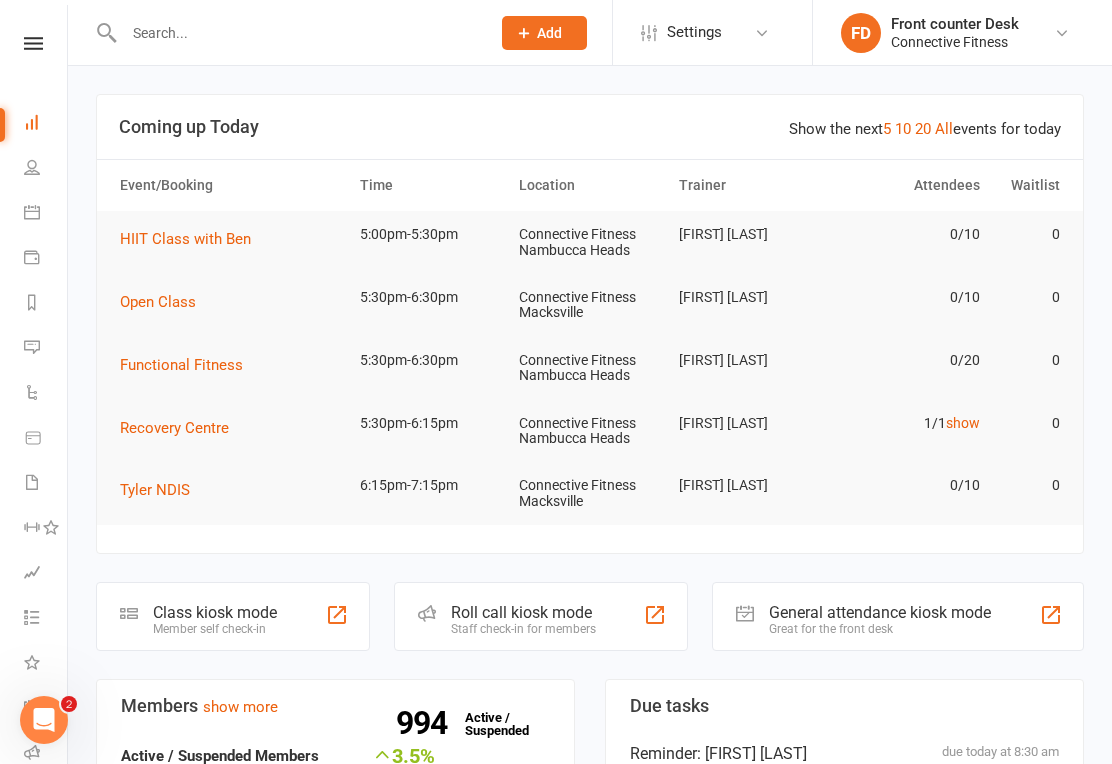 click on "1/1  show" at bounding box center [909, 423] 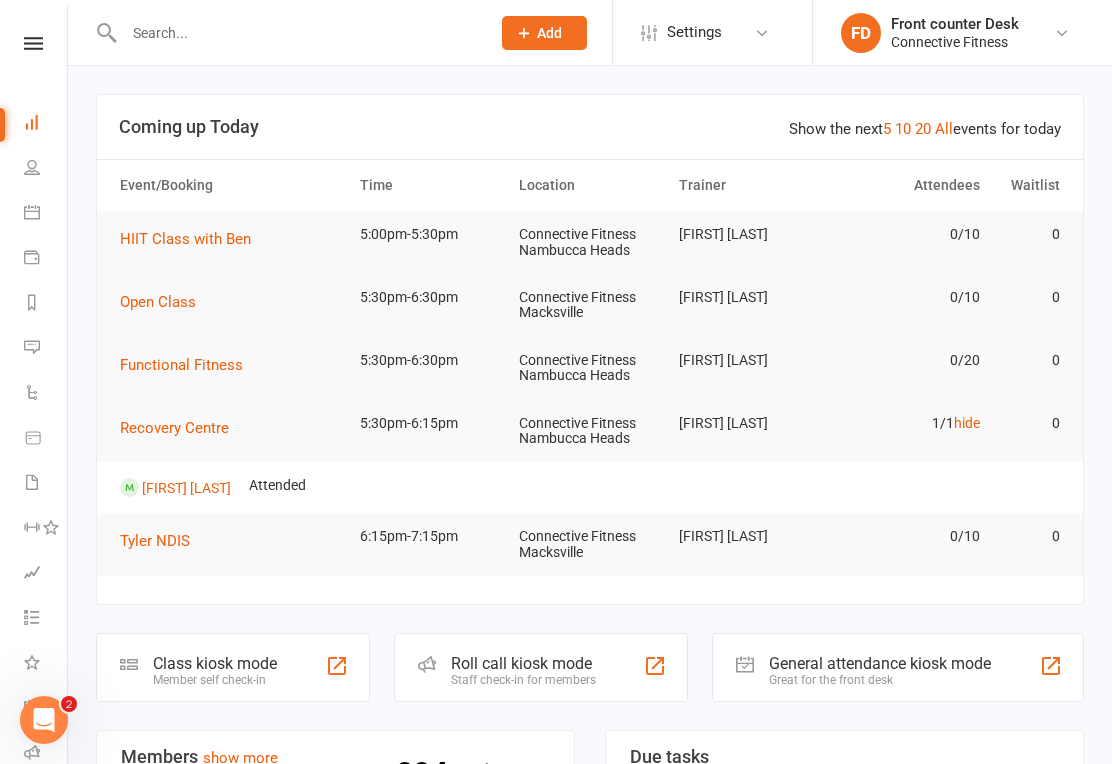 click on "hide" at bounding box center (967, 423) 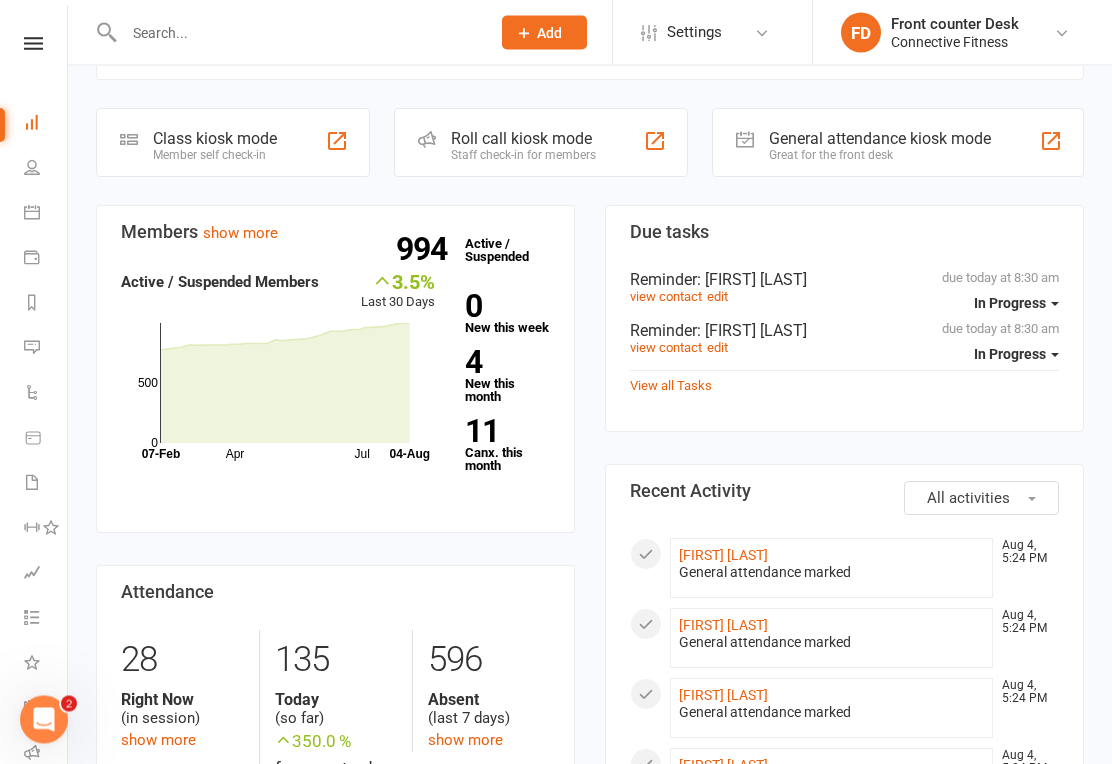 scroll, scrollTop: 0, scrollLeft: 0, axis: both 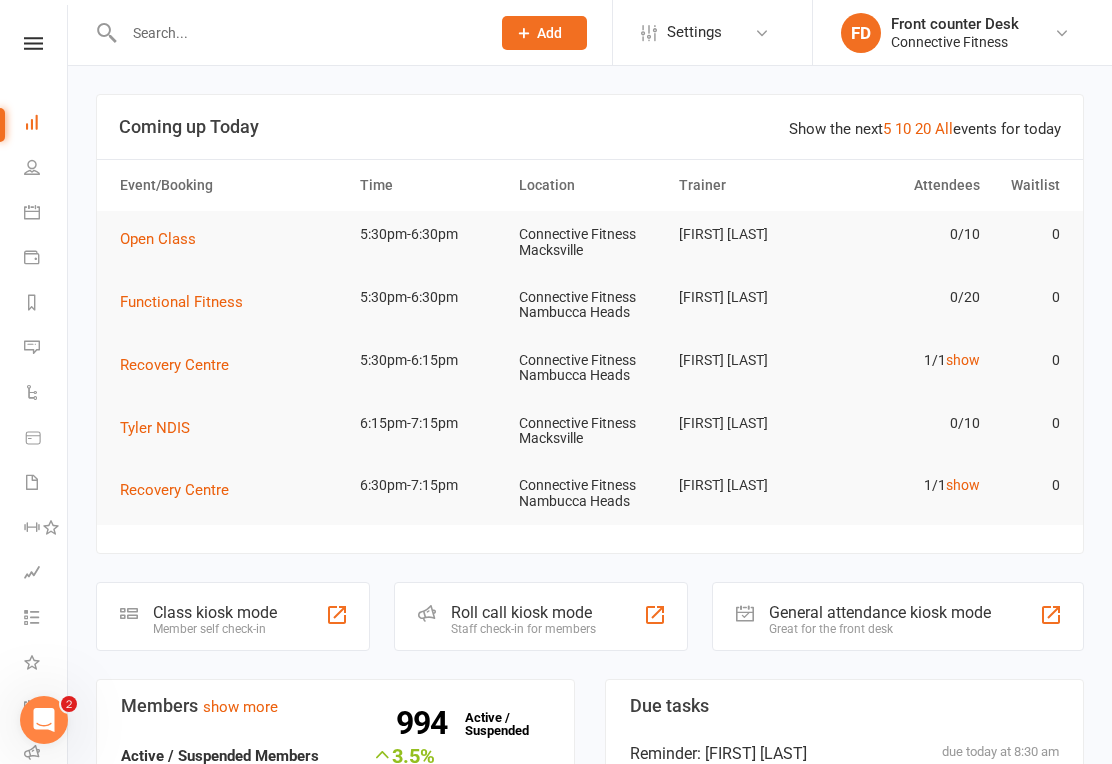 click on "show" at bounding box center [963, 485] 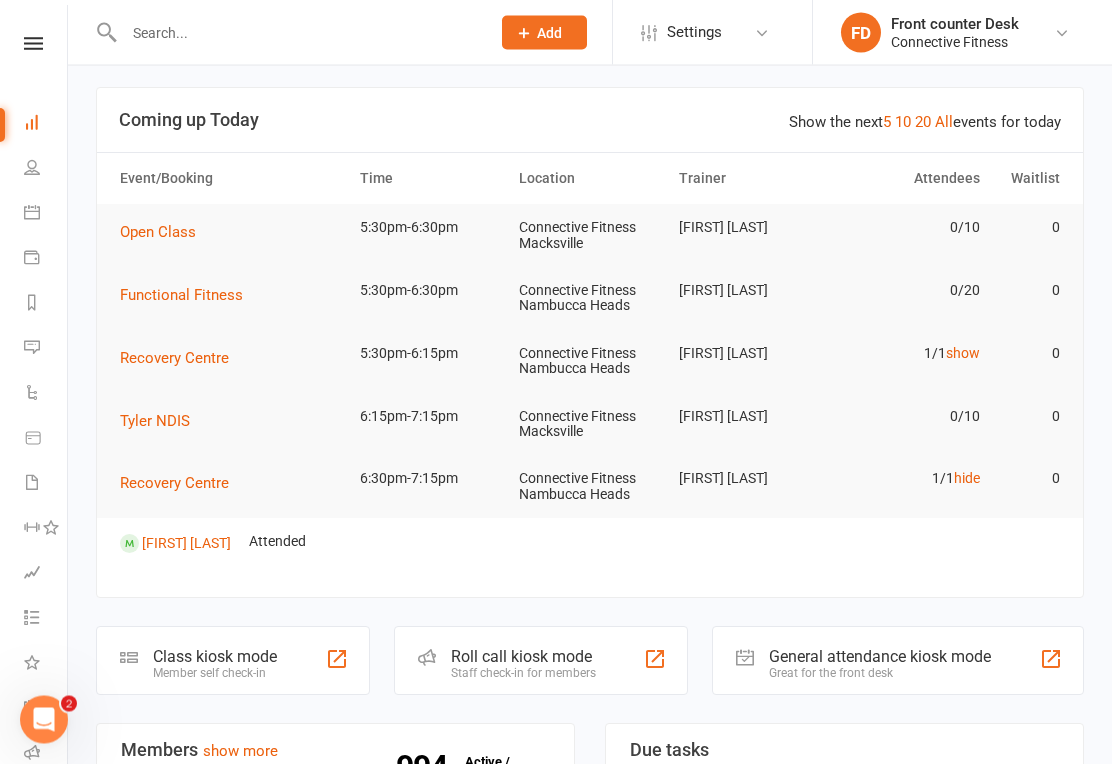 scroll, scrollTop: 0, scrollLeft: 0, axis: both 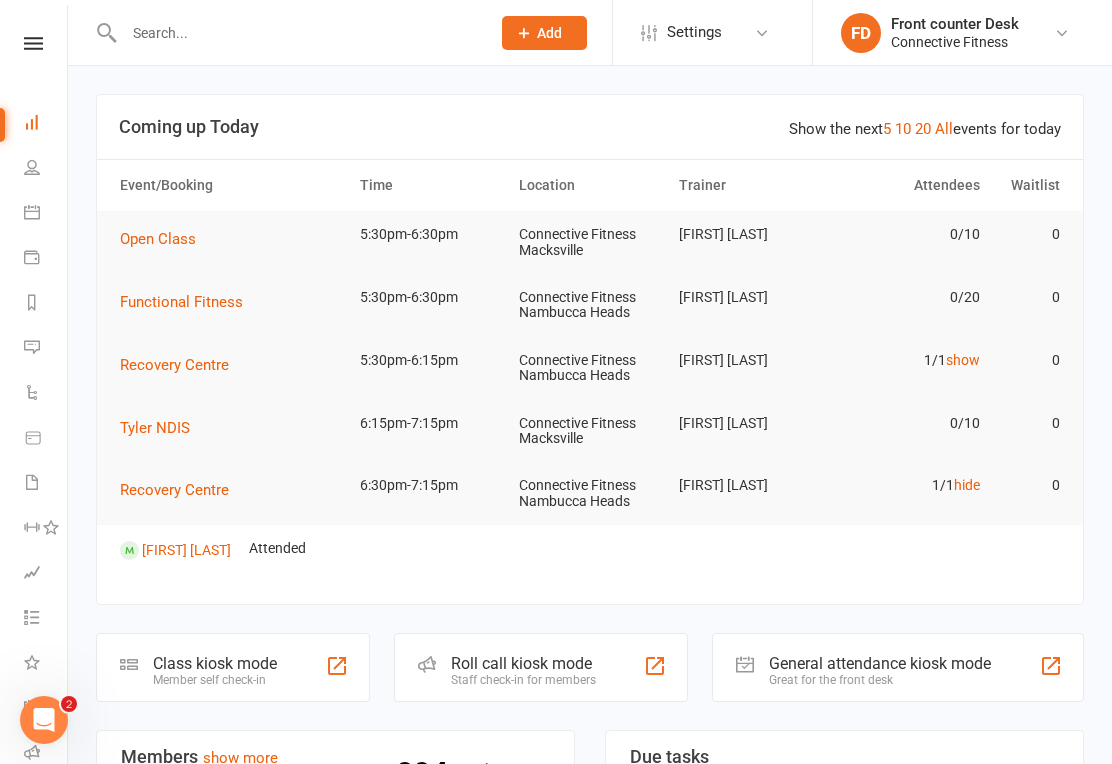 click on "Dashboard" at bounding box center [46, 124] 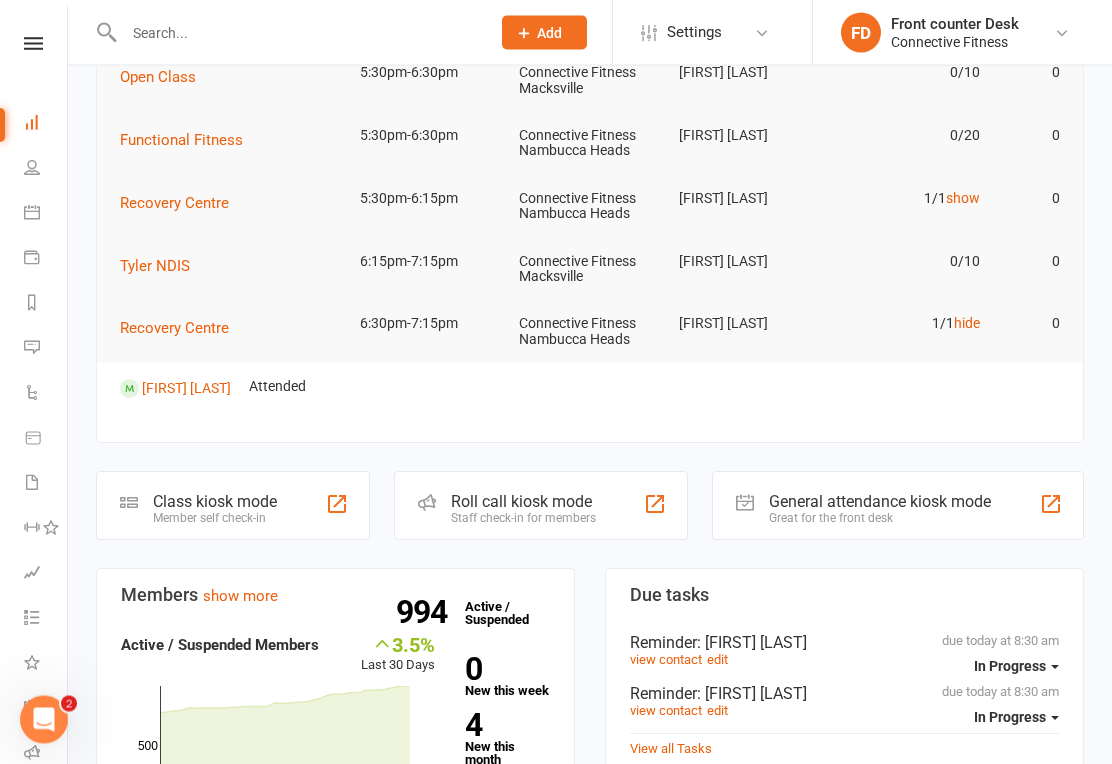 click on "hide" at bounding box center [967, 324] 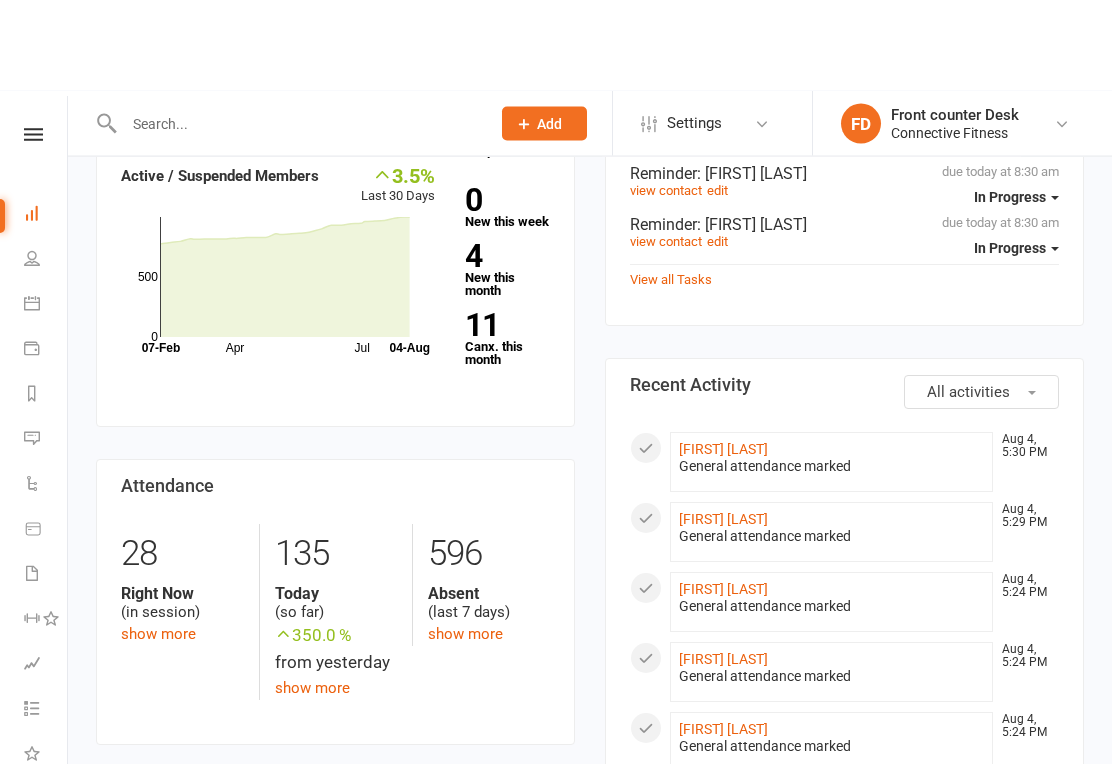 scroll, scrollTop: 0, scrollLeft: 0, axis: both 